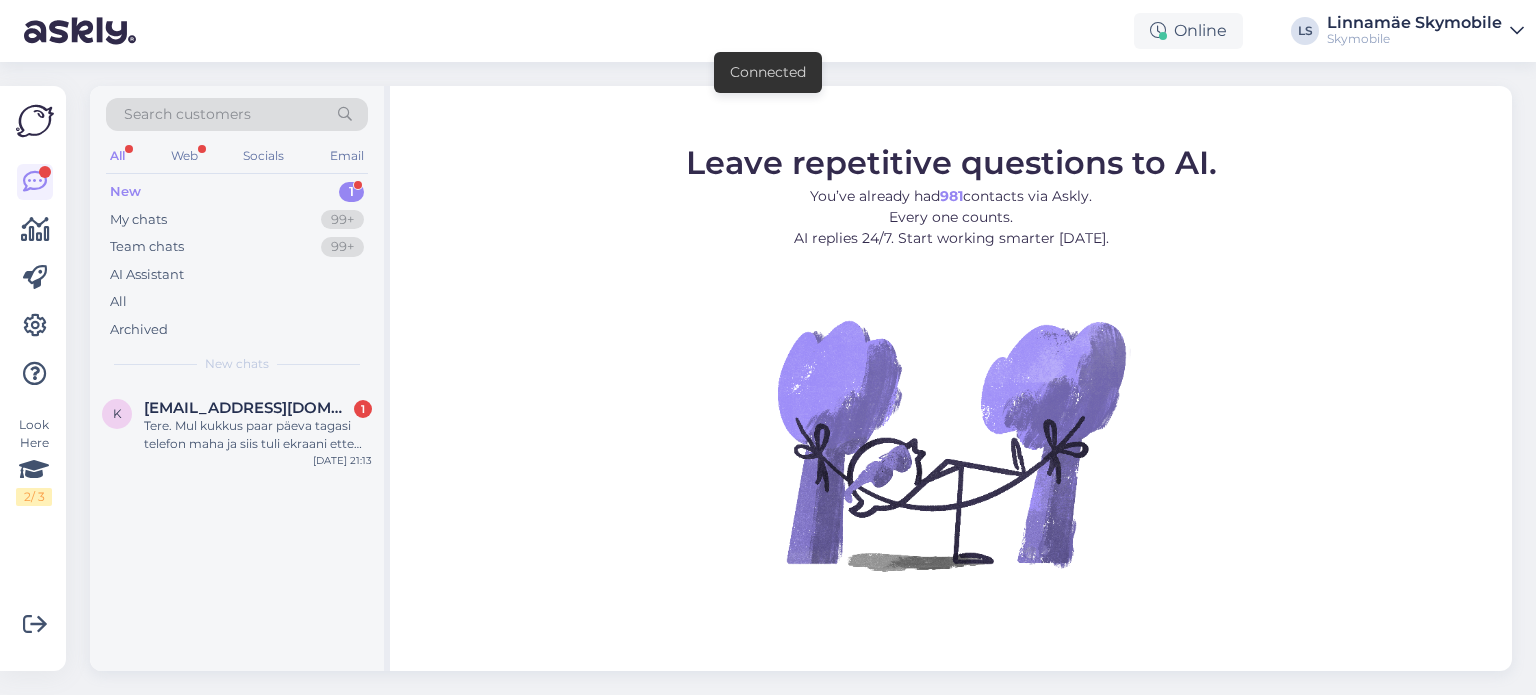 scroll, scrollTop: 0, scrollLeft: 0, axis: both 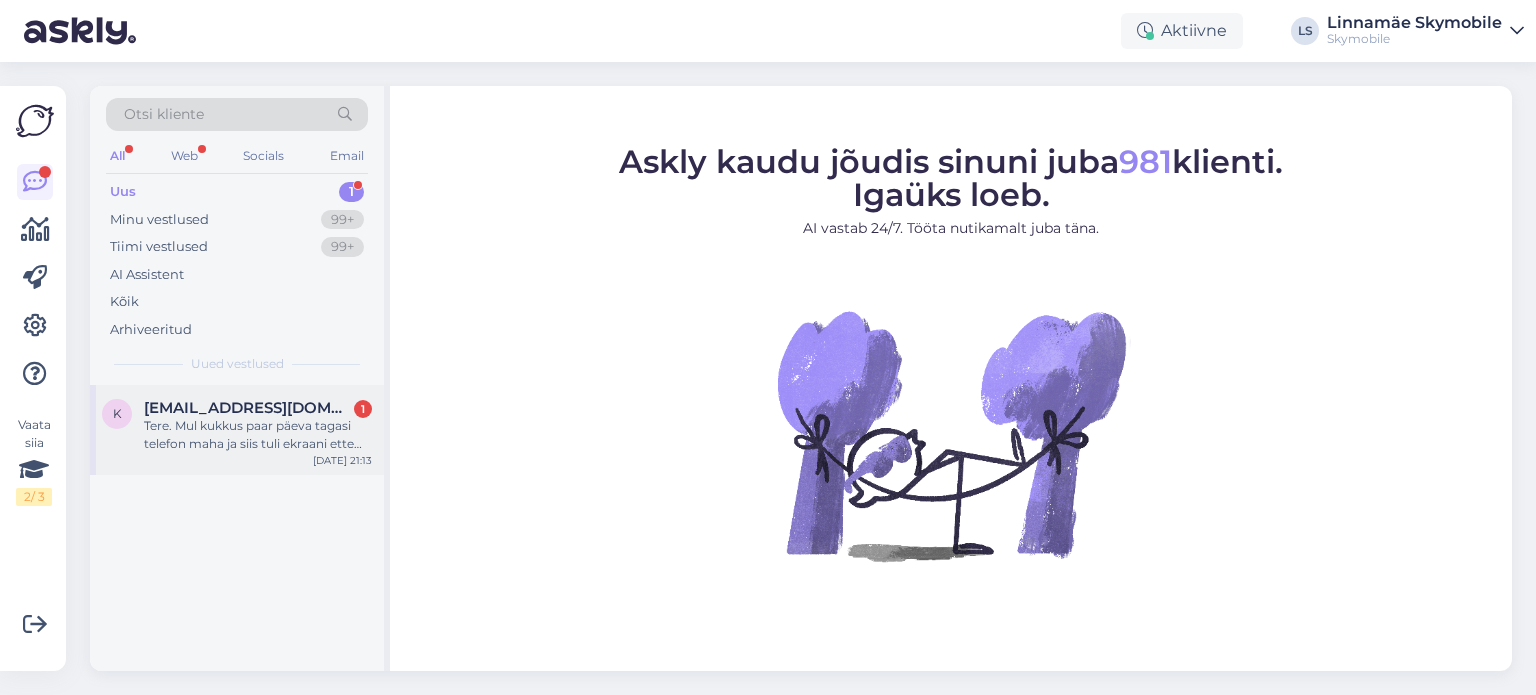 click on "Tere. Mul kukkus paar päeva tagasi telefon maha ja siis tuli ekraani ette siuke kollane helendus. Ekraan ise terve tagant ka. Kõik töötab ainult see virvendus ees. Tahtsin küsida palju siuke parandus maksma võib minna?" at bounding box center [258, 435] 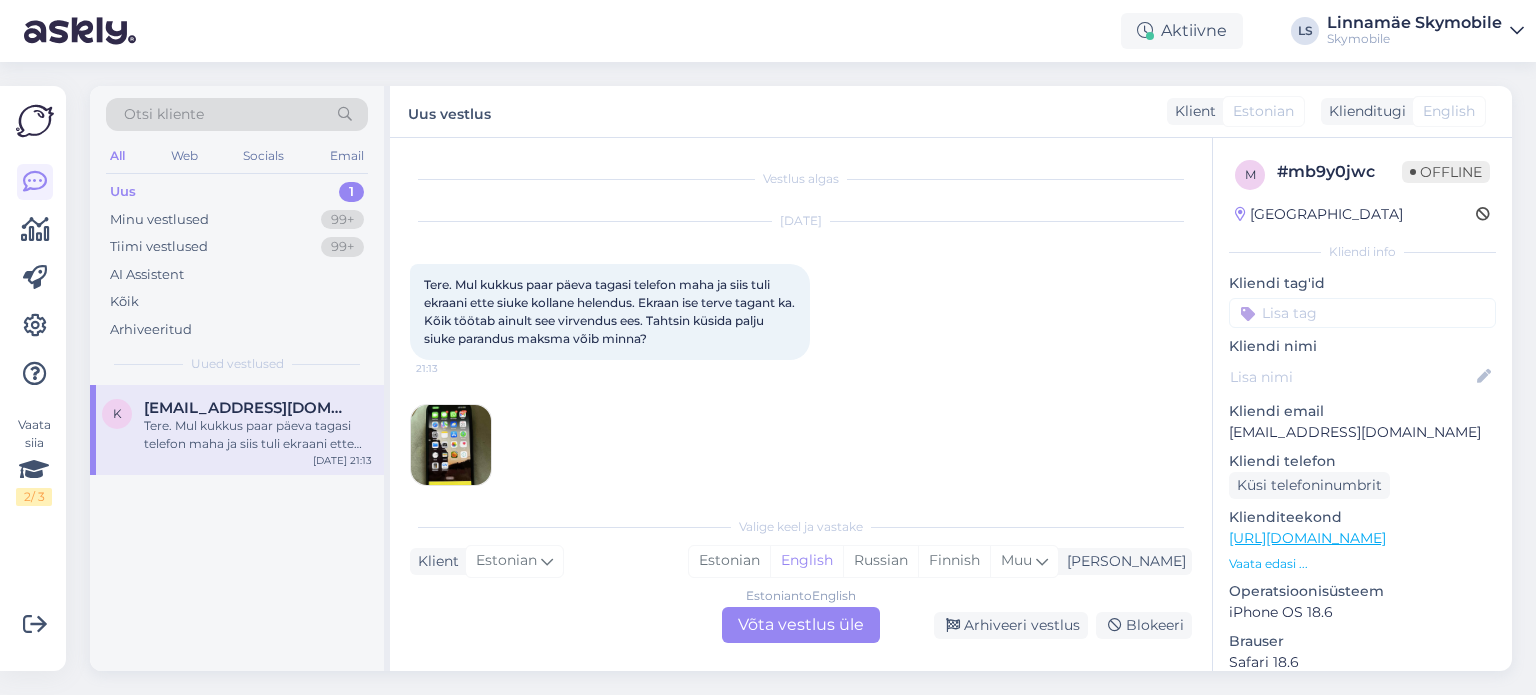 scroll, scrollTop: 19, scrollLeft: 0, axis: vertical 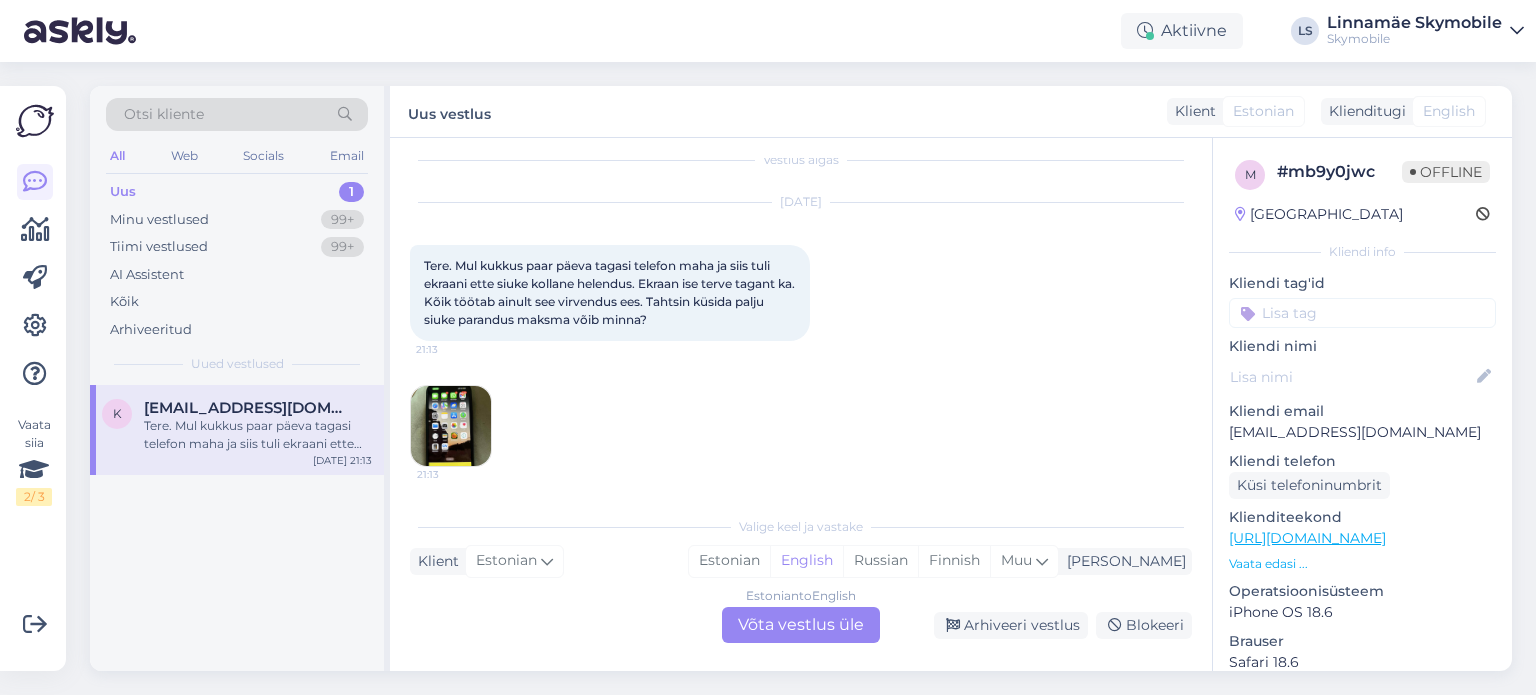 click at bounding box center [451, 426] 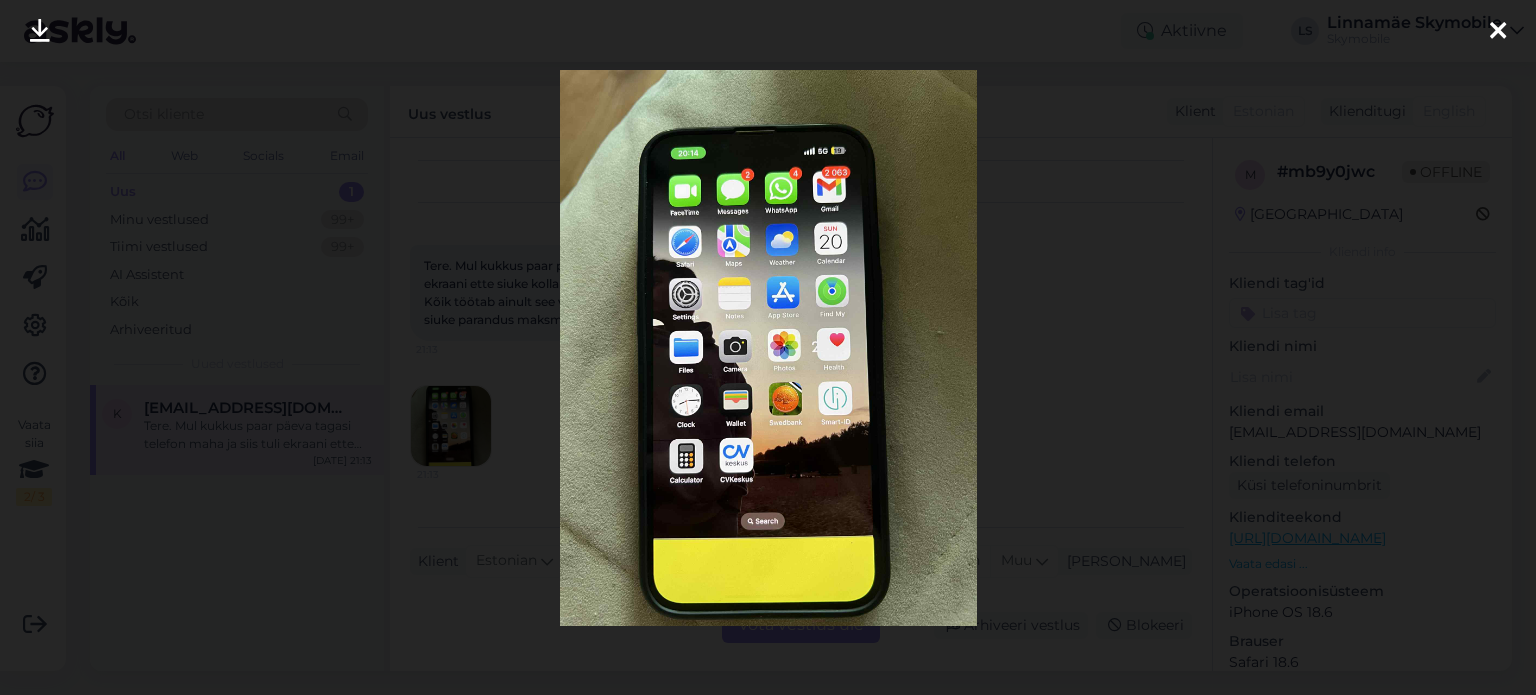 click at bounding box center (1498, 32) 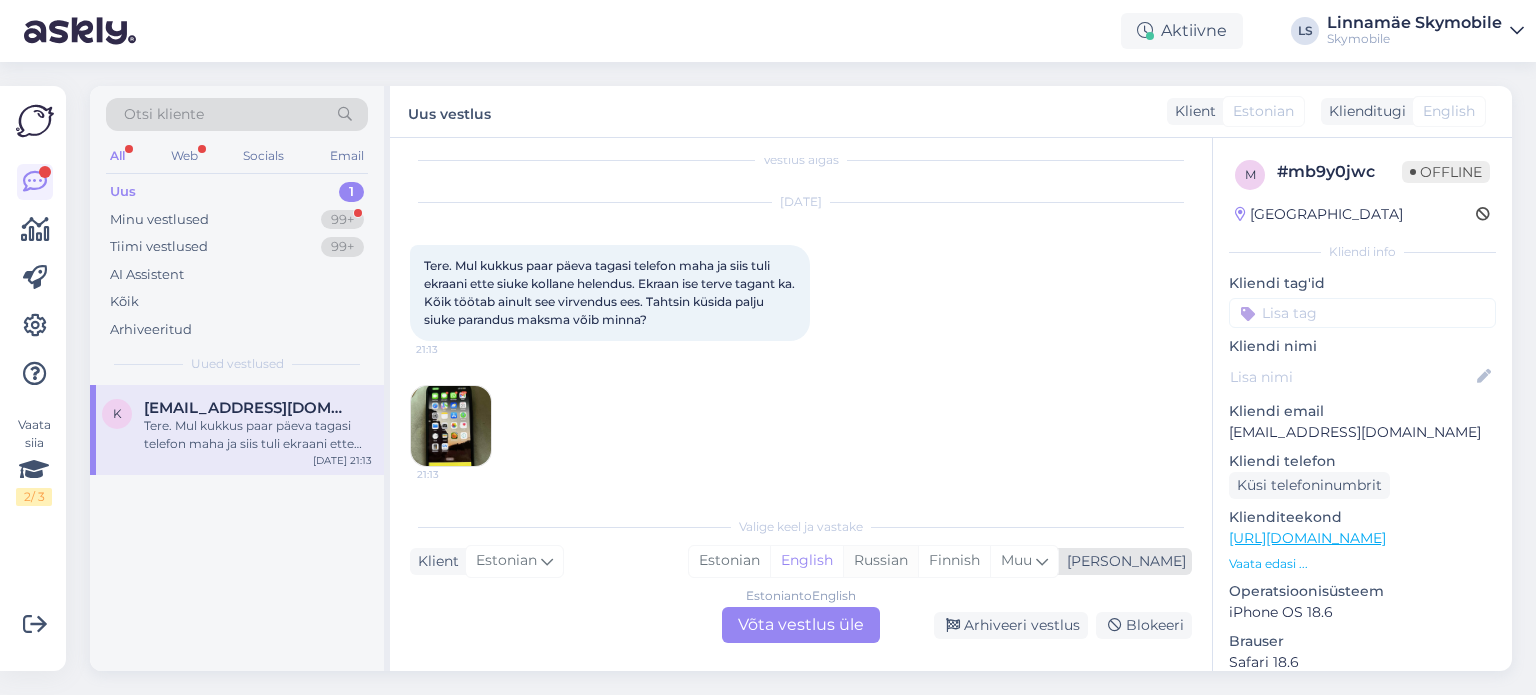 click on "Russian" at bounding box center (880, 561) 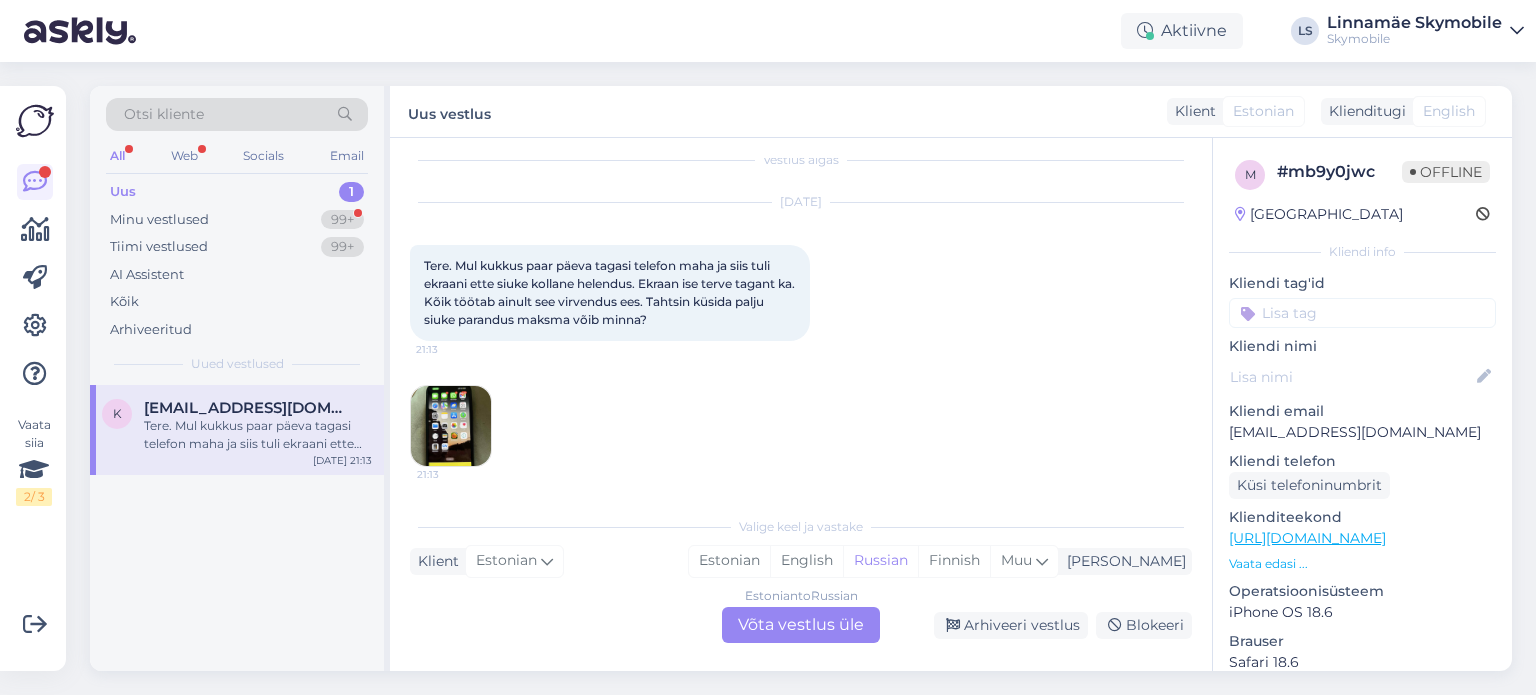 click on "Estonian  to  Russian Võta vestlus üle" at bounding box center (801, 625) 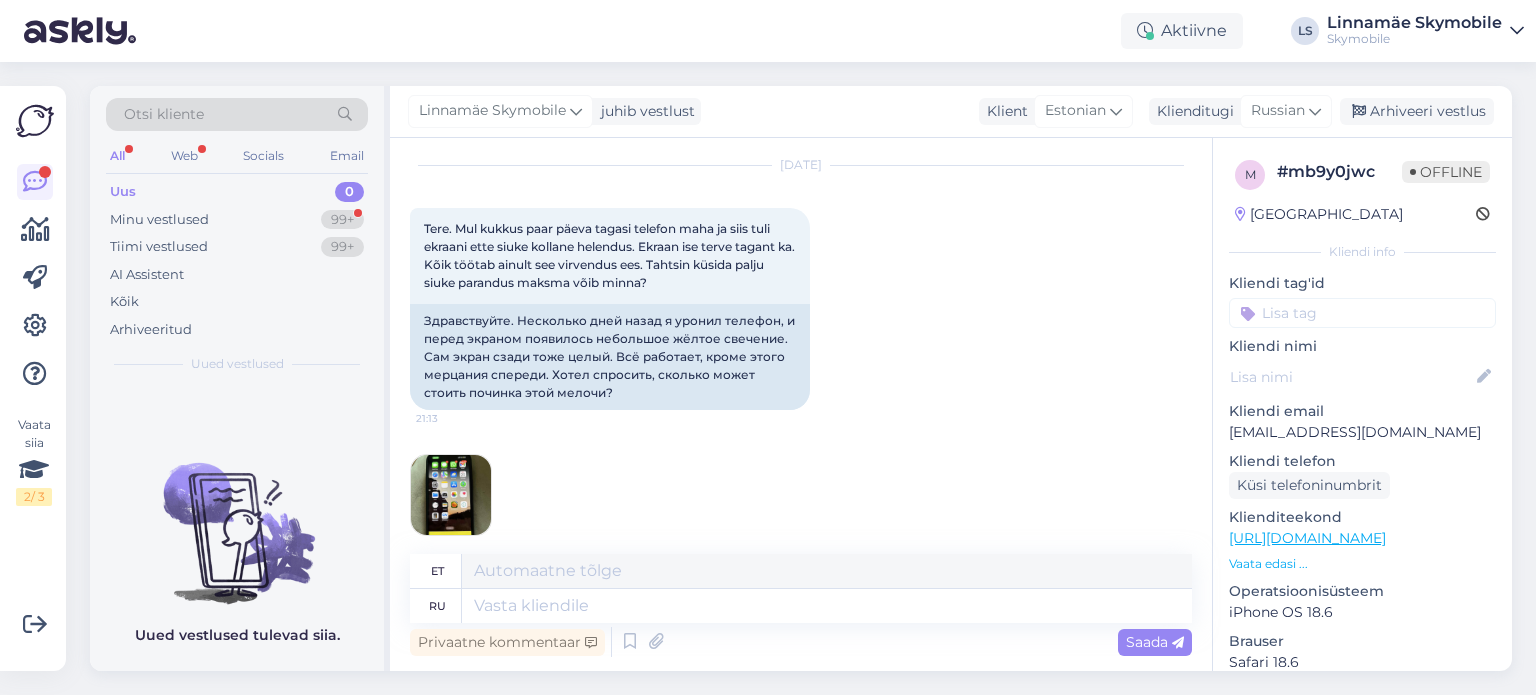 scroll, scrollTop: 76, scrollLeft: 0, axis: vertical 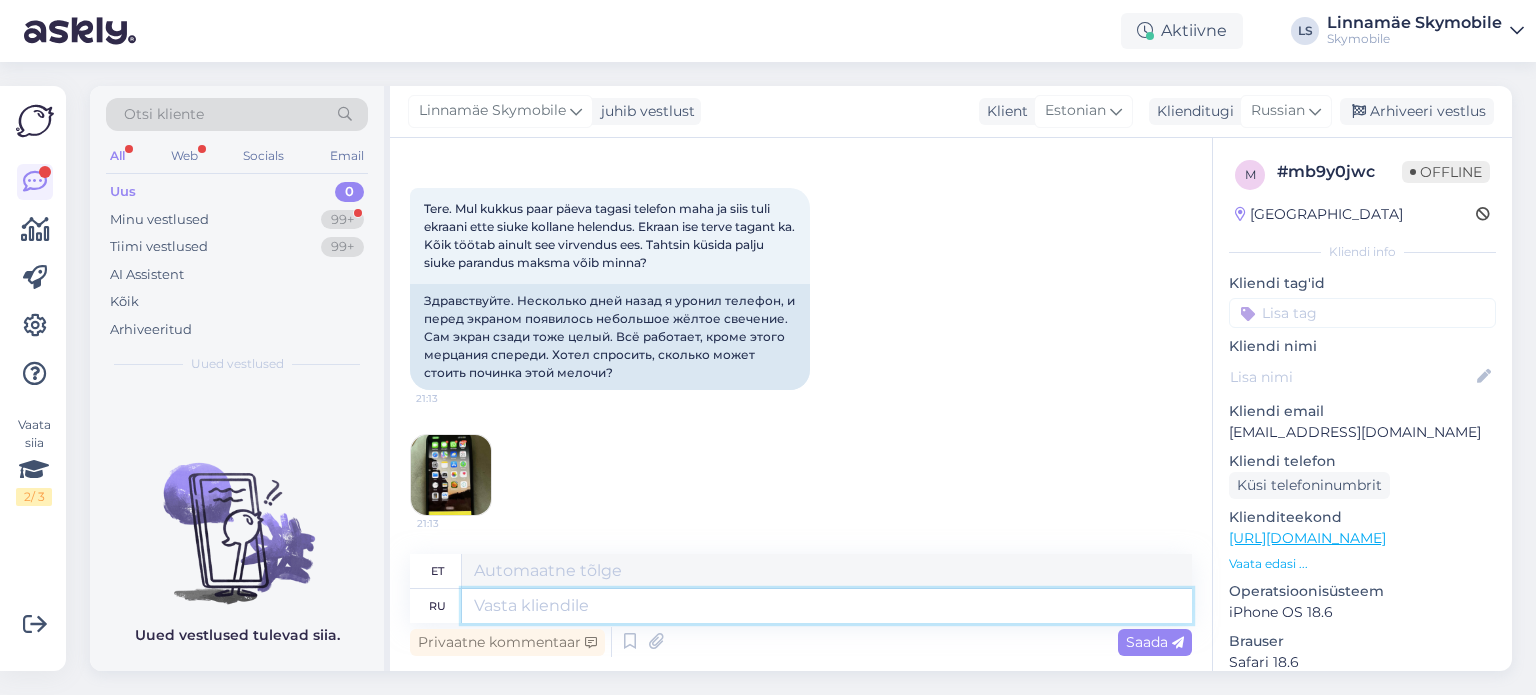 click at bounding box center [827, 606] 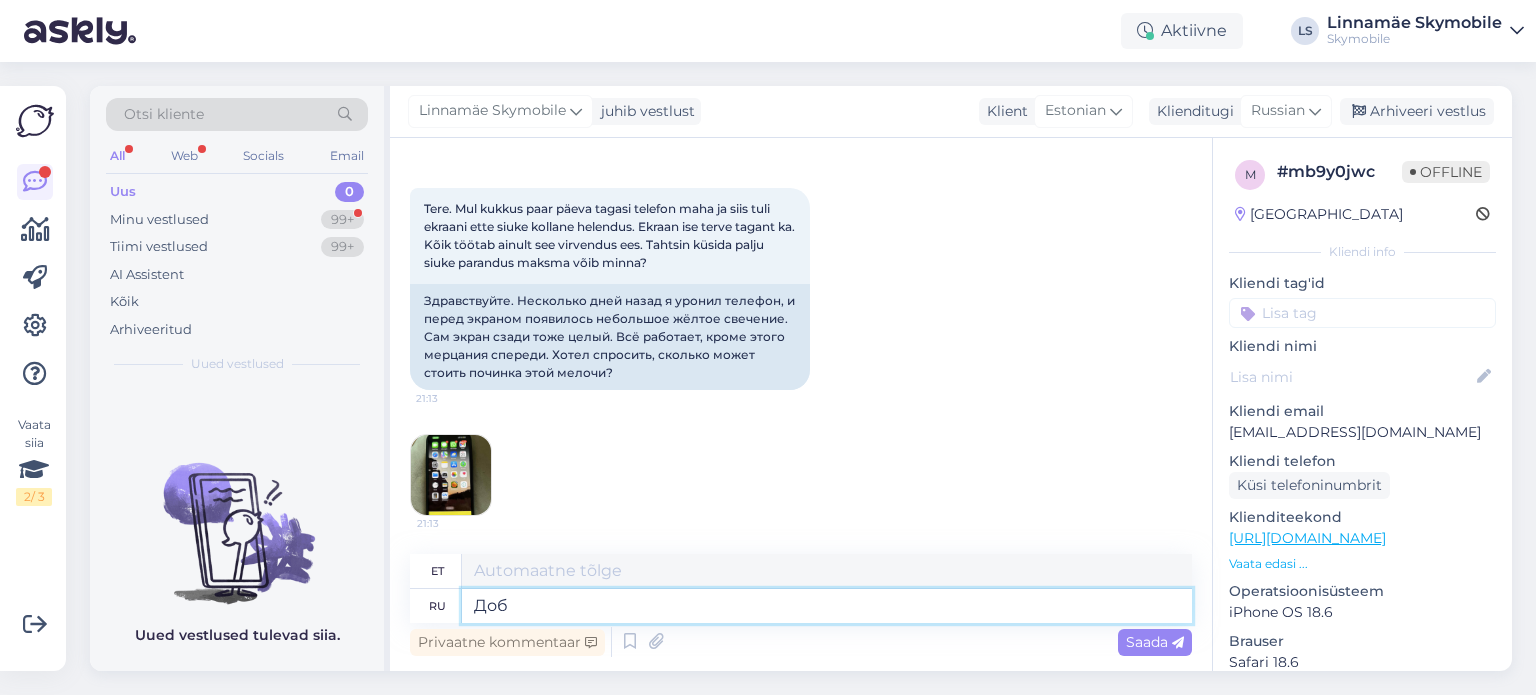 type on "До" 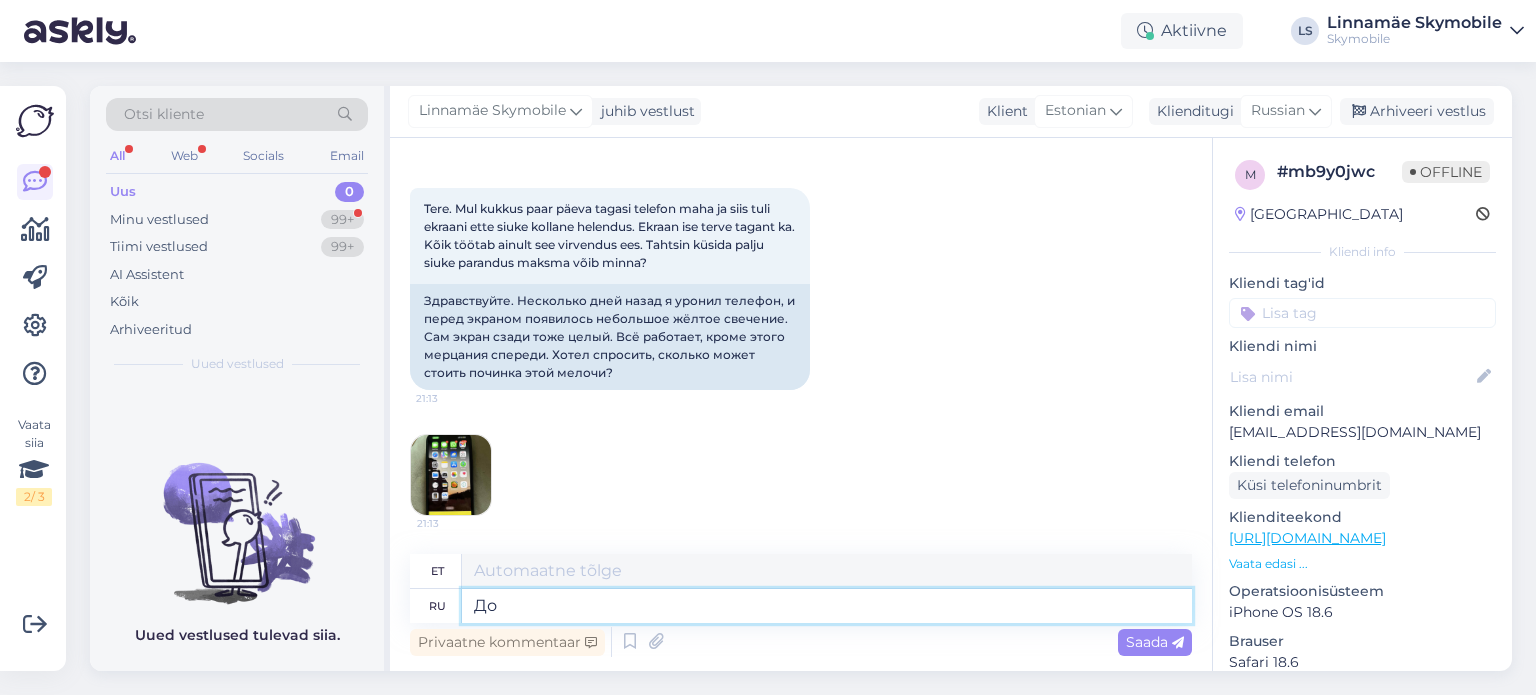 type on "Dob" 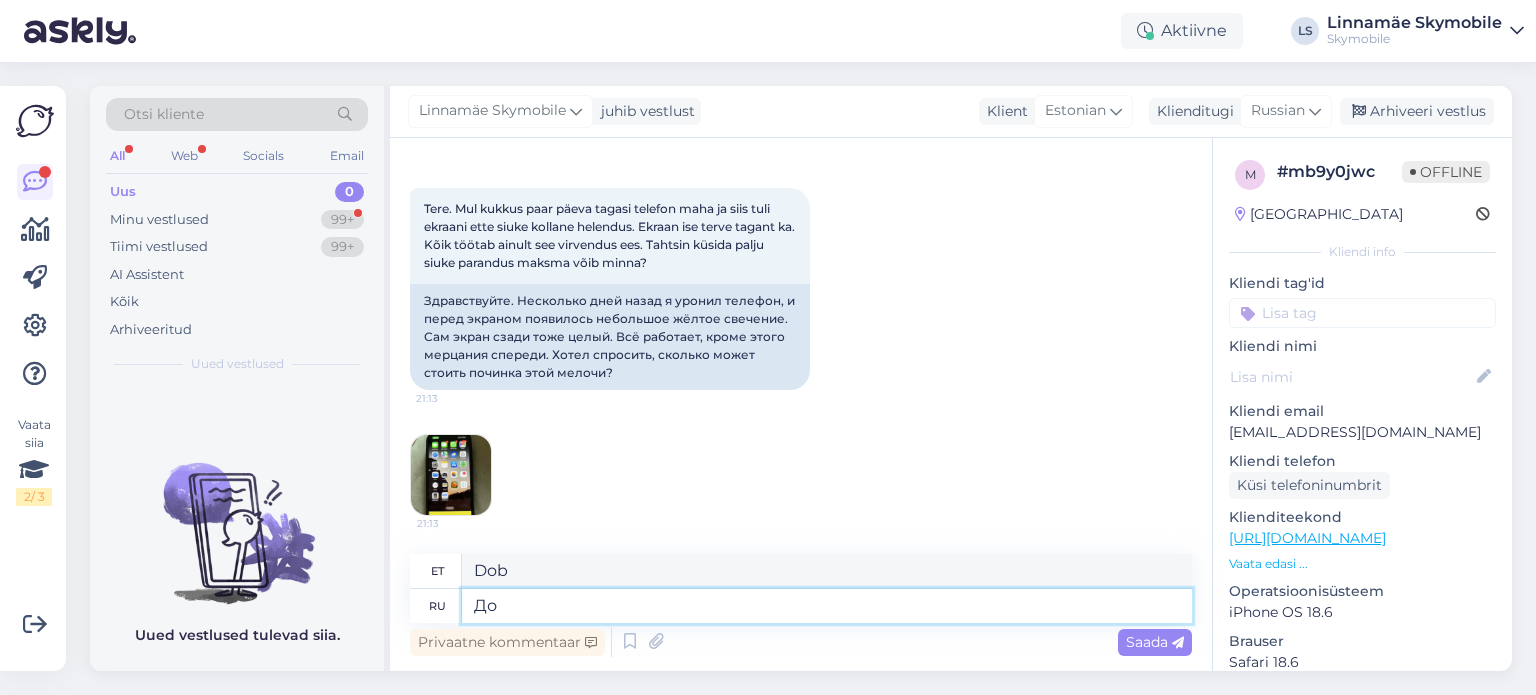 type on "Д" 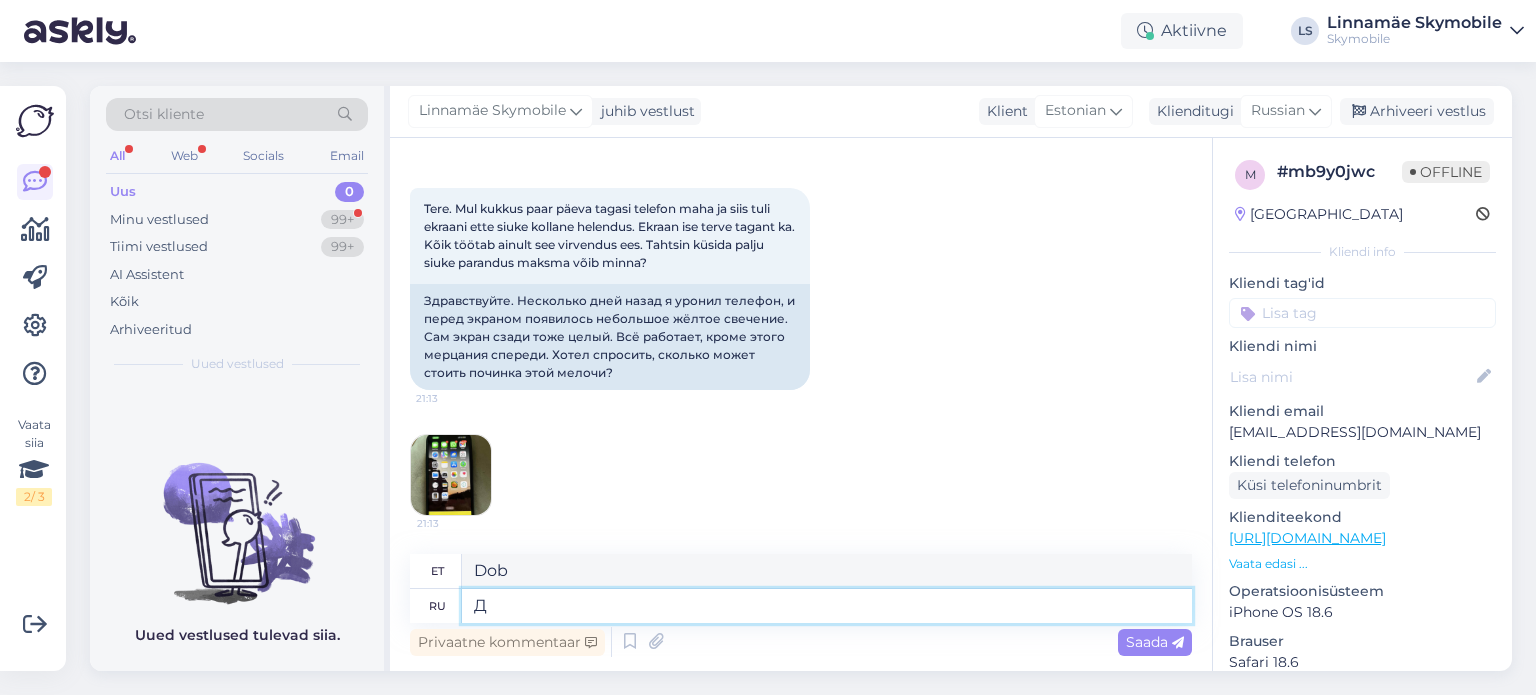 type 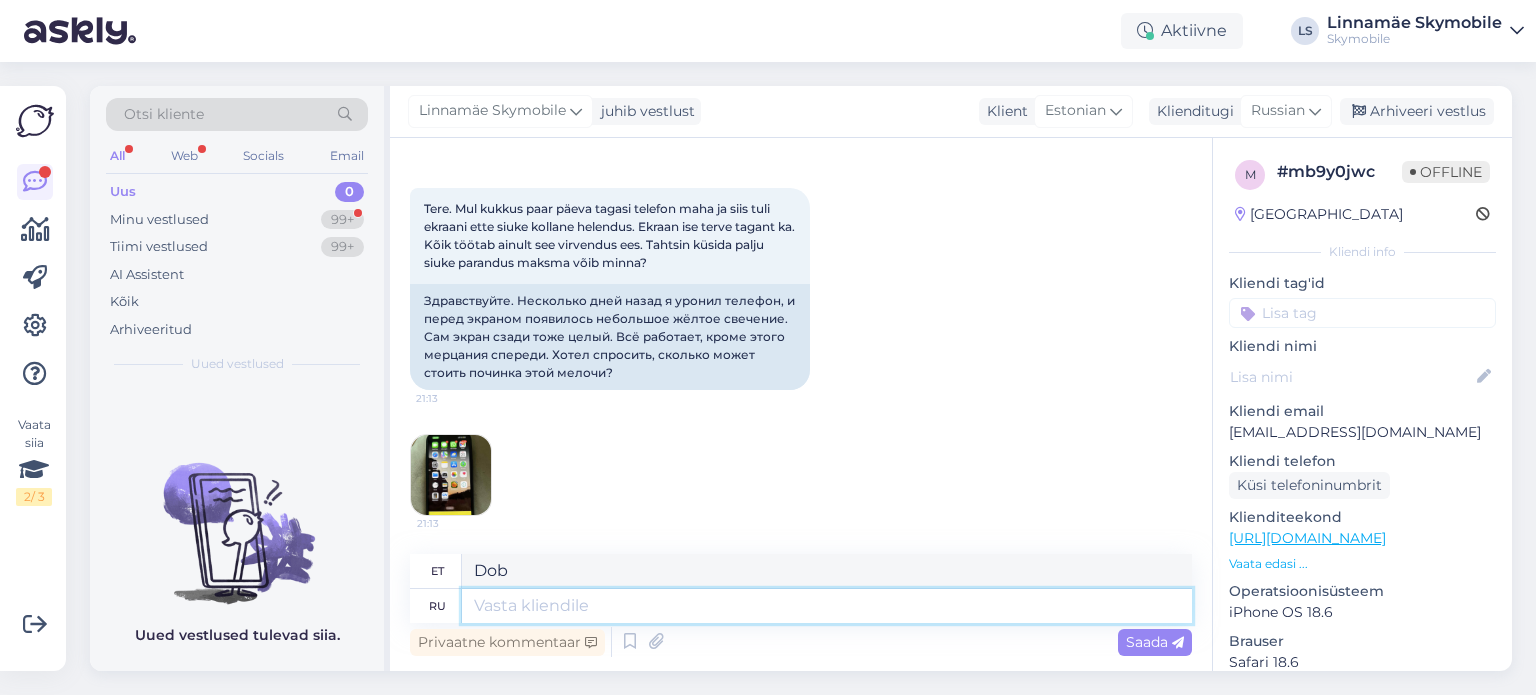 type 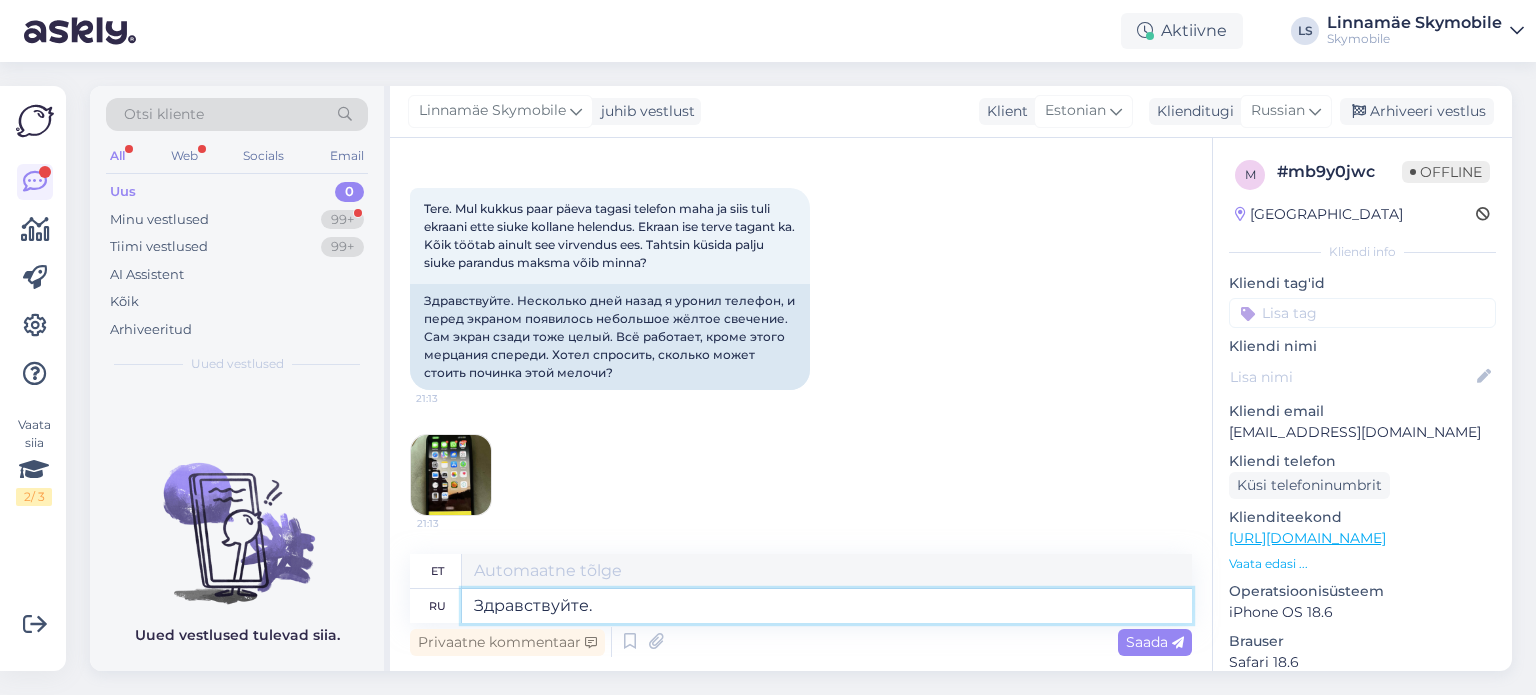 type on "Здравствуйте." 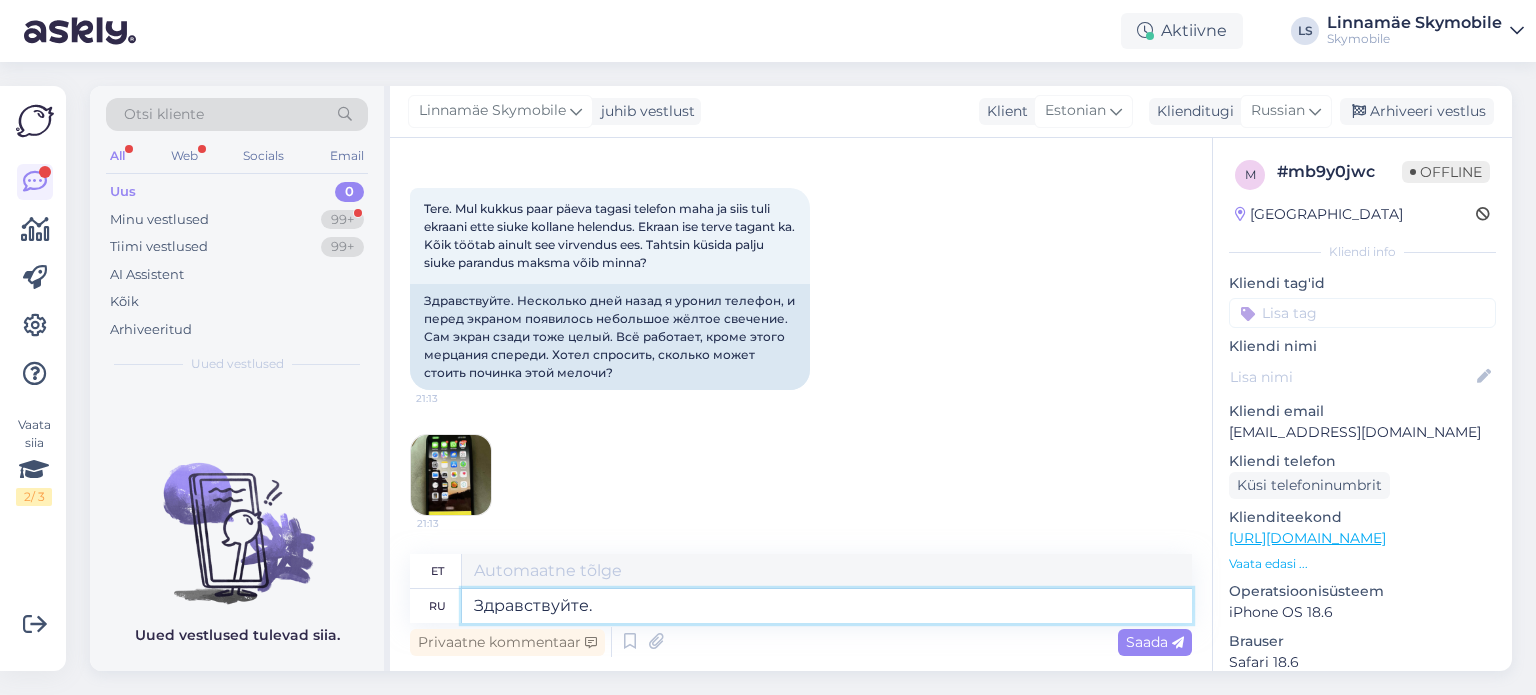 type on "Tere." 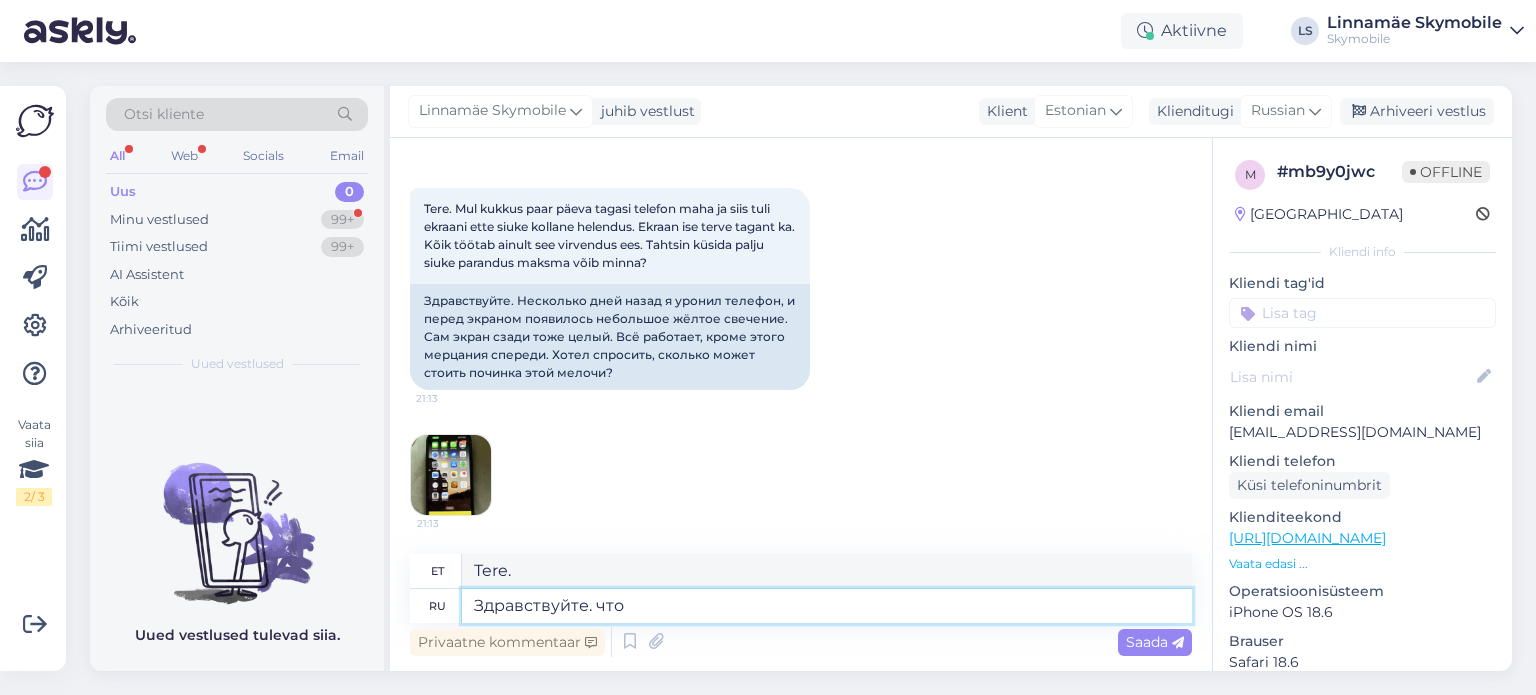 type on "Здравствуйте. что" 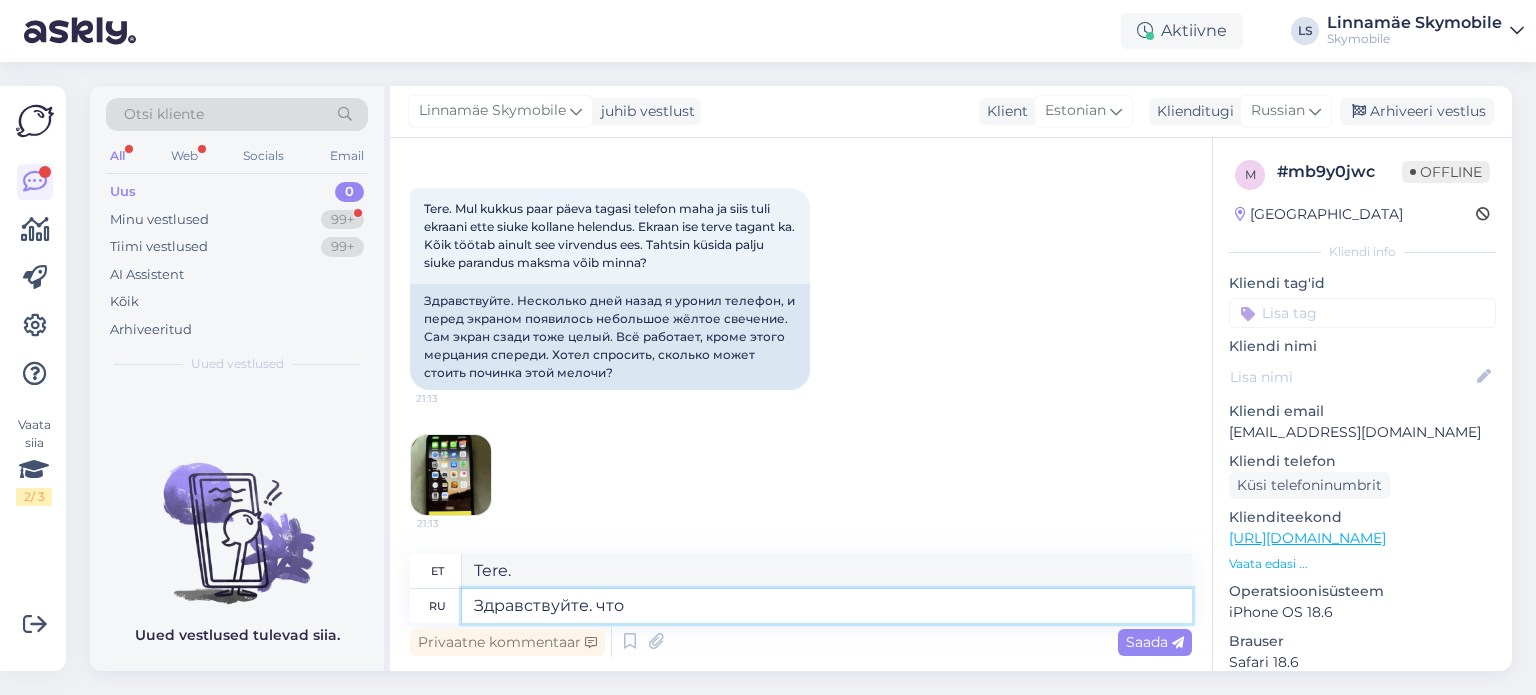type on "Halloo, mis" 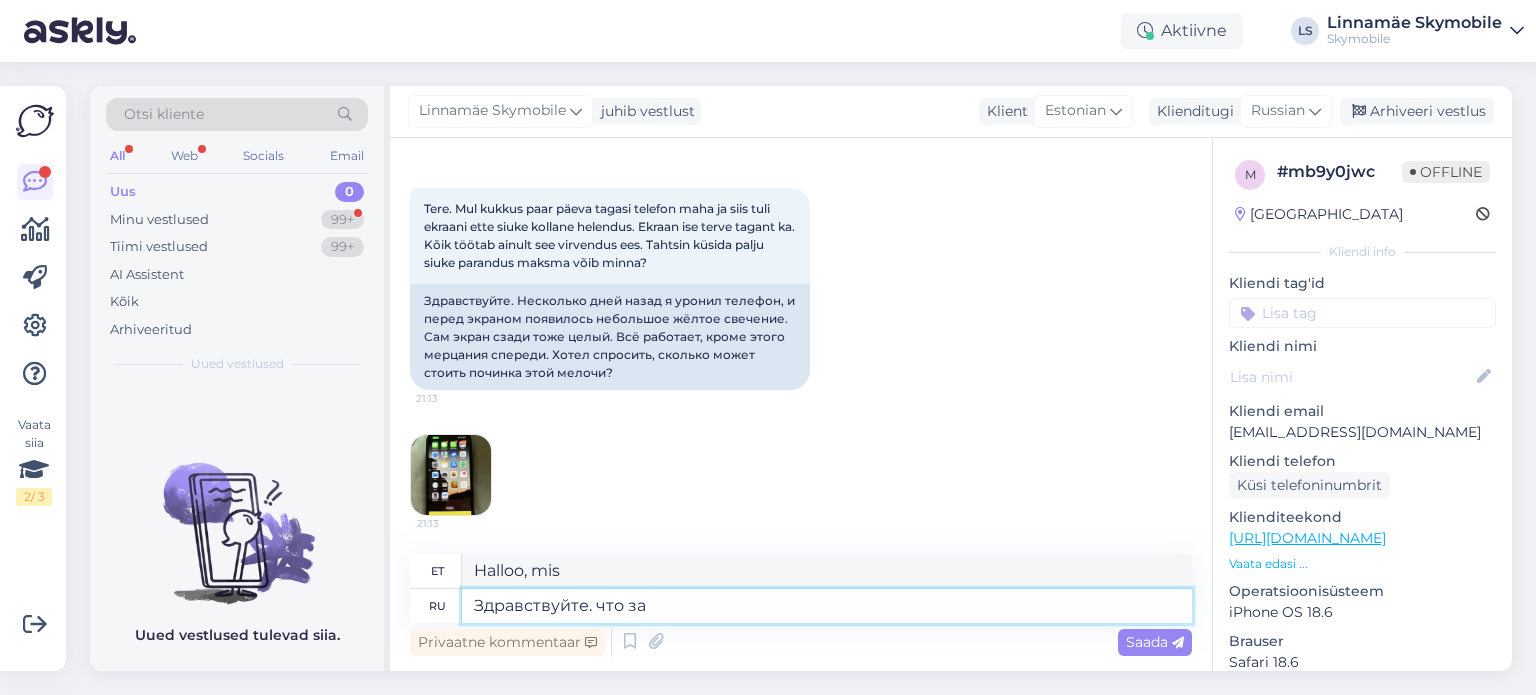 type on "Здравствуйте. что за" 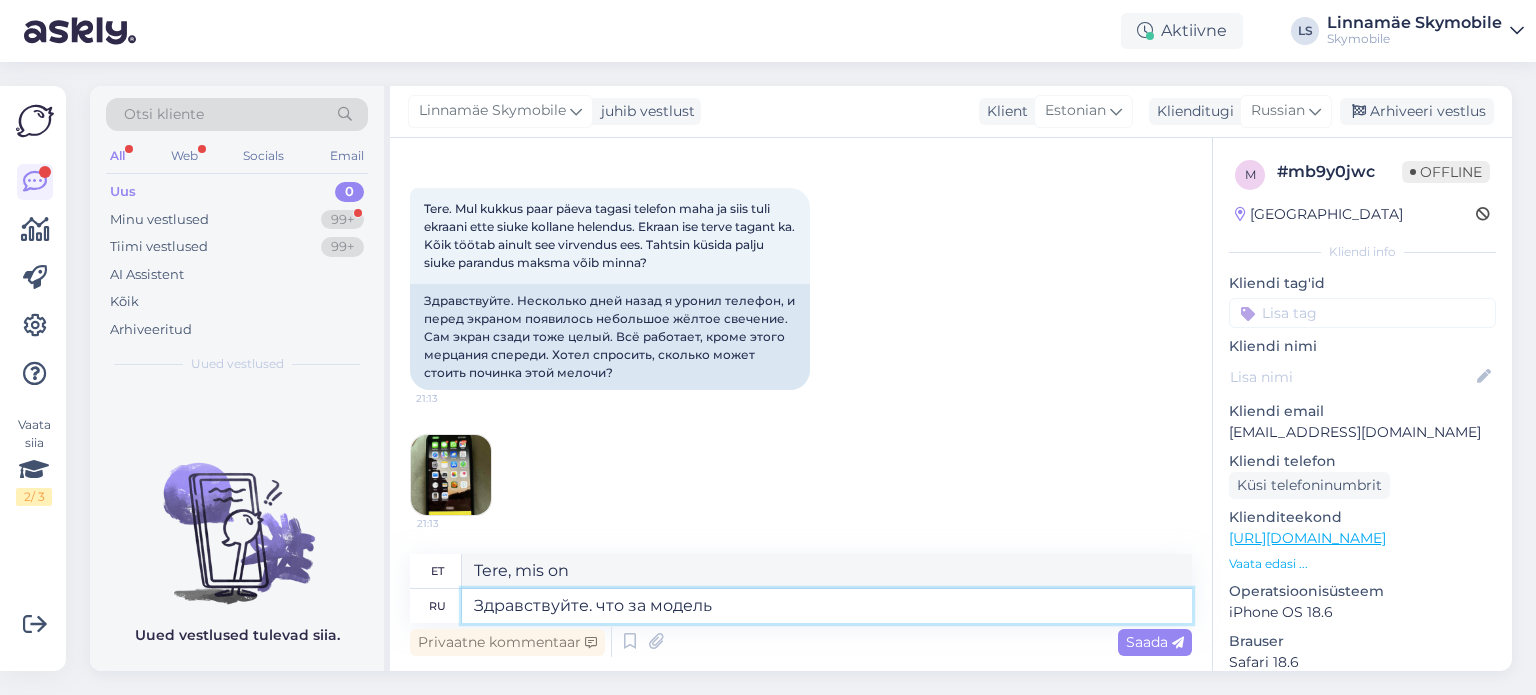 type on "Здравствуйте. что за модель т" 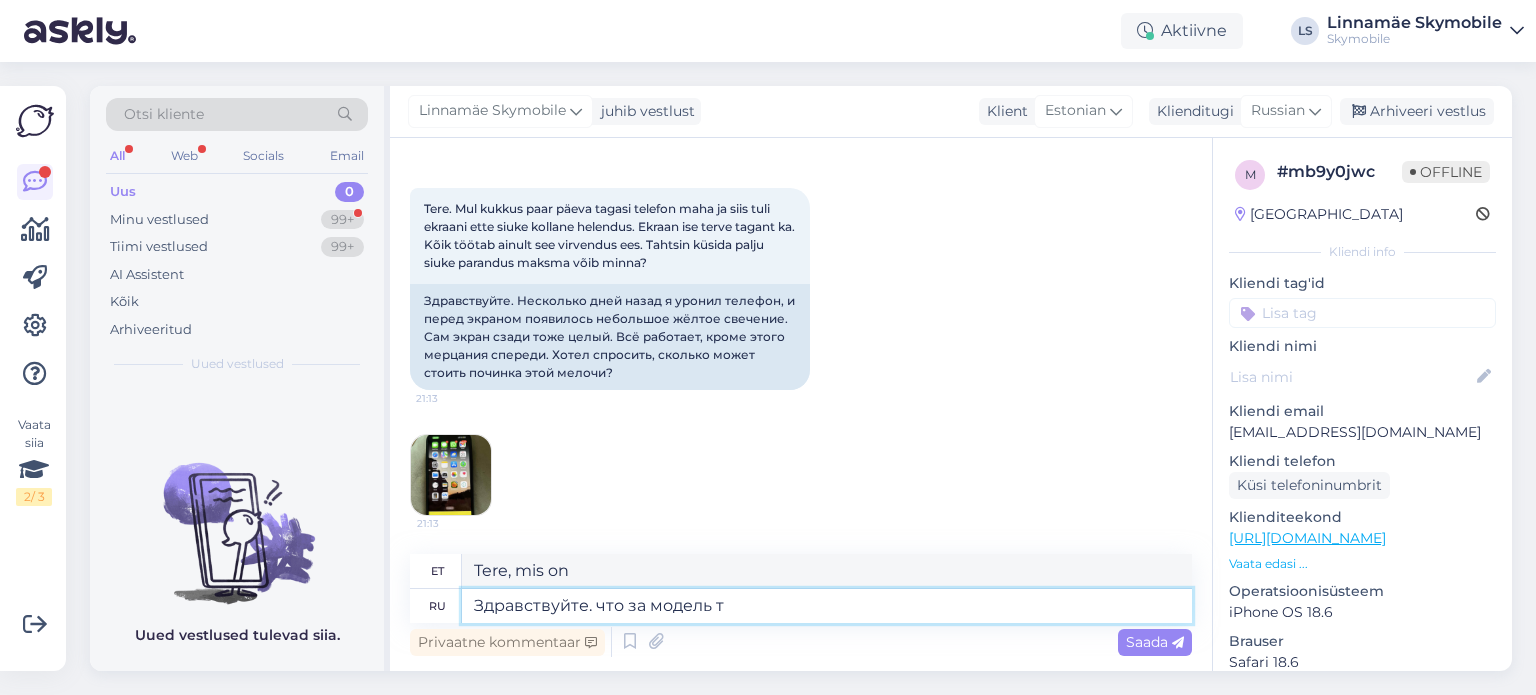type on "Tere, mis [PERSON_NAME] see on?" 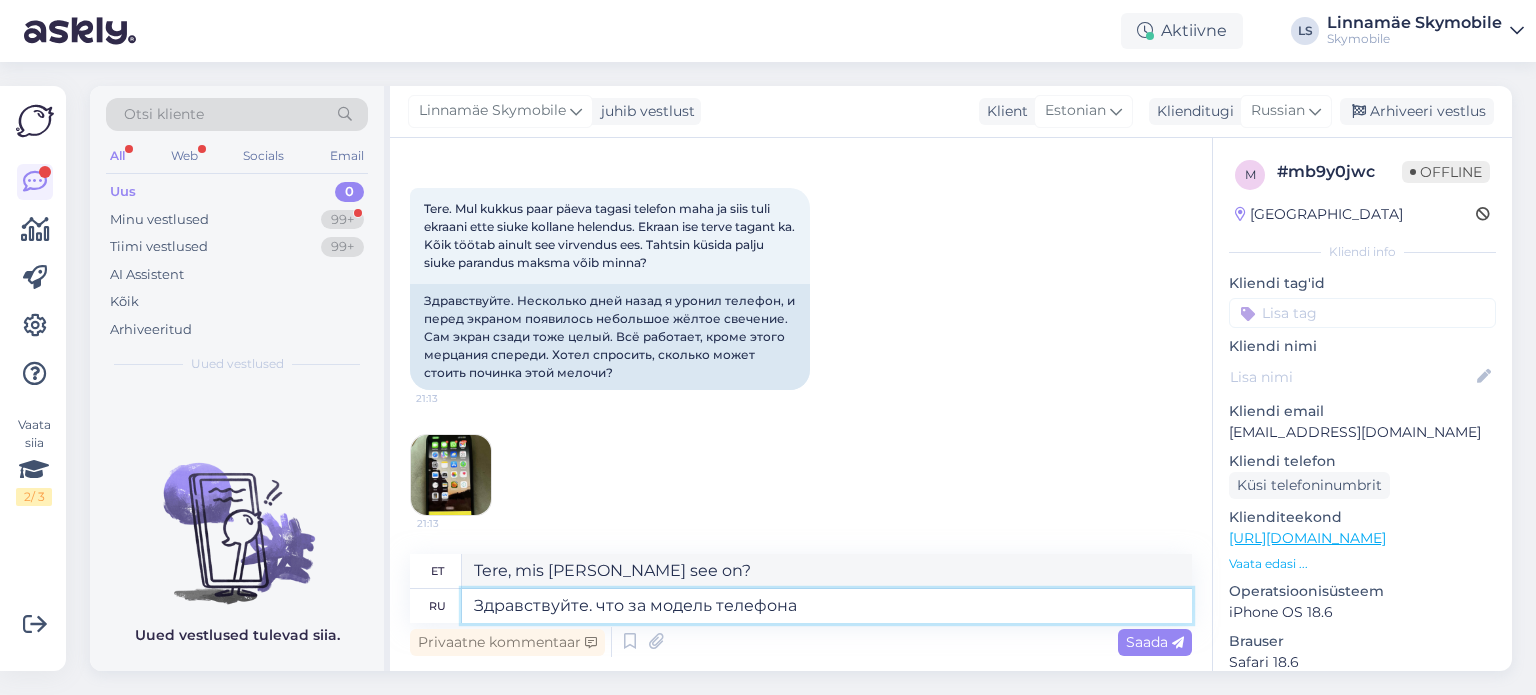type on "Здравствуйте. что за модель телефона?" 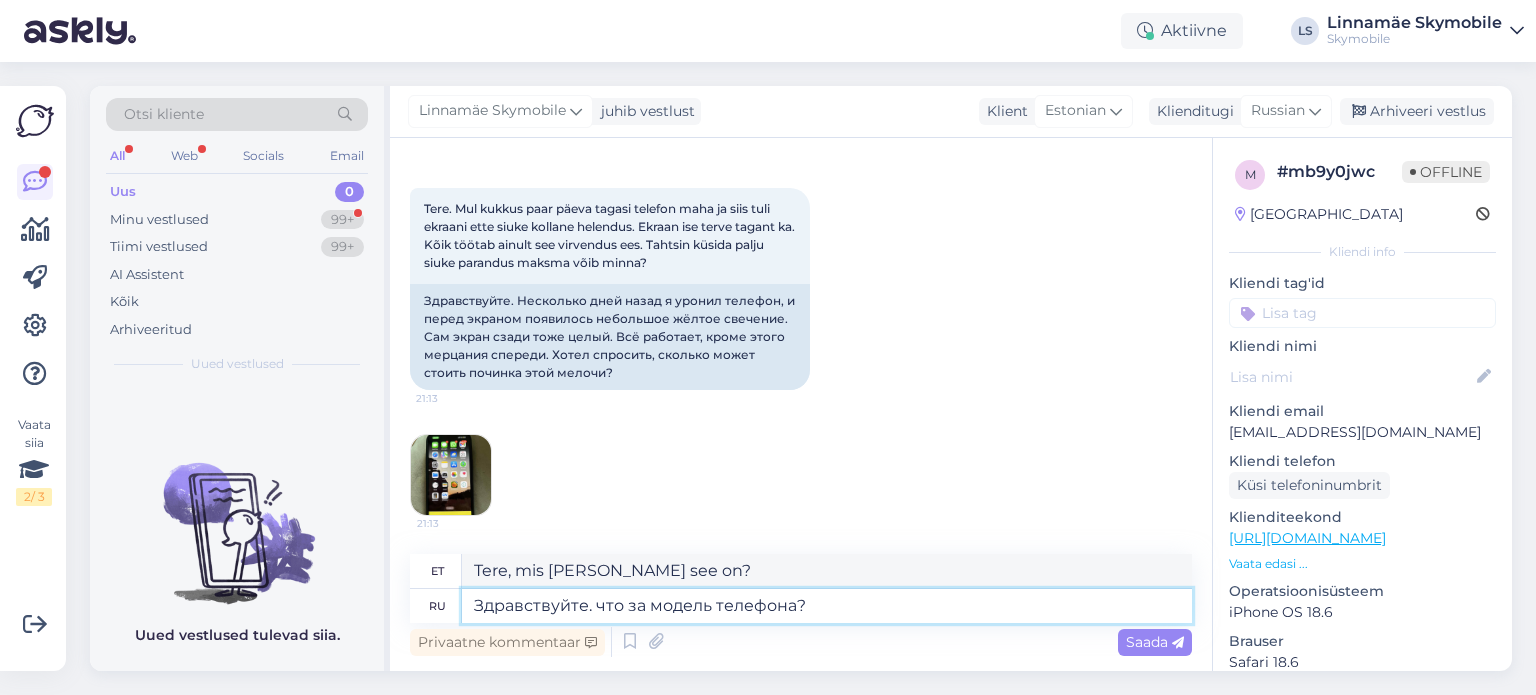 type on "Tere. Mis on telefoni [PERSON_NAME]?" 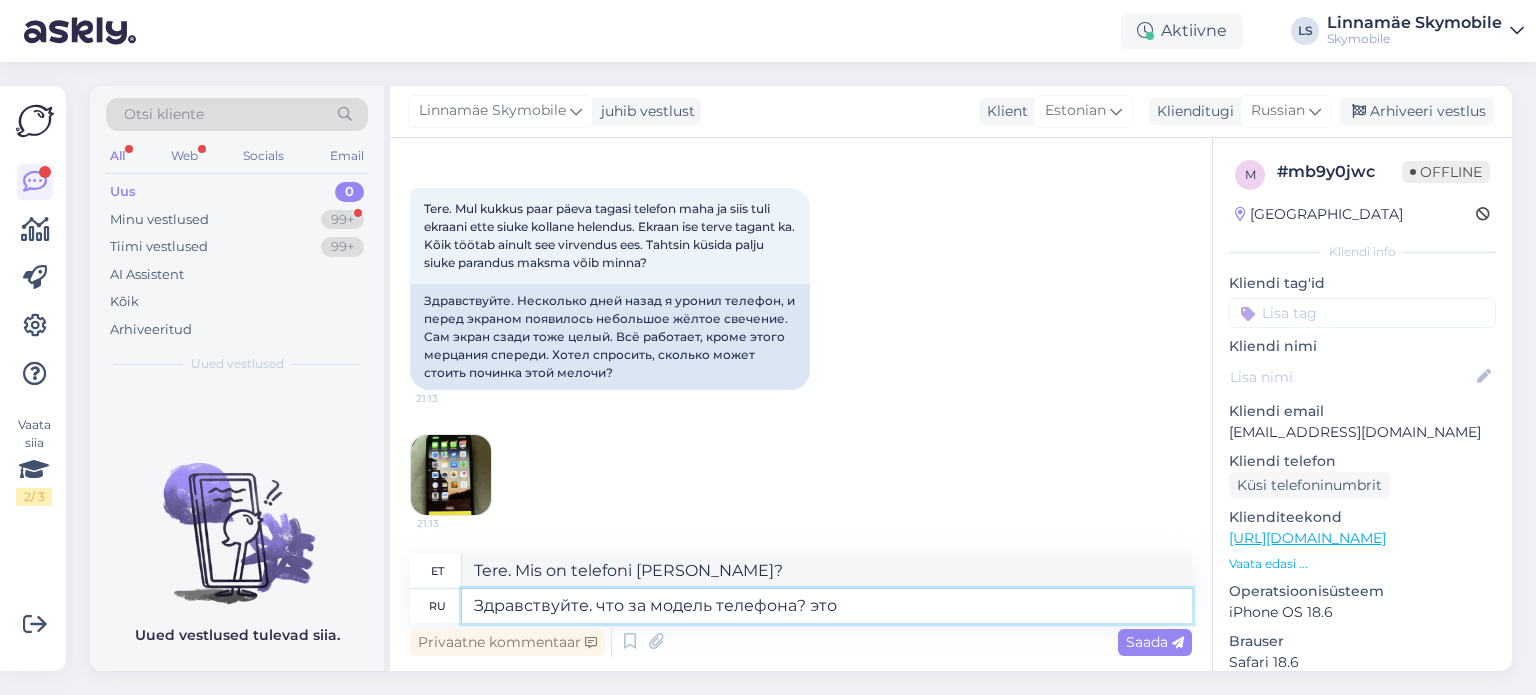 type on "Здравствуйте. что за модель телефона? это" 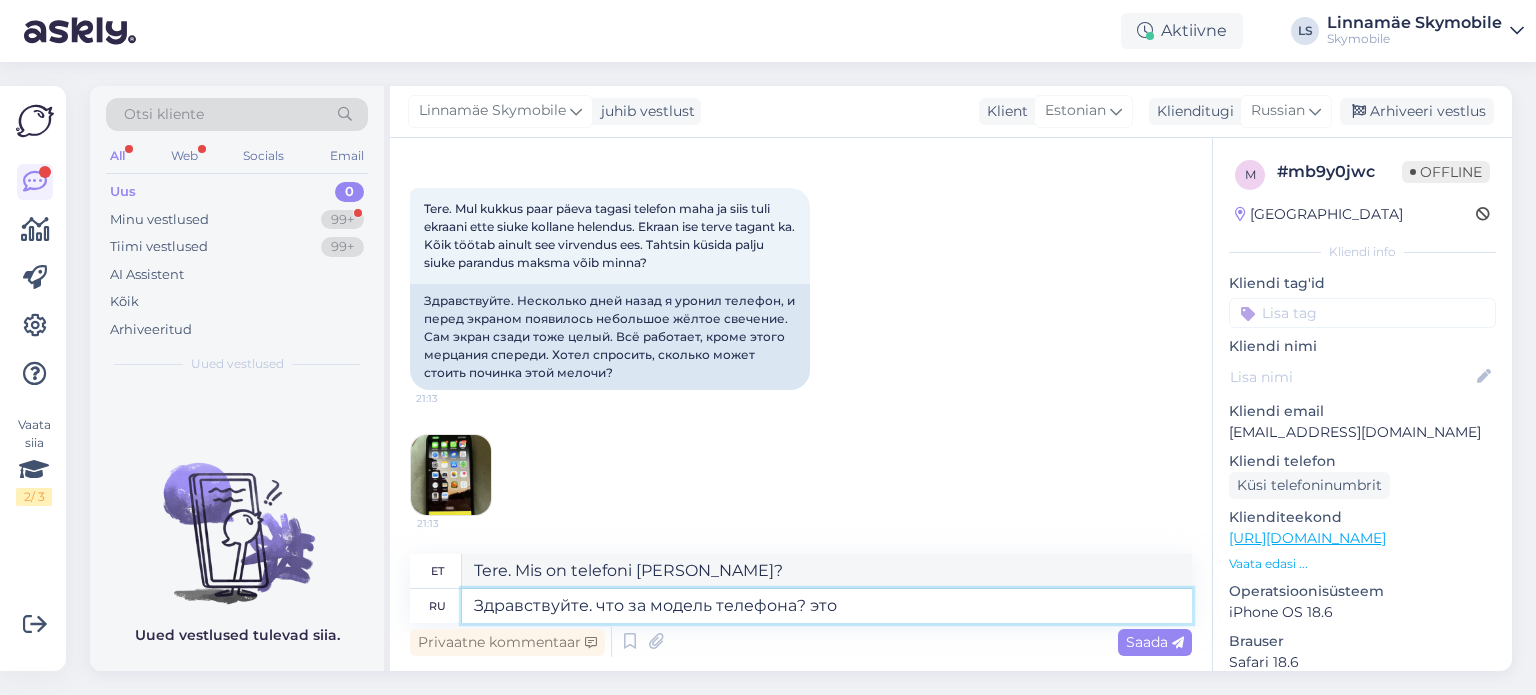 type on "Tere. Mis on telefoni [PERSON_NAME]? Kas see on" 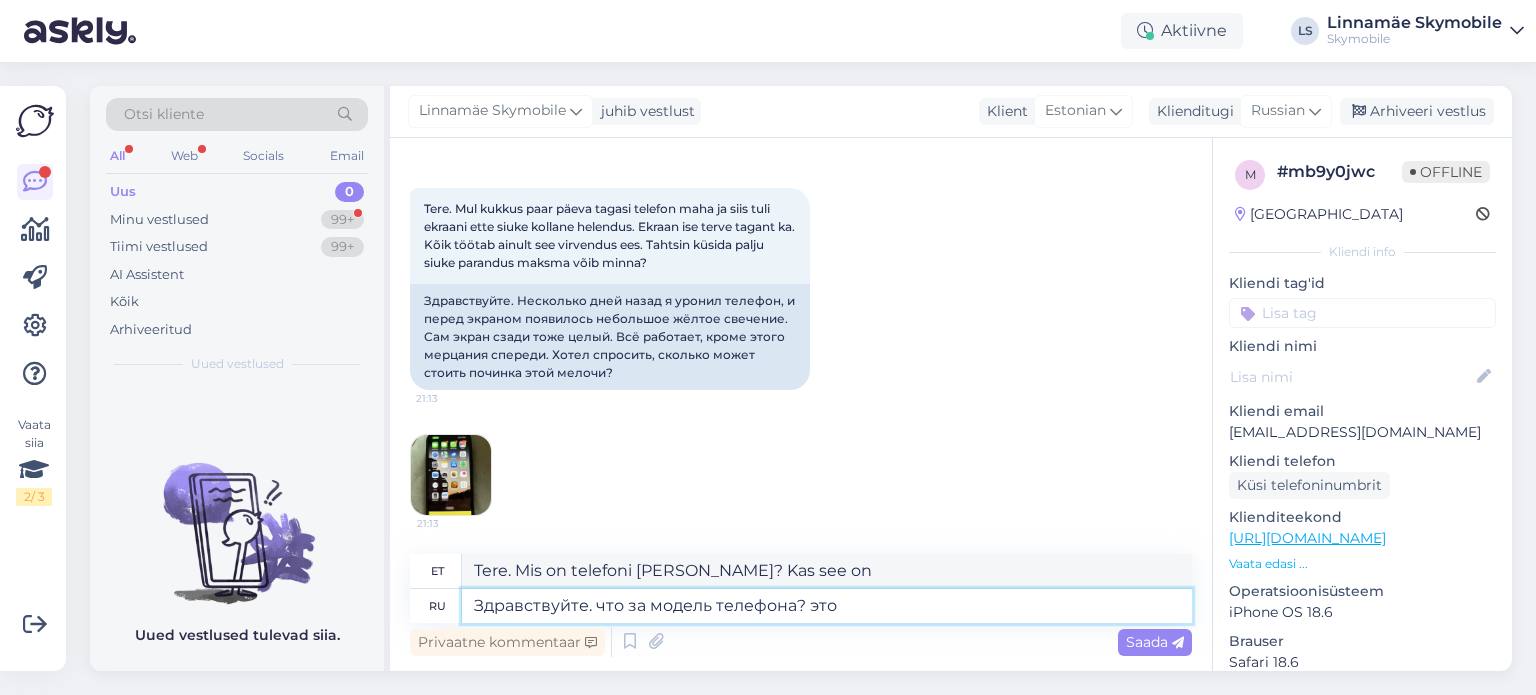 type on "Здравствуйте. что за модель телефона? это п" 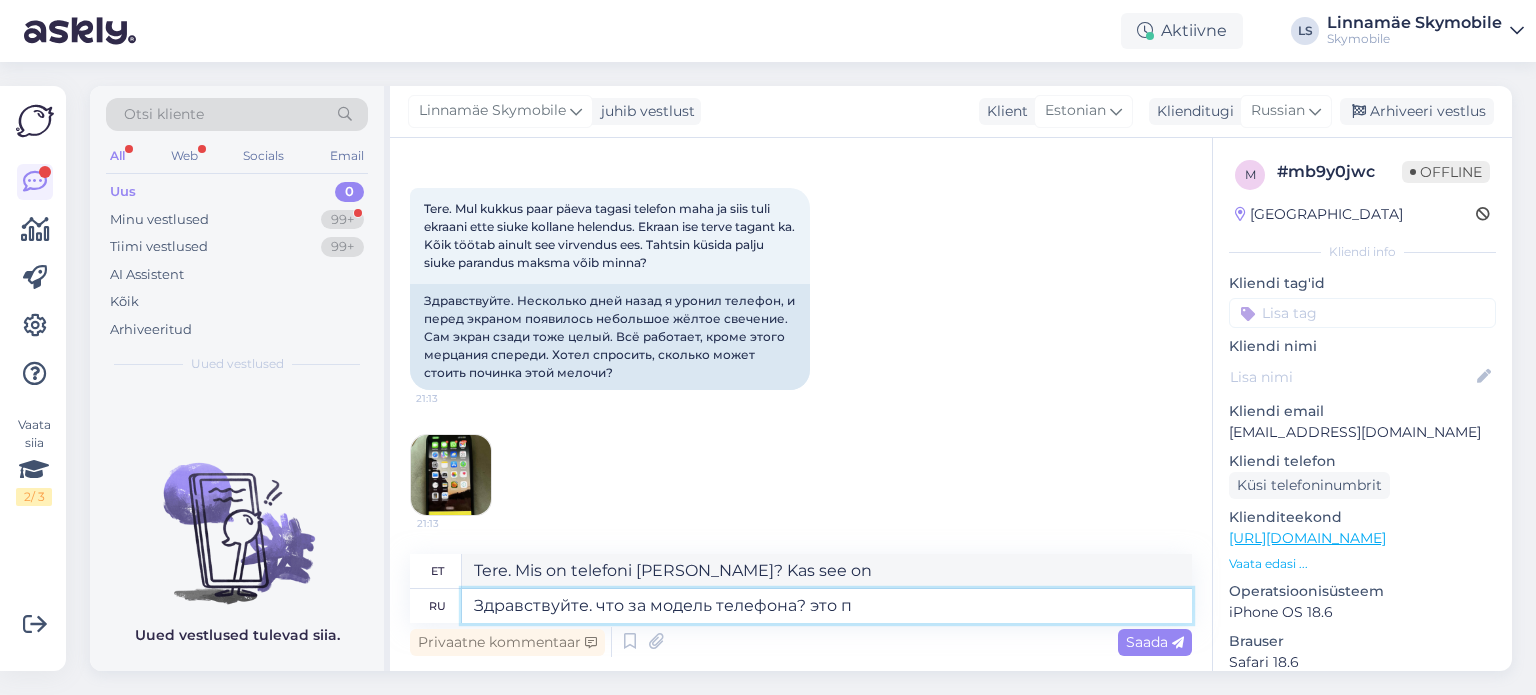 type on "Tere. Mis on telefoni [PERSON_NAME]? Kas see on P?" 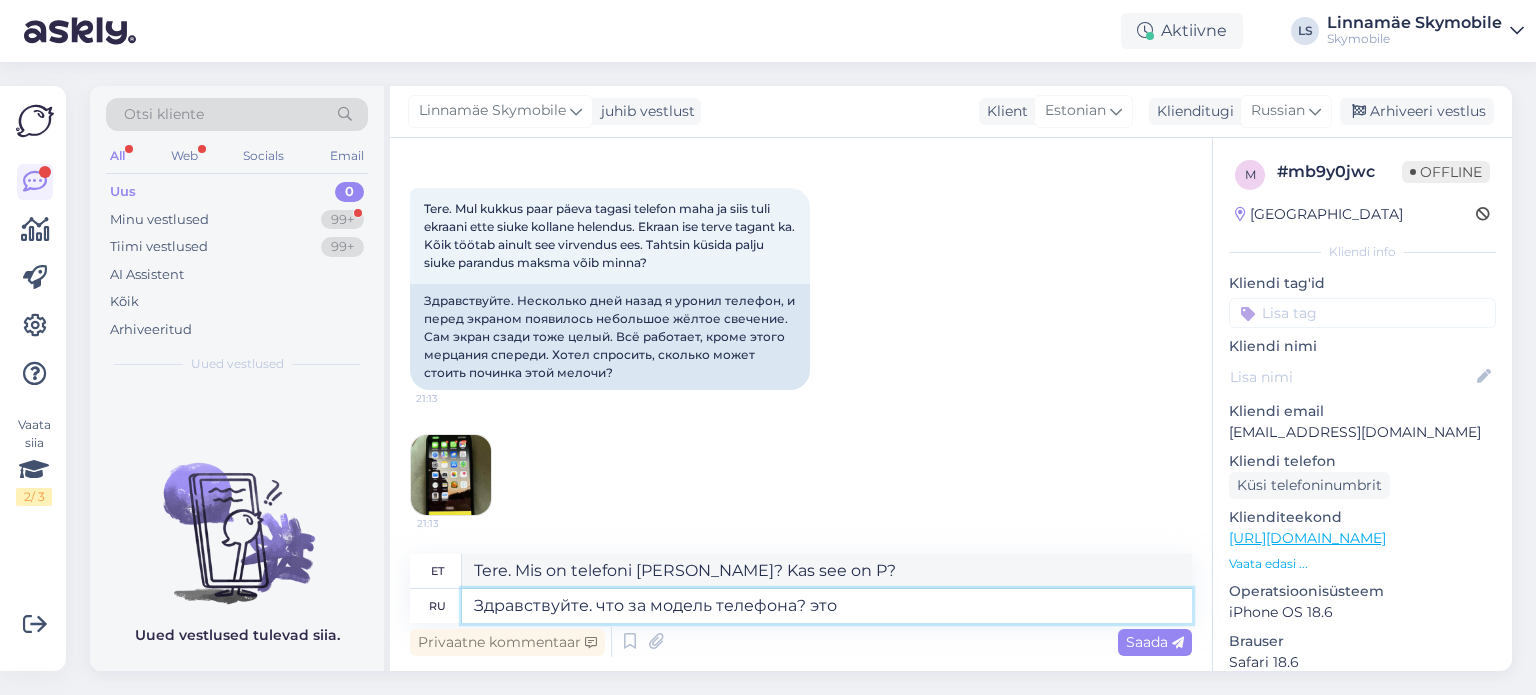 type on "Здравствуйте. что за модель телефона? эт" 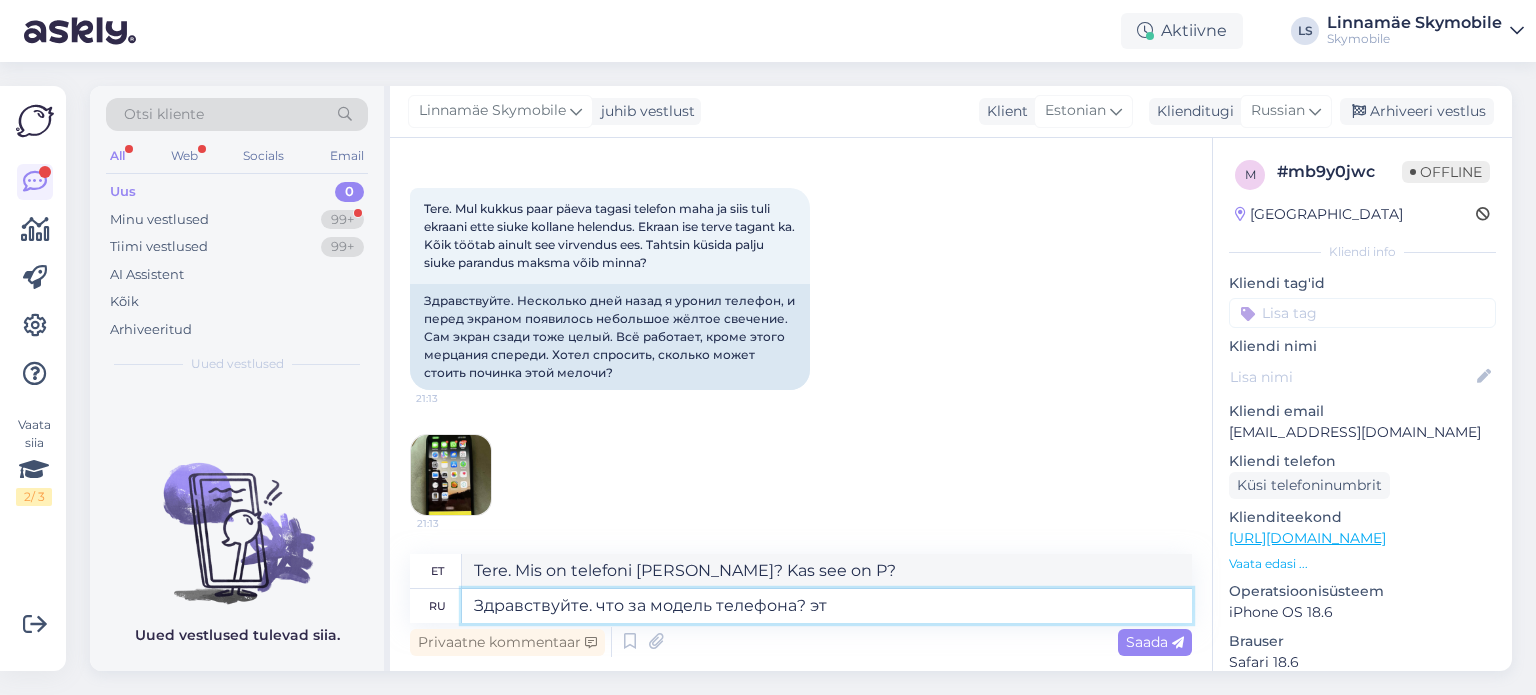 type on "Tere. Mis on telefoni [PERSON_NAME]? Kas see on" 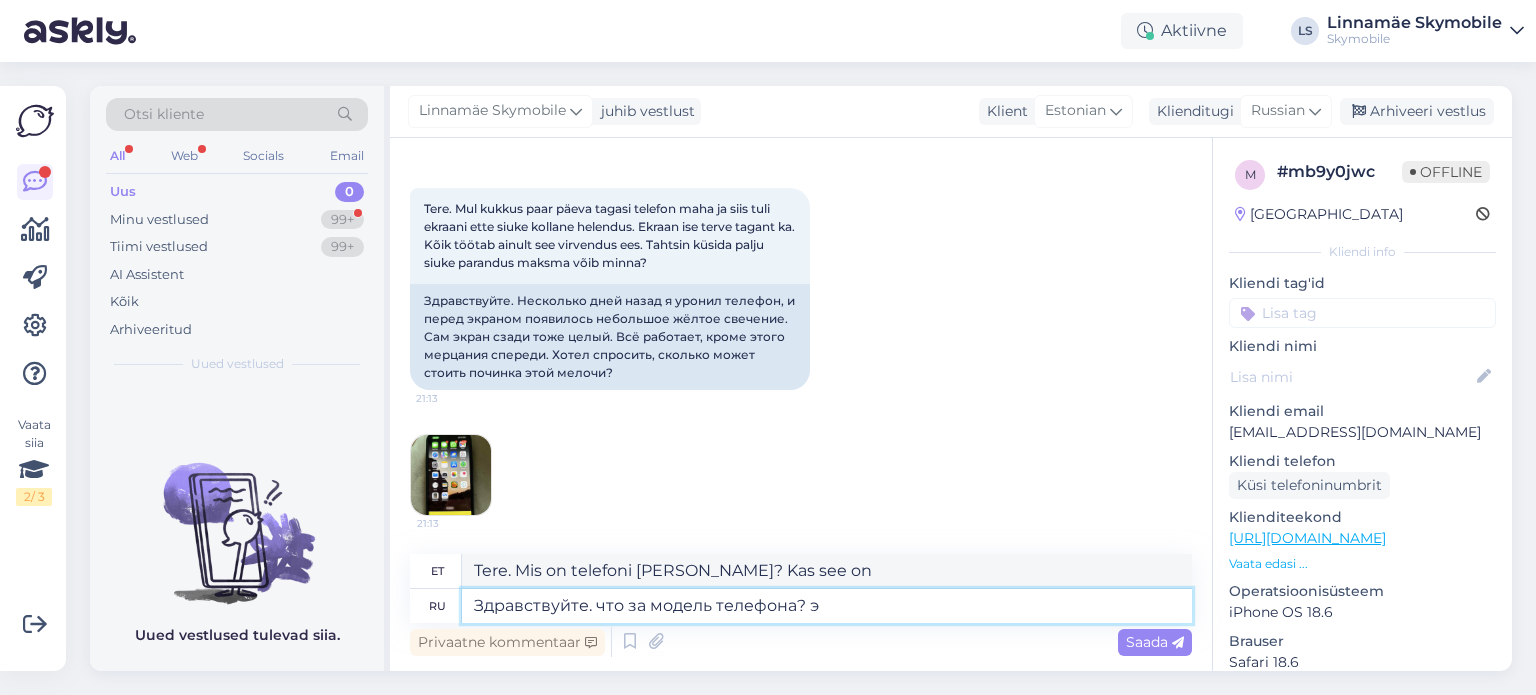 type on "Здравствуйте. что за модель телефона?" 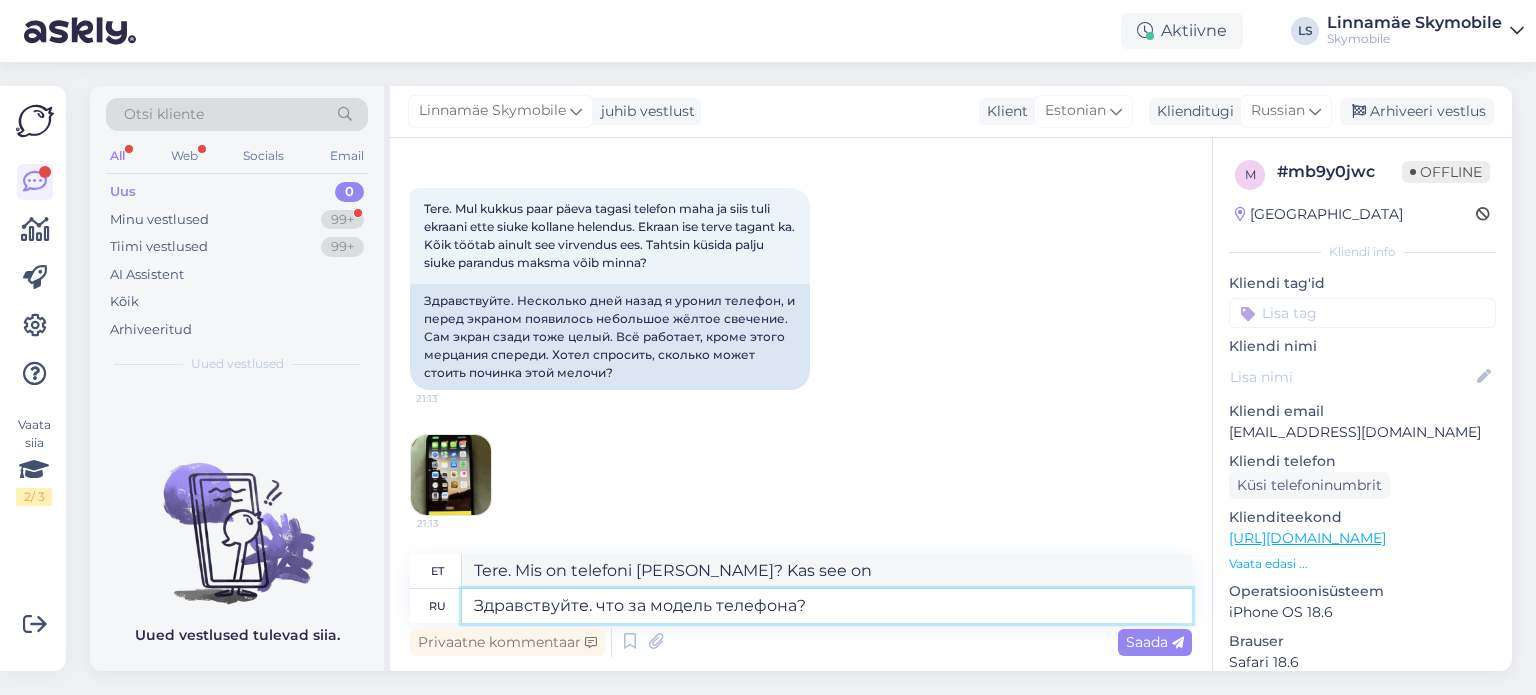 type on "Tere. Mis on telefoni [PERSON_NAME]?" 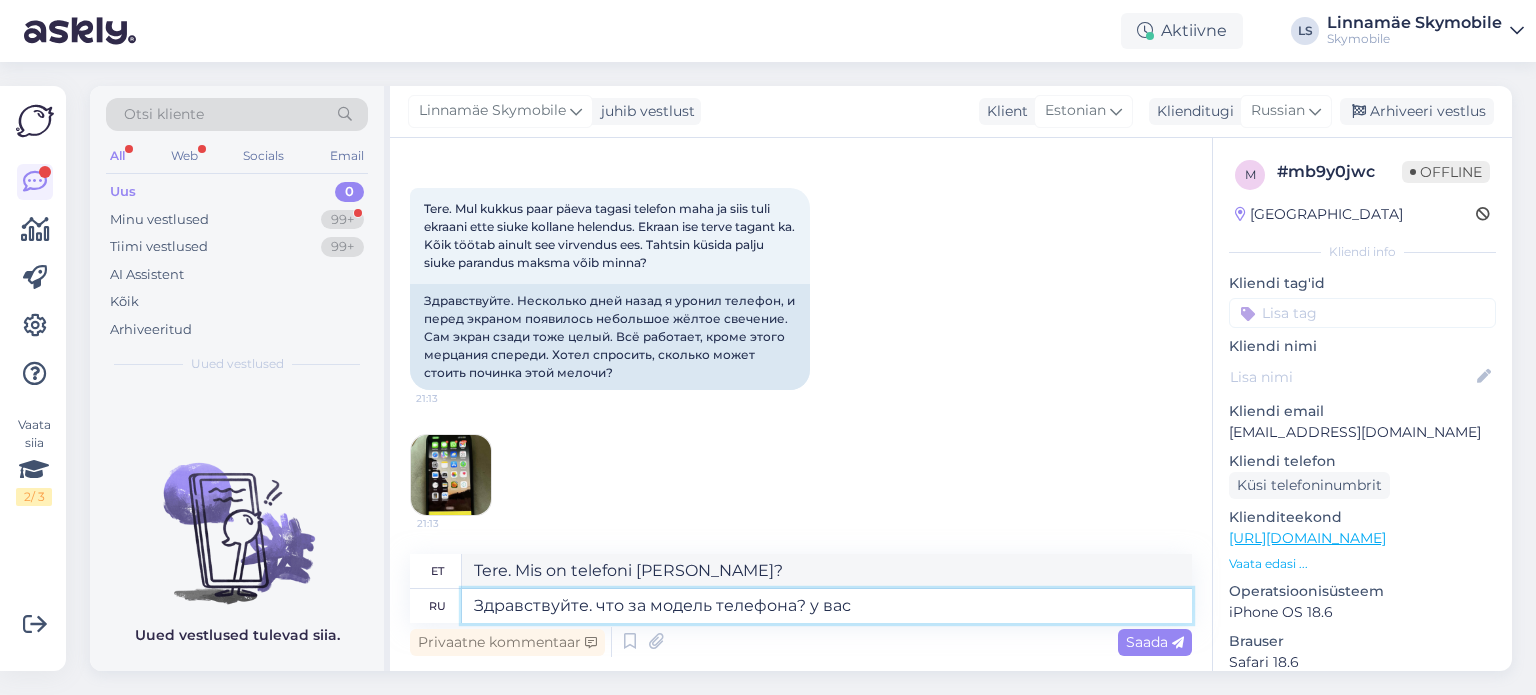 type on "Здравствуйте. что за модель телефона? у вас" 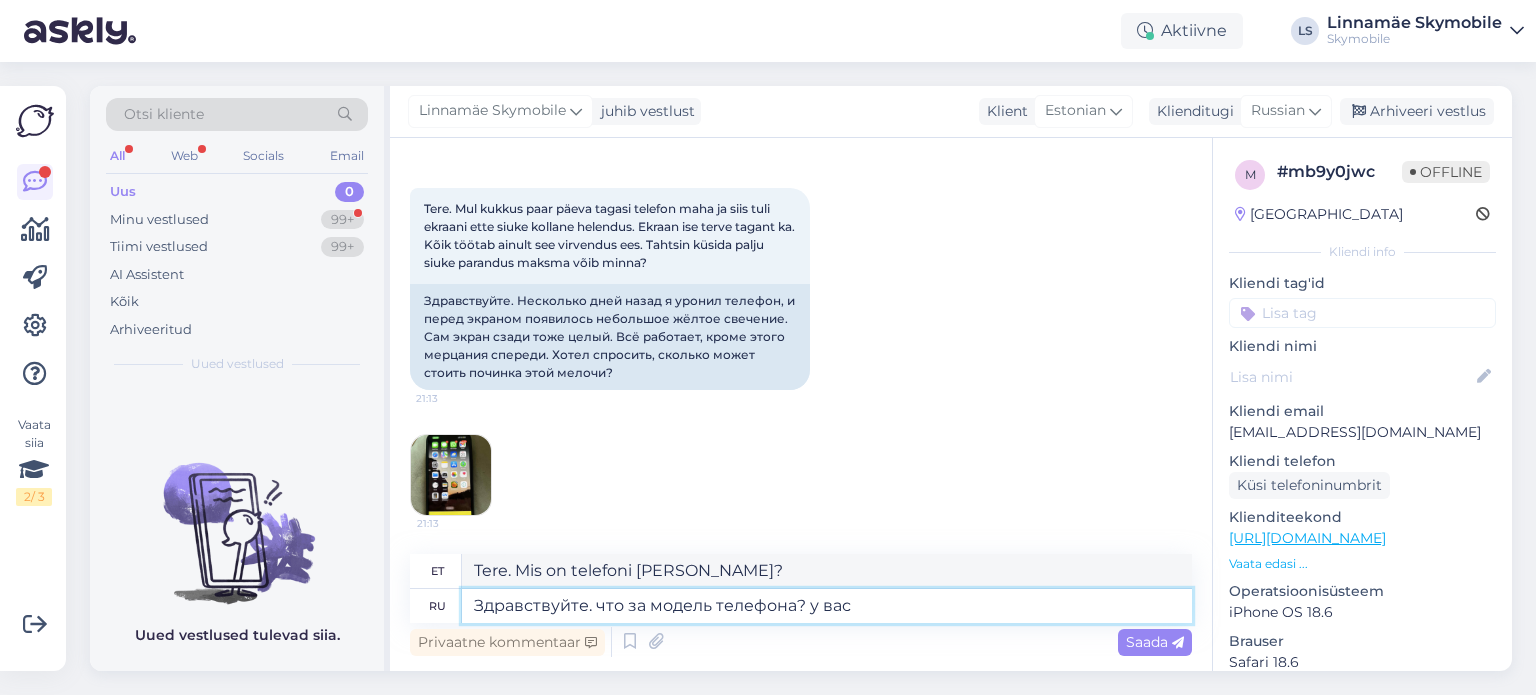 type on "Tere. Mis on telefoni [PERSON_NAME]? Kas teil on" 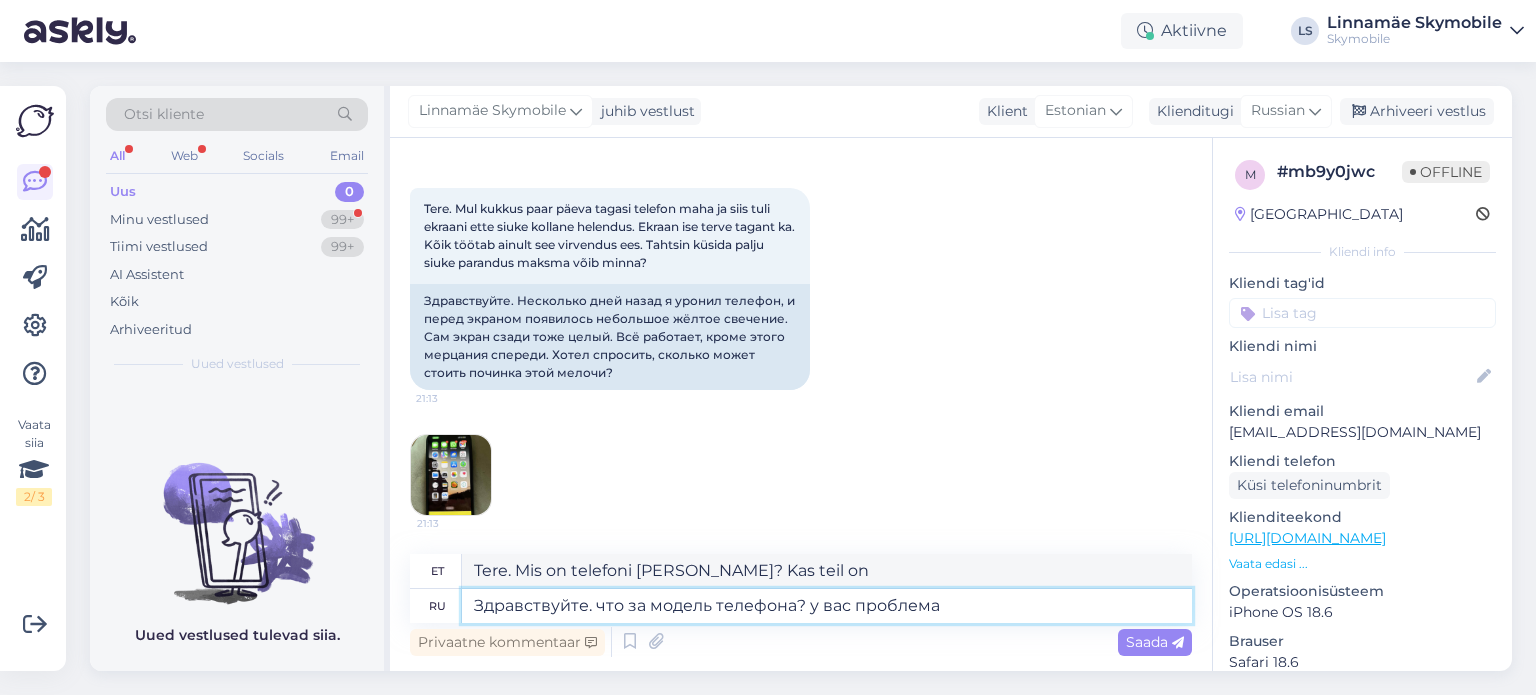 type on "Здравствуйте. что за модель телефона? у вас проблема" 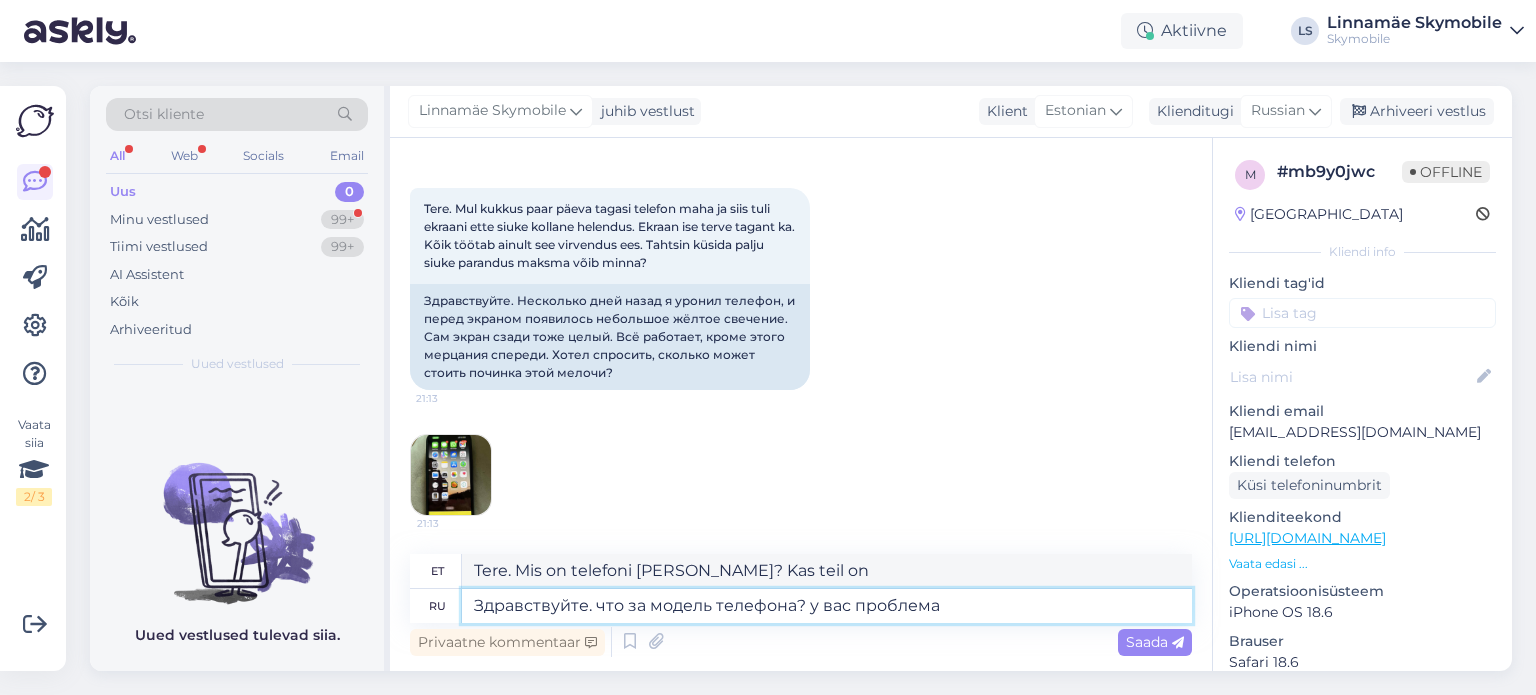 type on "Tere. Mis on telefoni [PERSON_NAME]? Kas teil on probleem?" 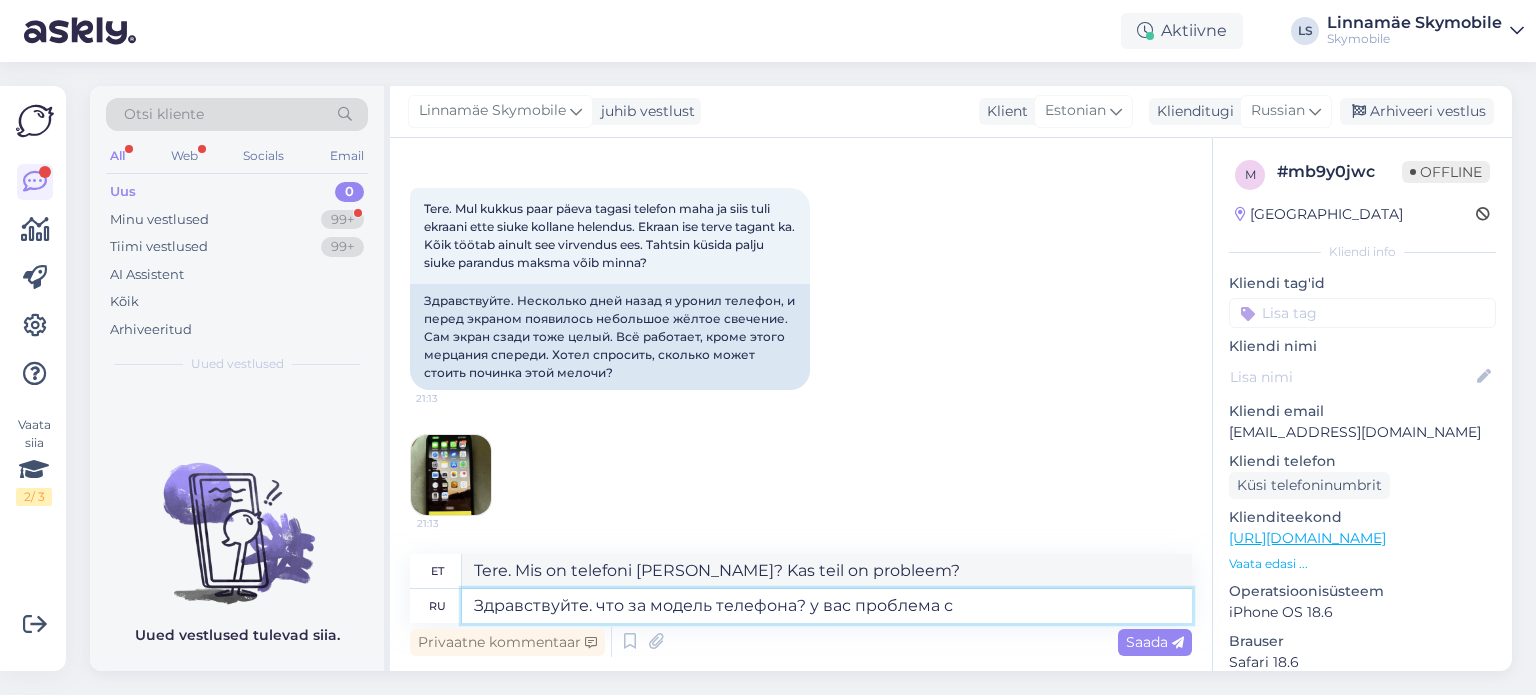 type on "Здравствуйте. что за модель телефона? у вас проблема с" 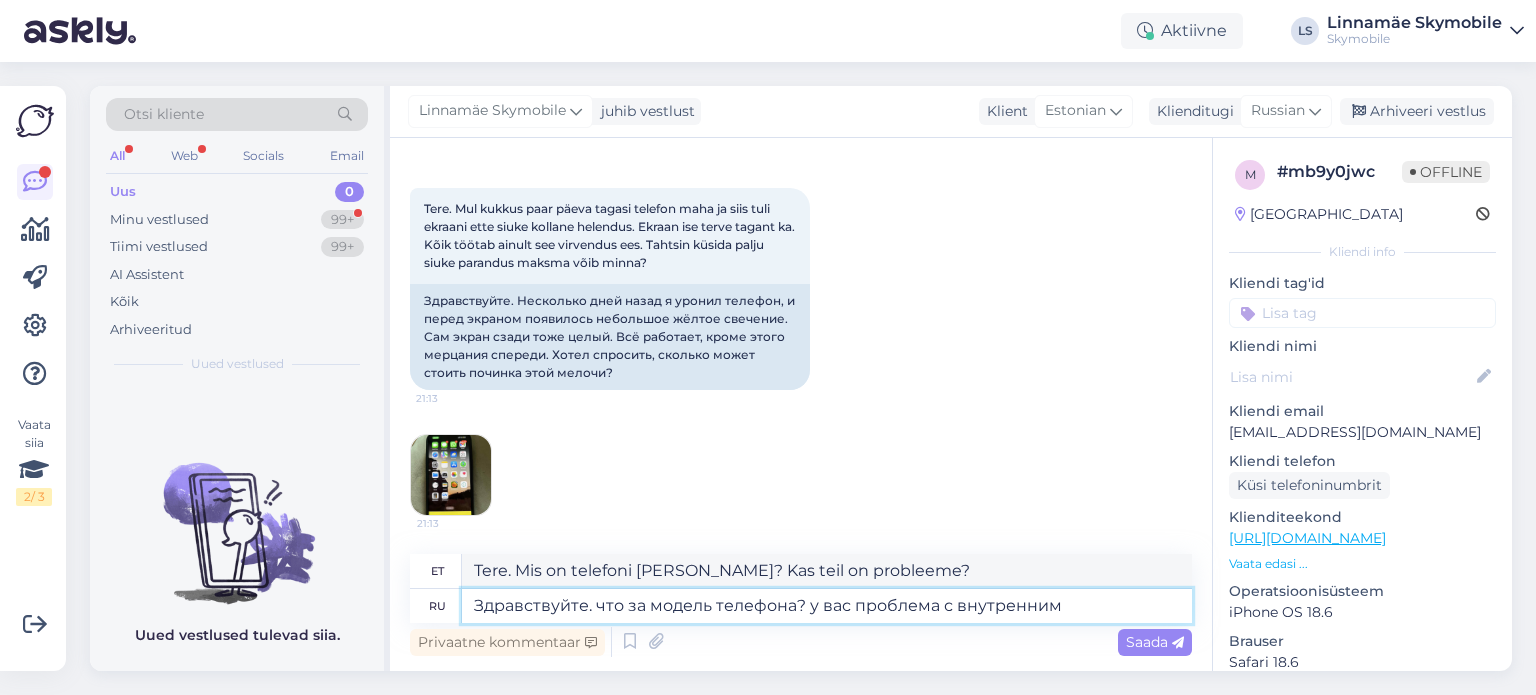 type on "Здравствуйте. что за модель телефона? у вас проблема с внутренним" 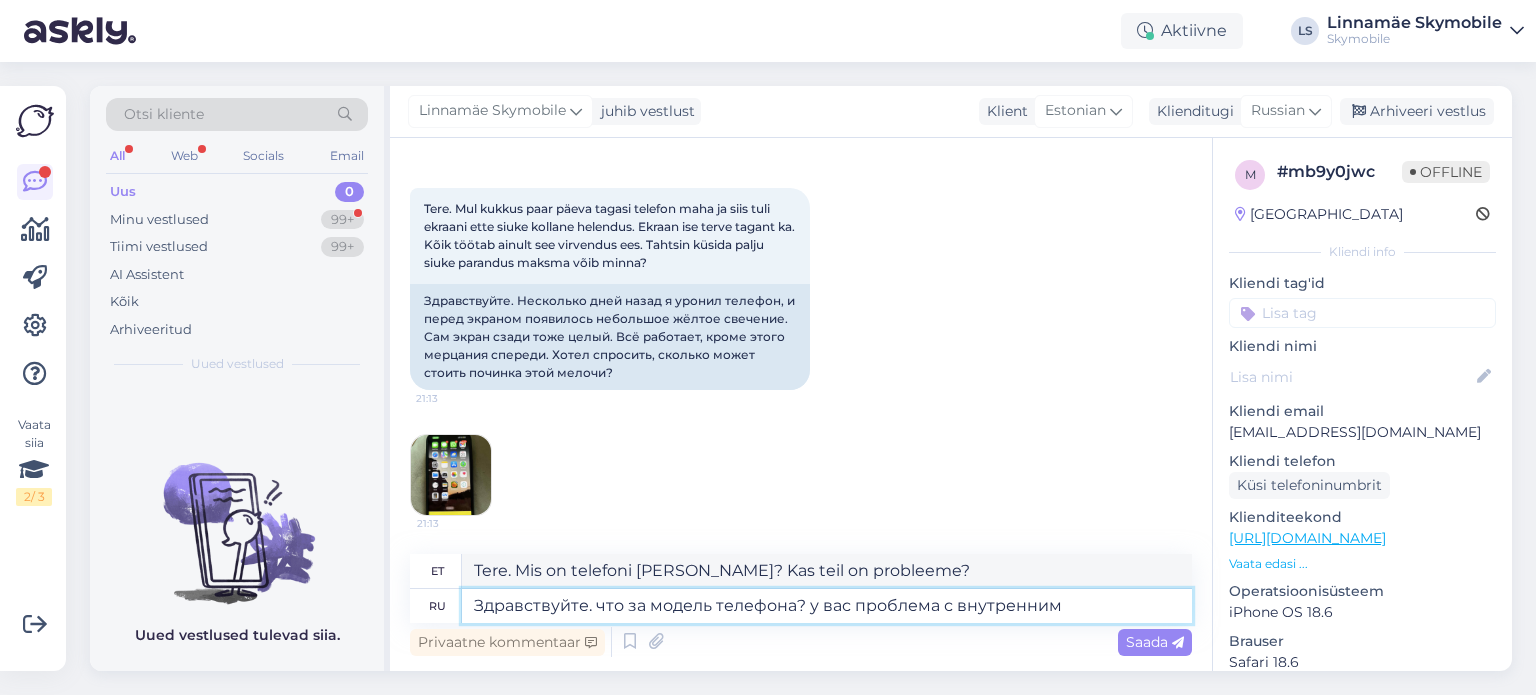 type on "Tere. Mis on telefoni [PERSON_NAME]? Kas teil on probleeme sisemise paneeliga?" 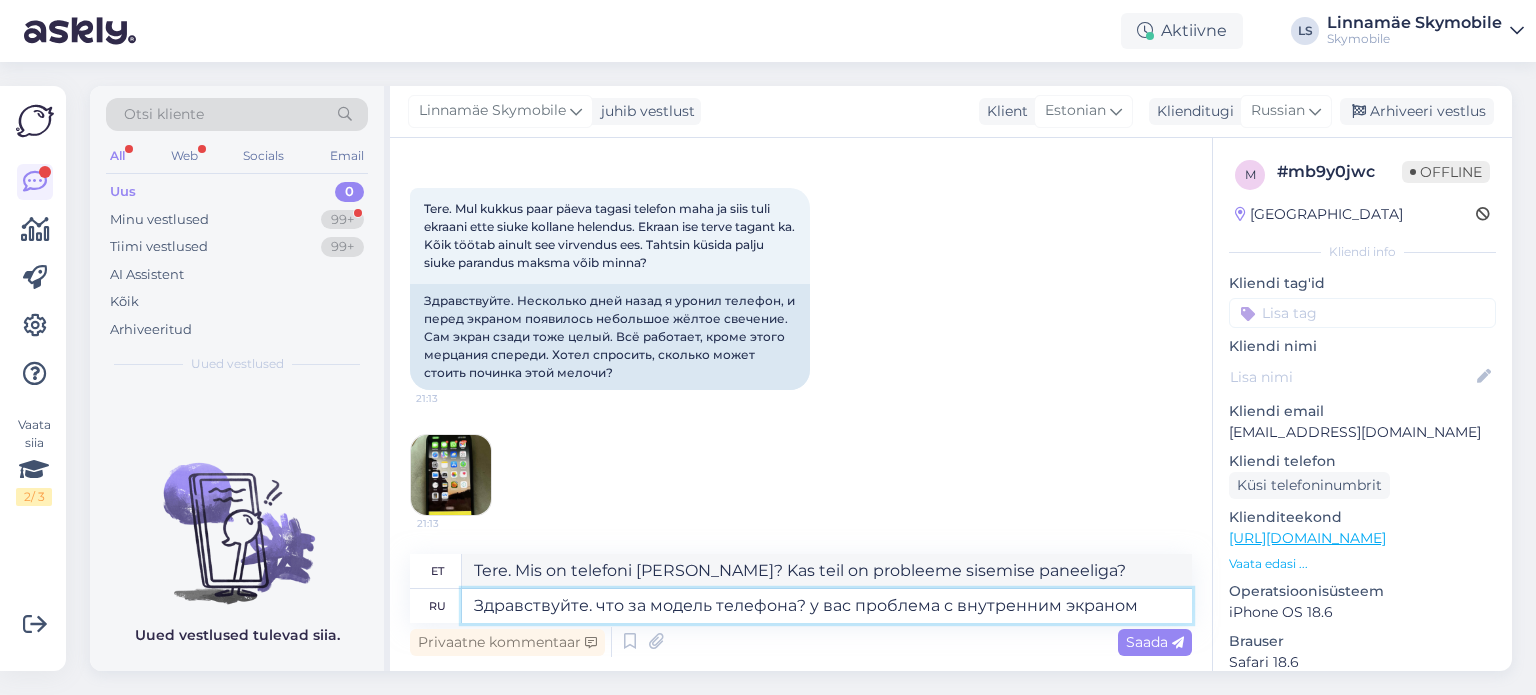 type on "Здравствуйте. что за модель телефона? у вас проблема с внутренним экраном" 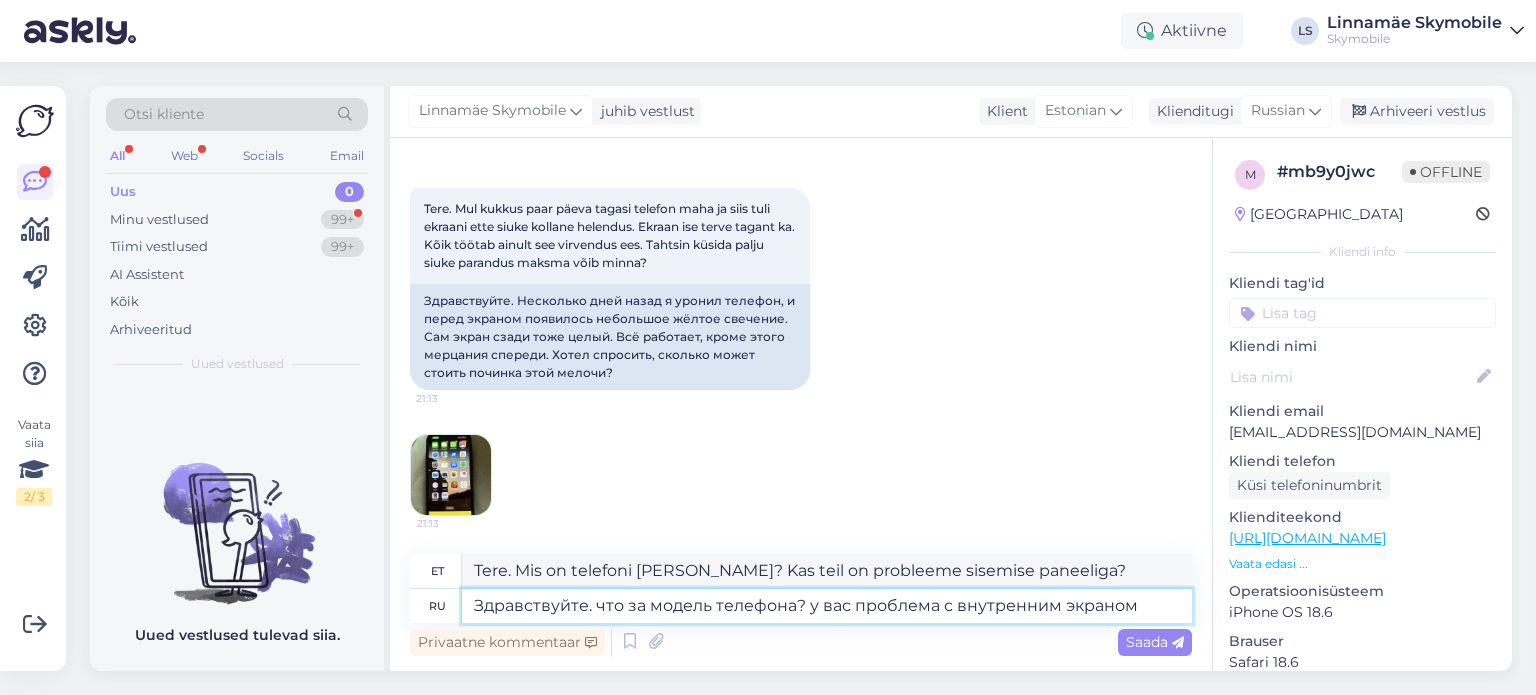 type on "Tere. Mis on telefoni [PERSON_NAME]? Kas teil on probleeme sisemise ekraaniga?" 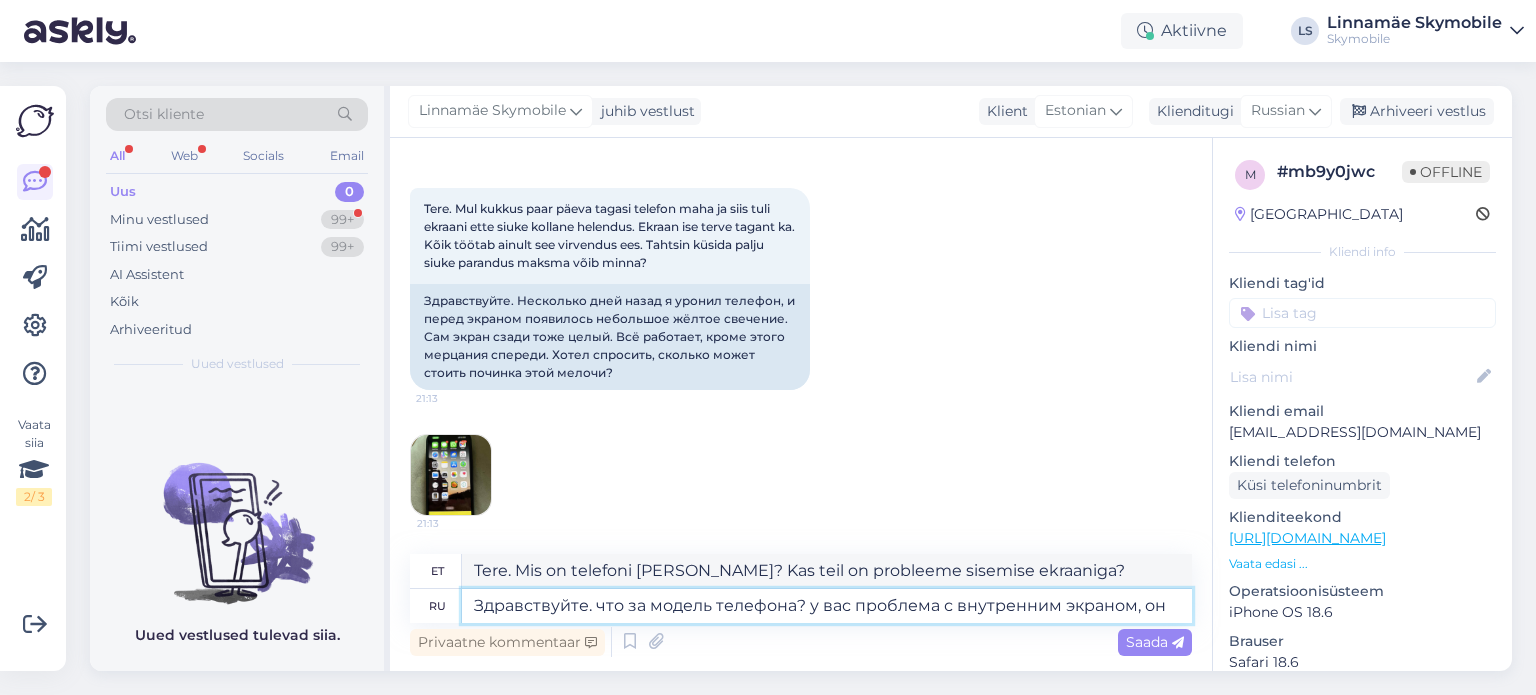 type on "Здравствуйте. что за модель телефона? у вас проблема с внутренним экраном, он" 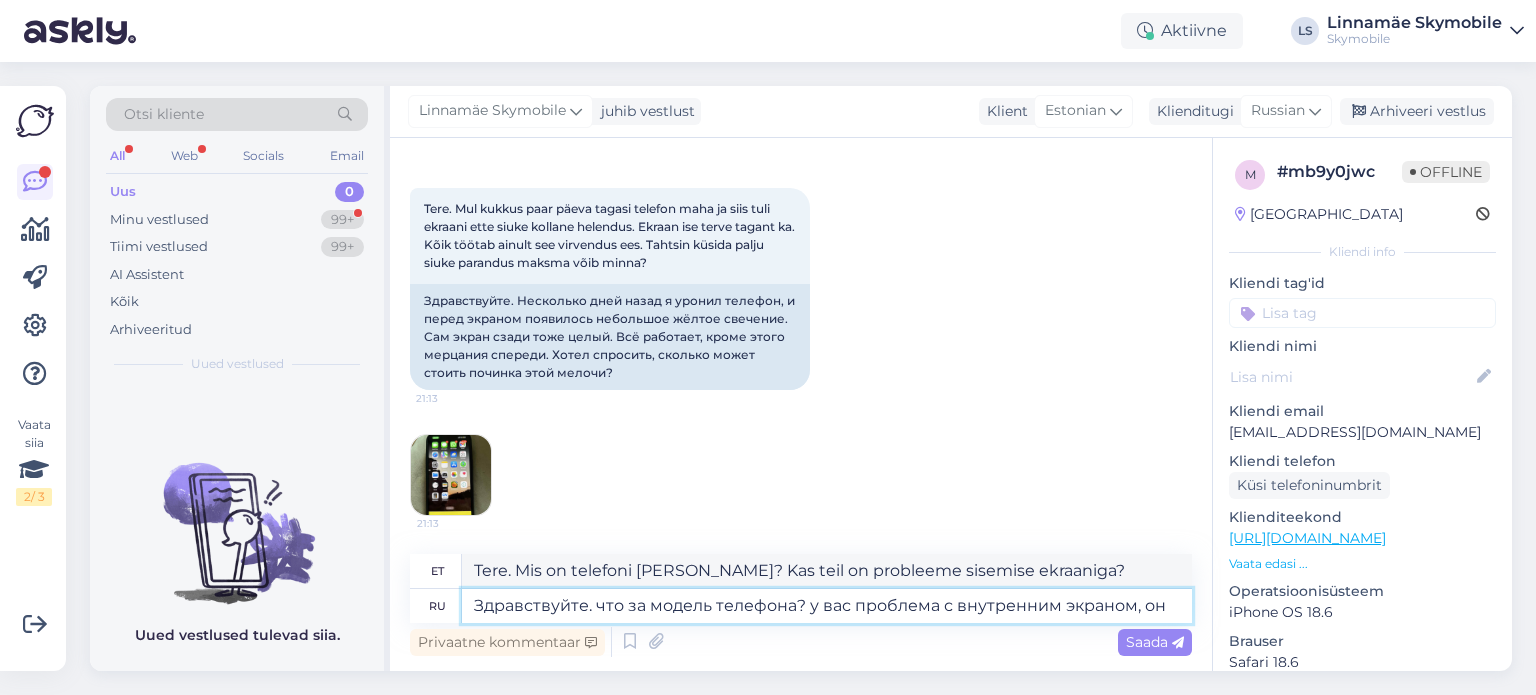 type on "Tere. Mis on telefoni [PERSON_NAME]? Teil on probleem sisemise ekraaniga." 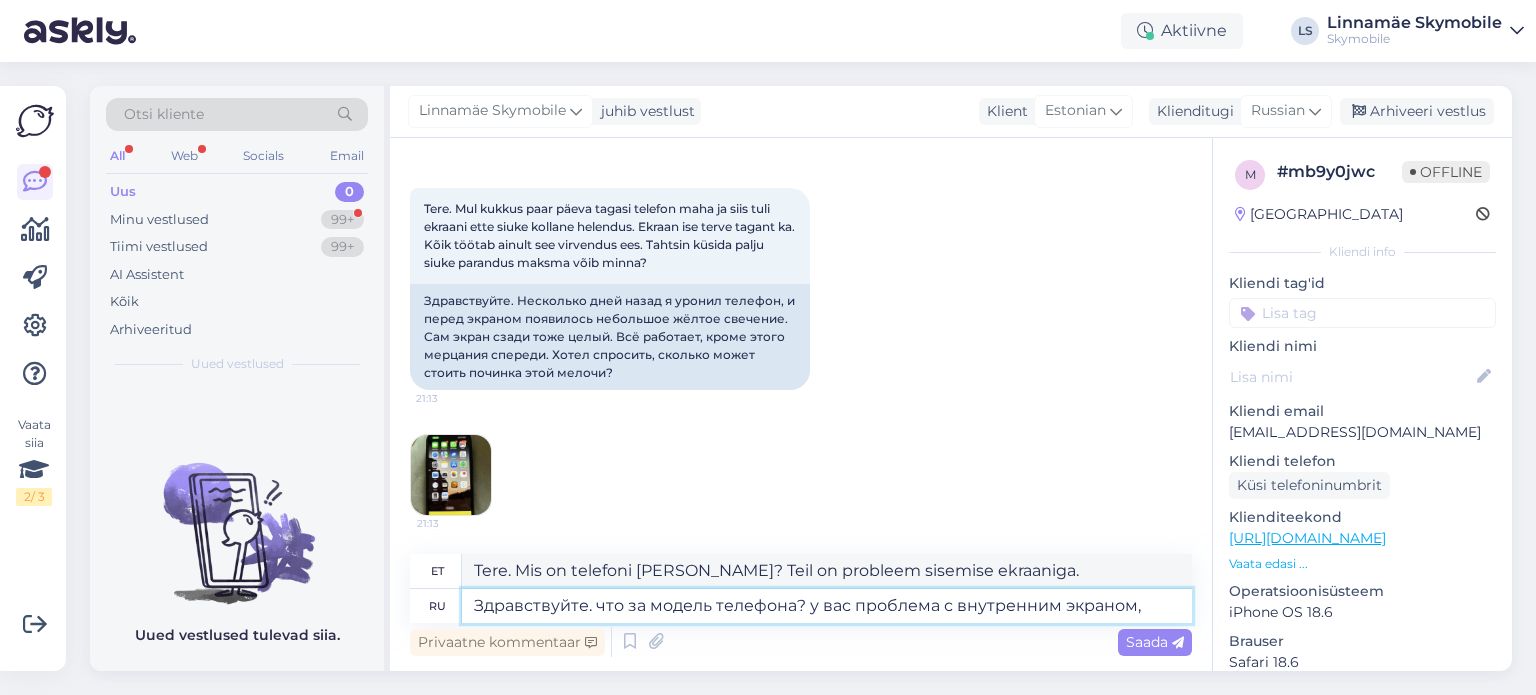 type on "Здравствуйте. что за модель телефона? у вас проблема с внутренним экраном," 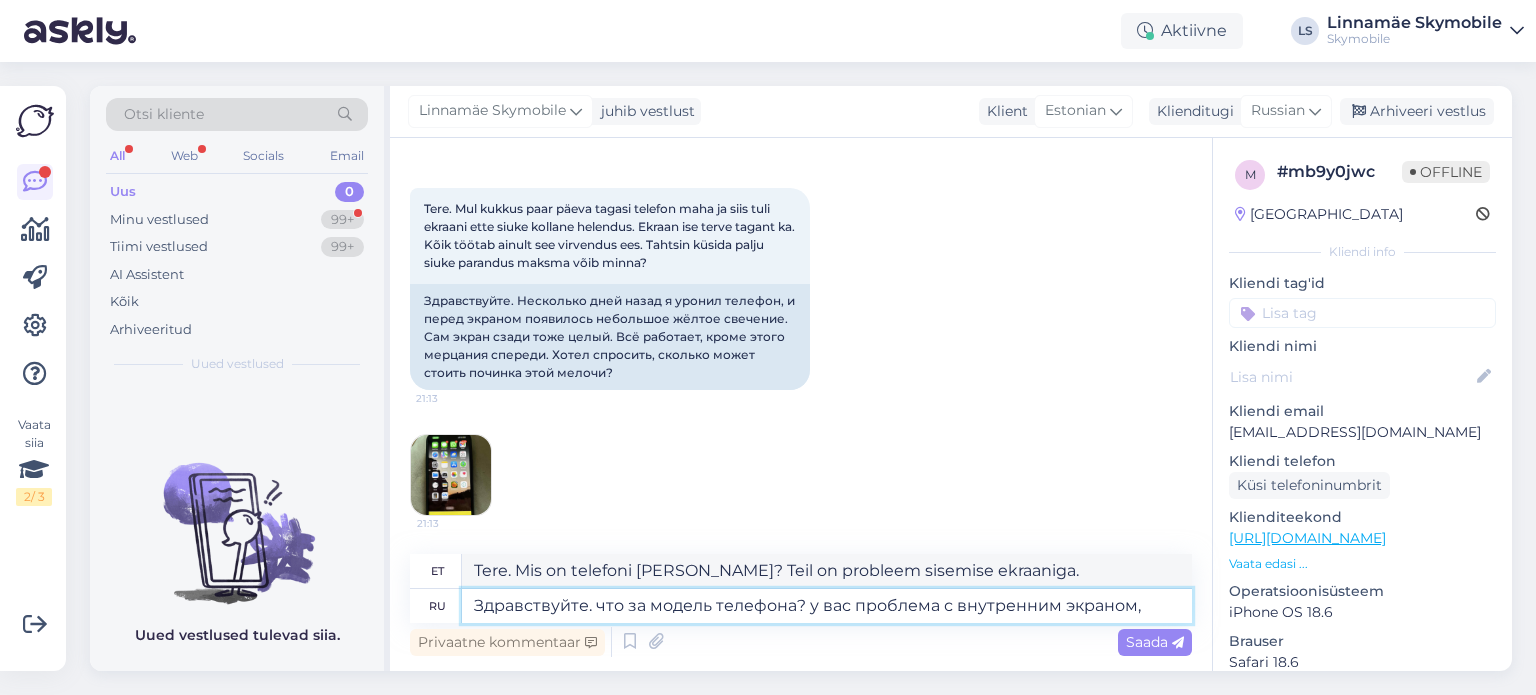 type on "Tere. Mis on telefoni [PERSON_NAME]? Kas teil on probleeme sisemise ekraaniga?" 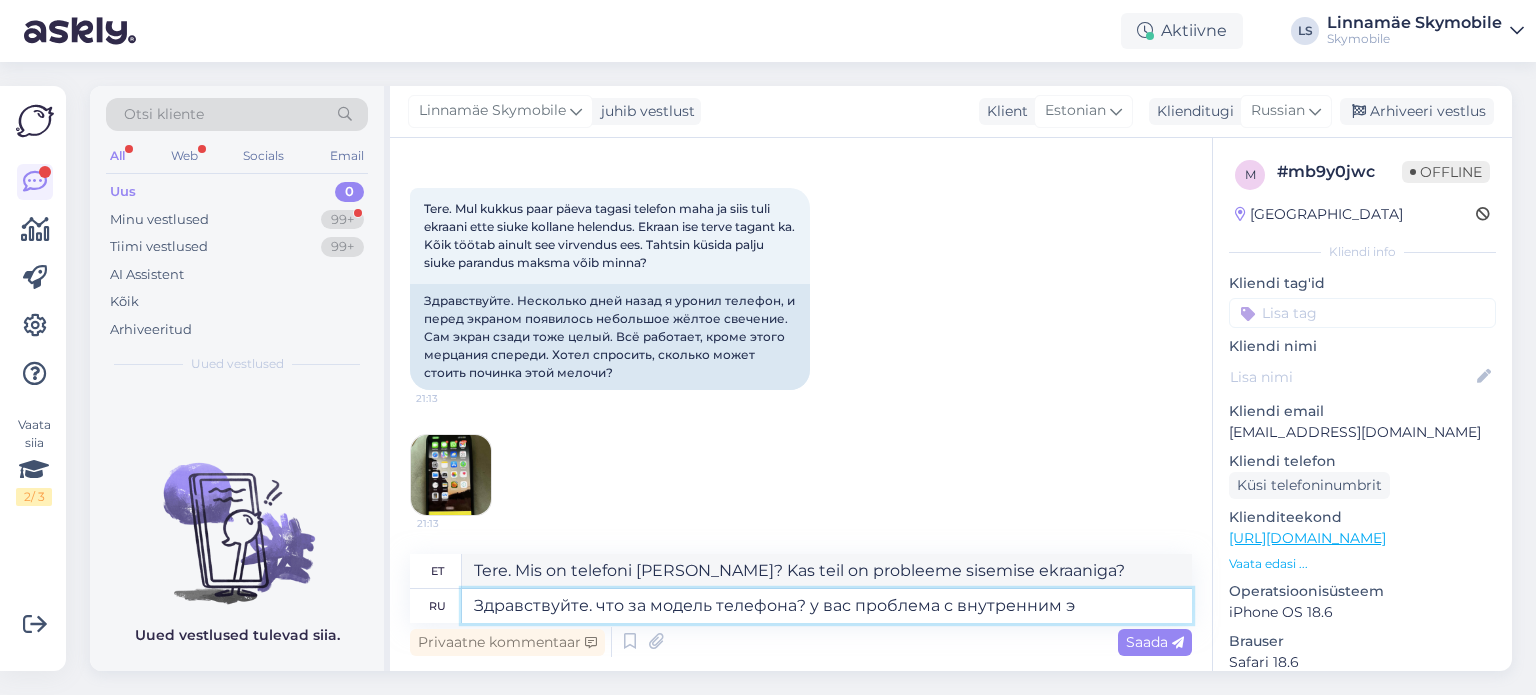 type on "Здравствуйте. что за модель телефона? у вас проблема с внутренним" 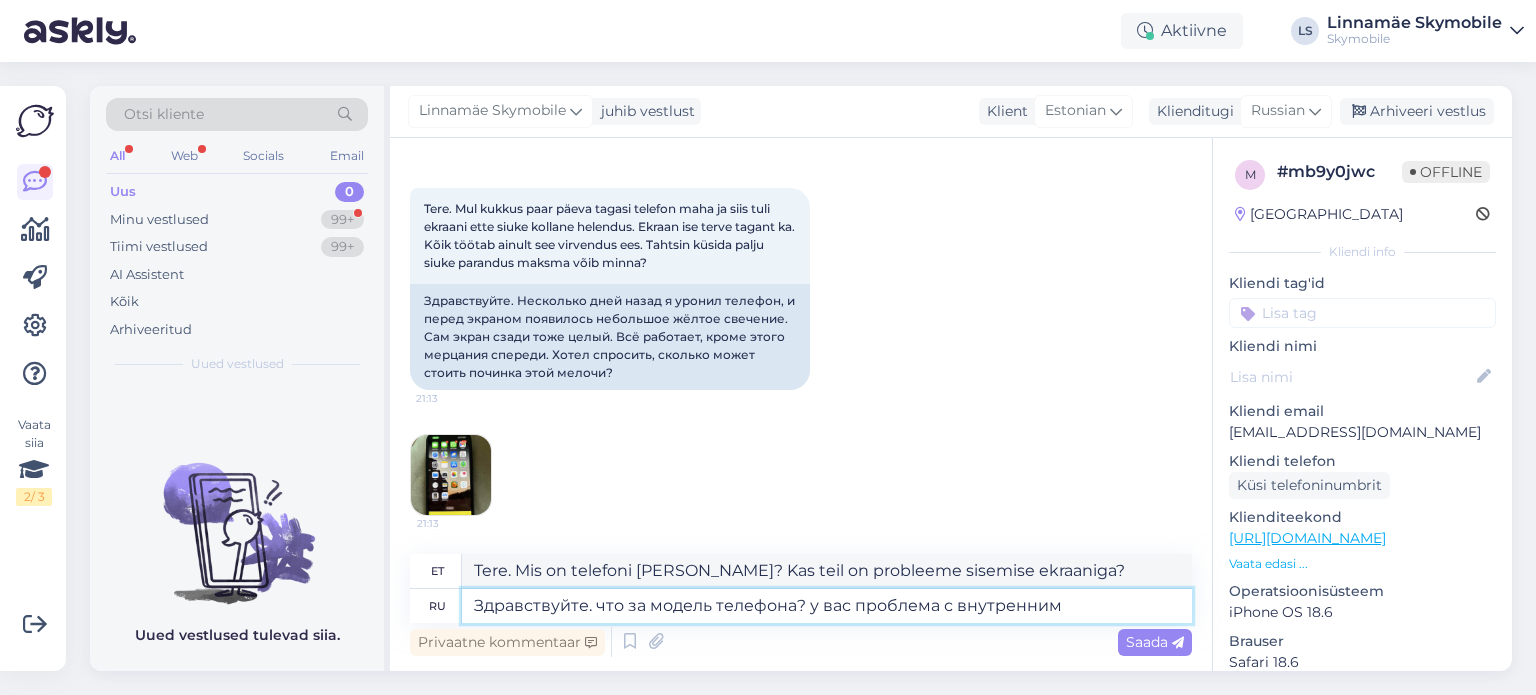 type on "Tere. Mis on telefoni [PERSON_NAME]? Kas teil on probleeme sisemise paneeliga?" 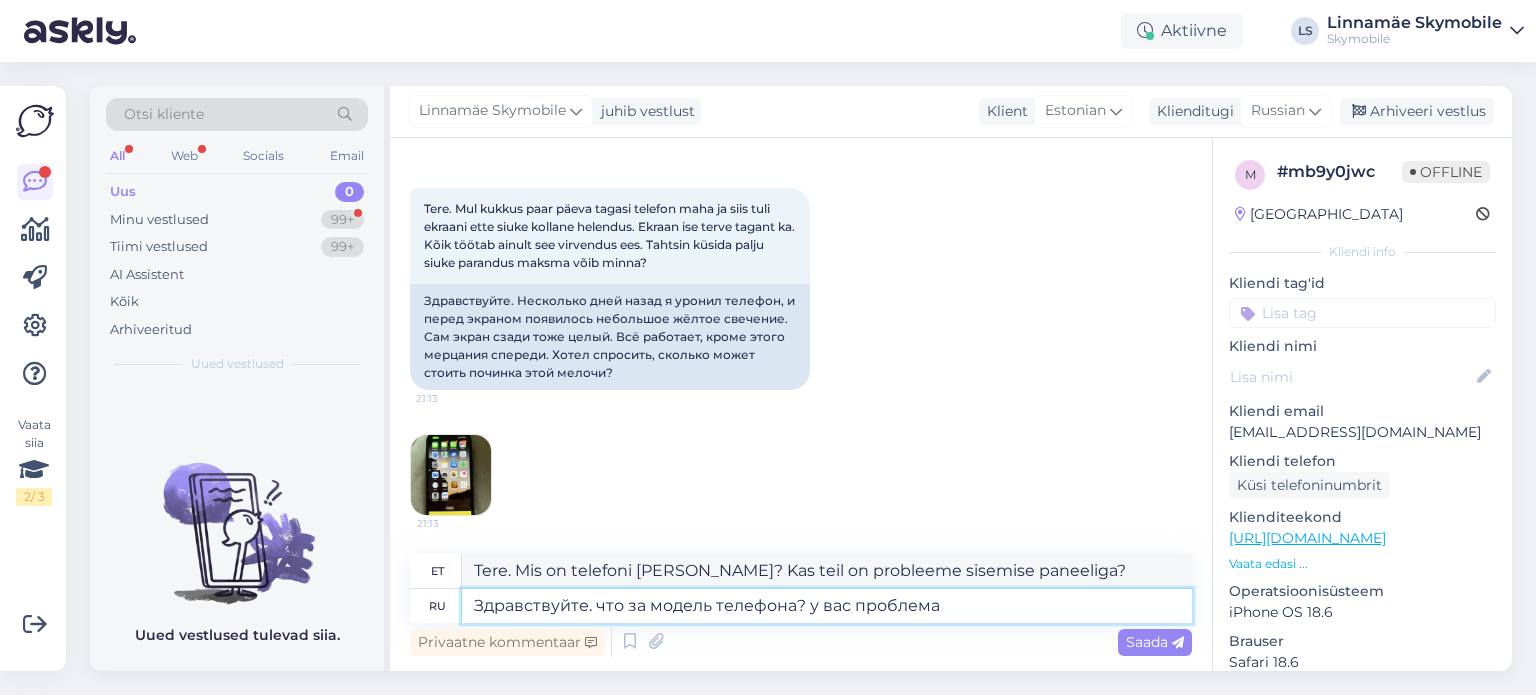 type on "Здравствуйте. что за модель телефона? у вас проблема" 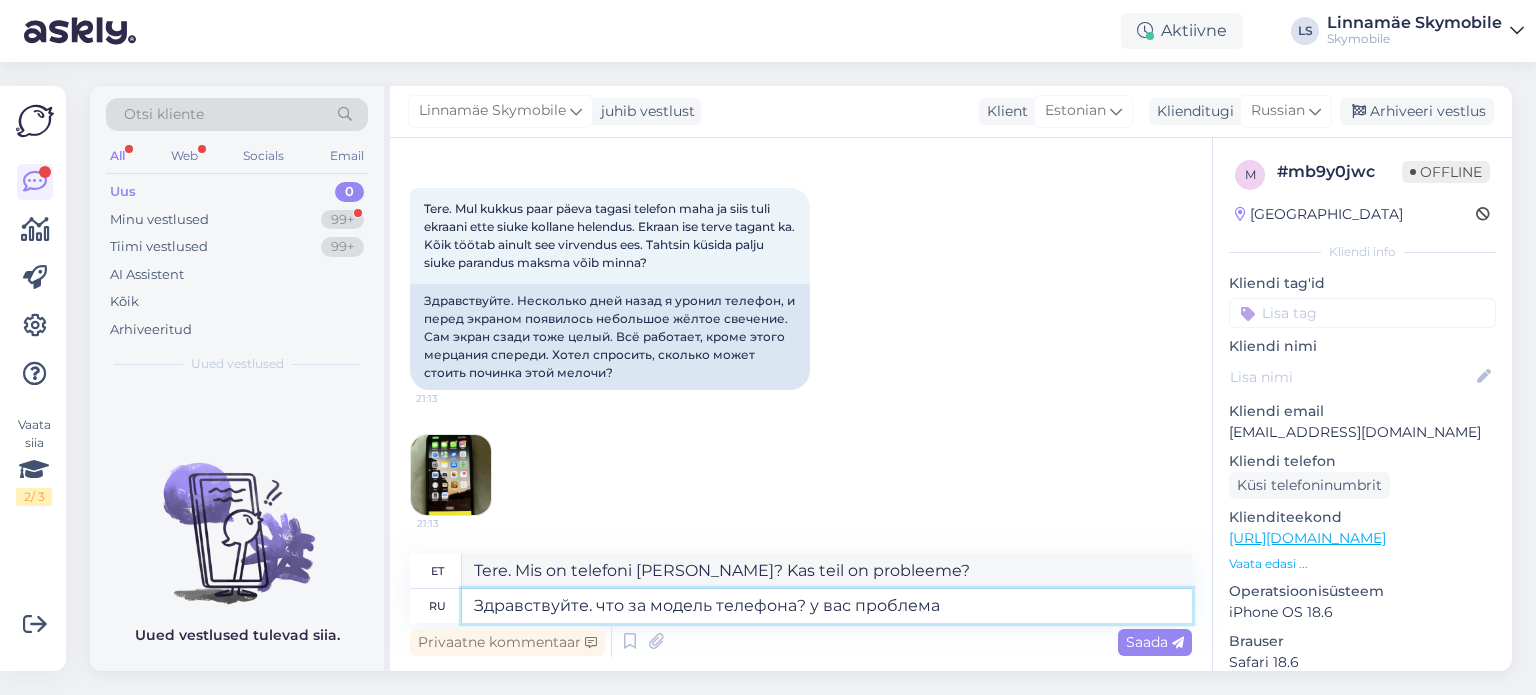type on "Tere. Mis on telefoni [PERSON_NAME]? Kas teil on probleem?" 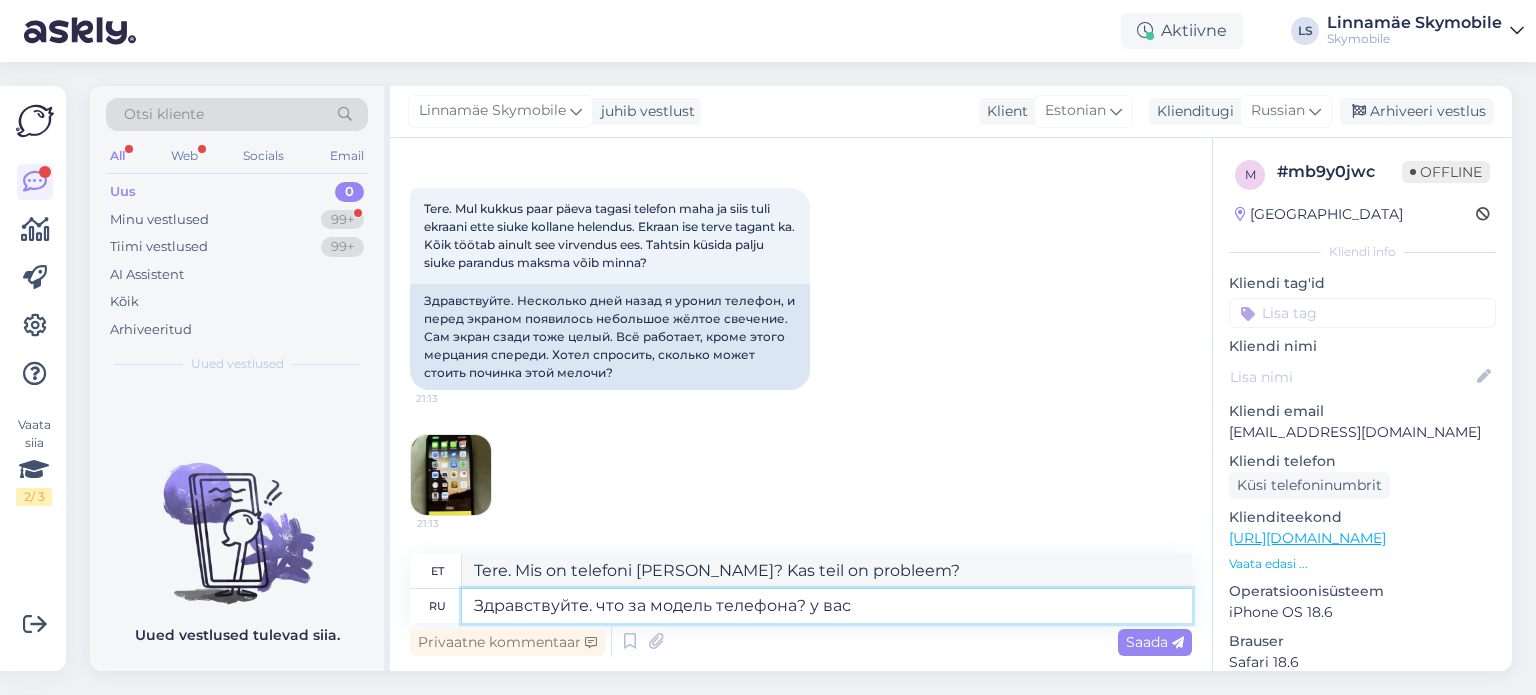 type on "Здравствуйте. что за модель телефона? у ва" 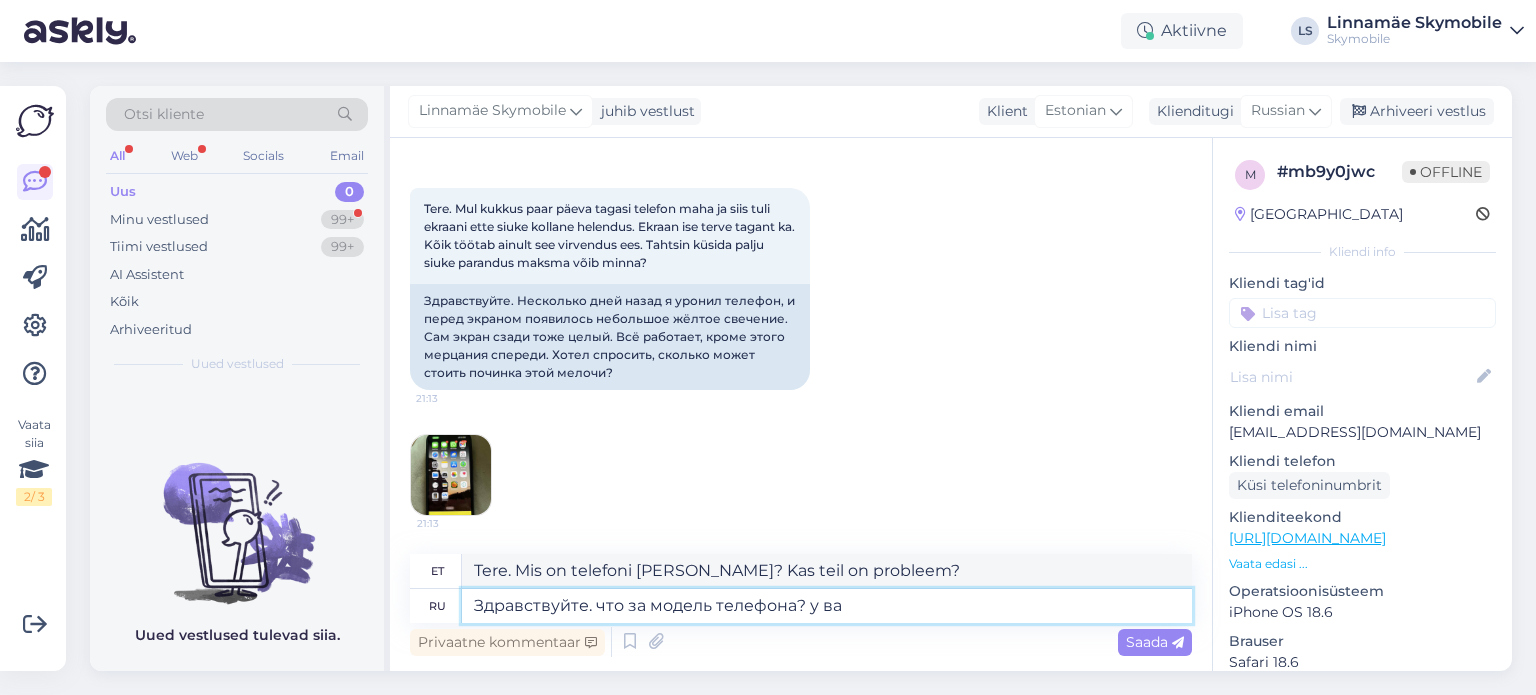 type on "Tere. Mis on telefoni [PERSON_NAME]? Kas teil on" 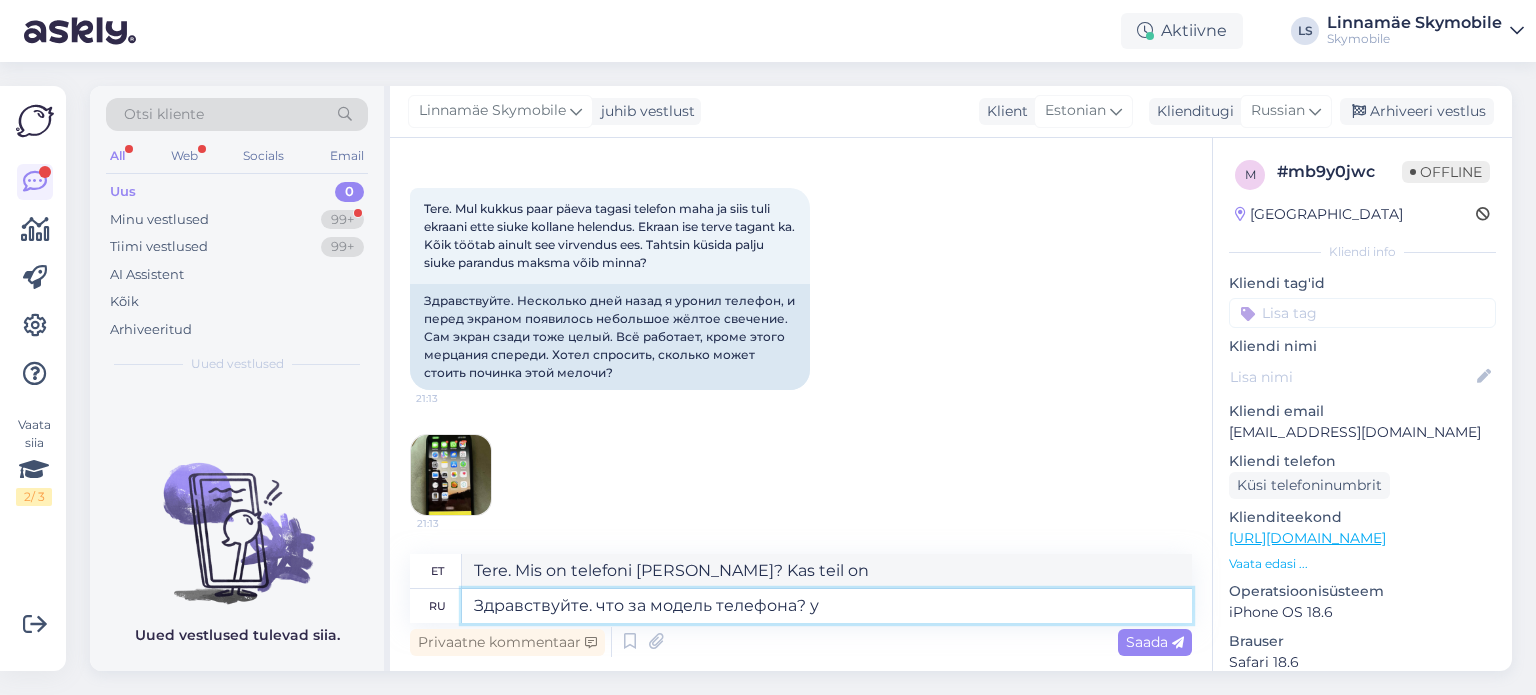 type on "Здравствуйте. что за модель телефона? у" 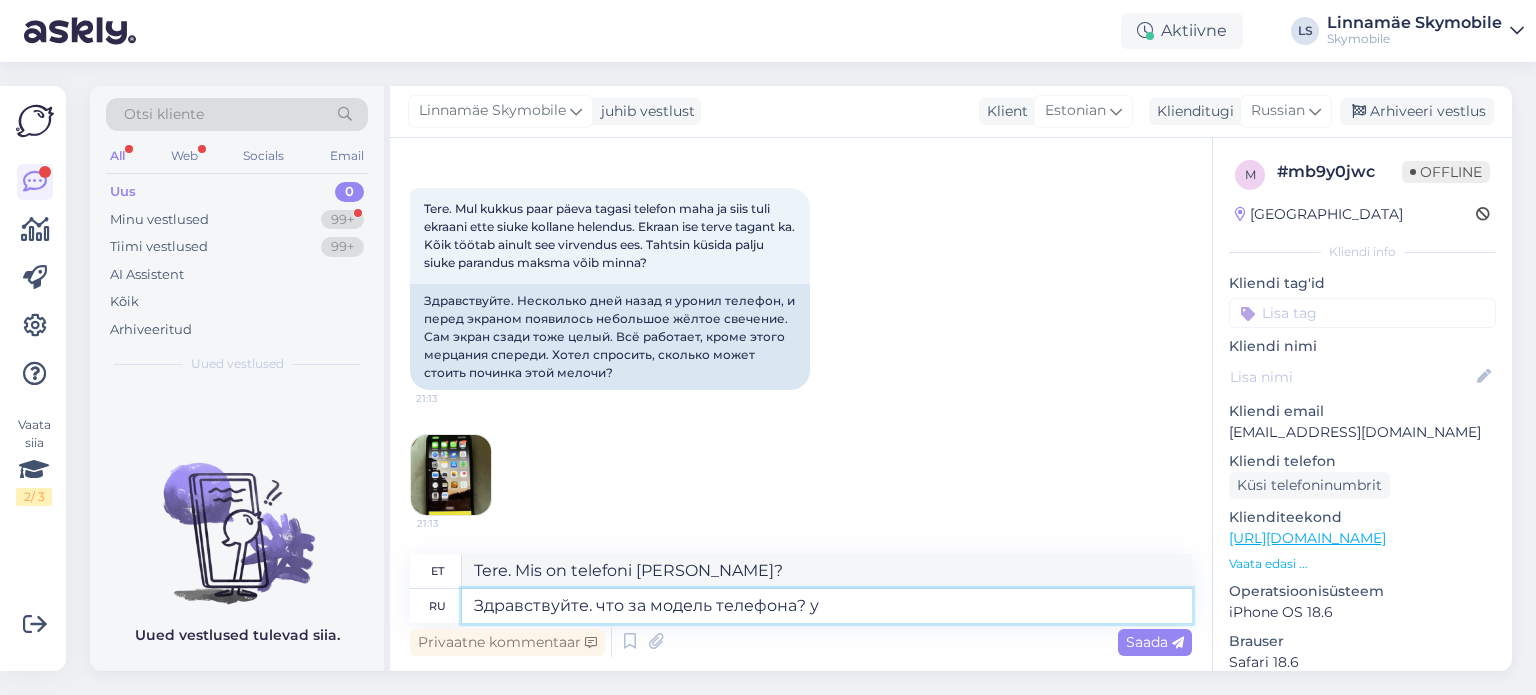 type on "Здравствуйте. что за модель телефона?" 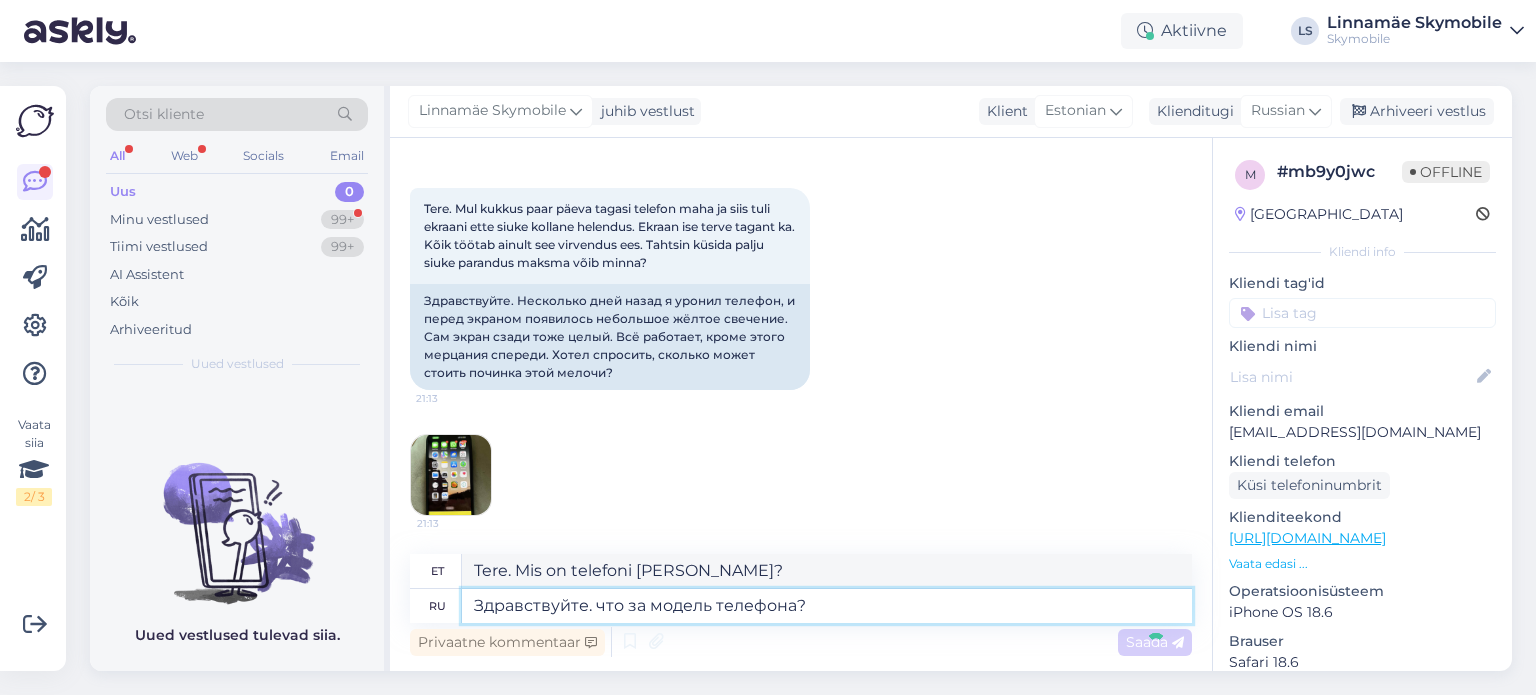 type 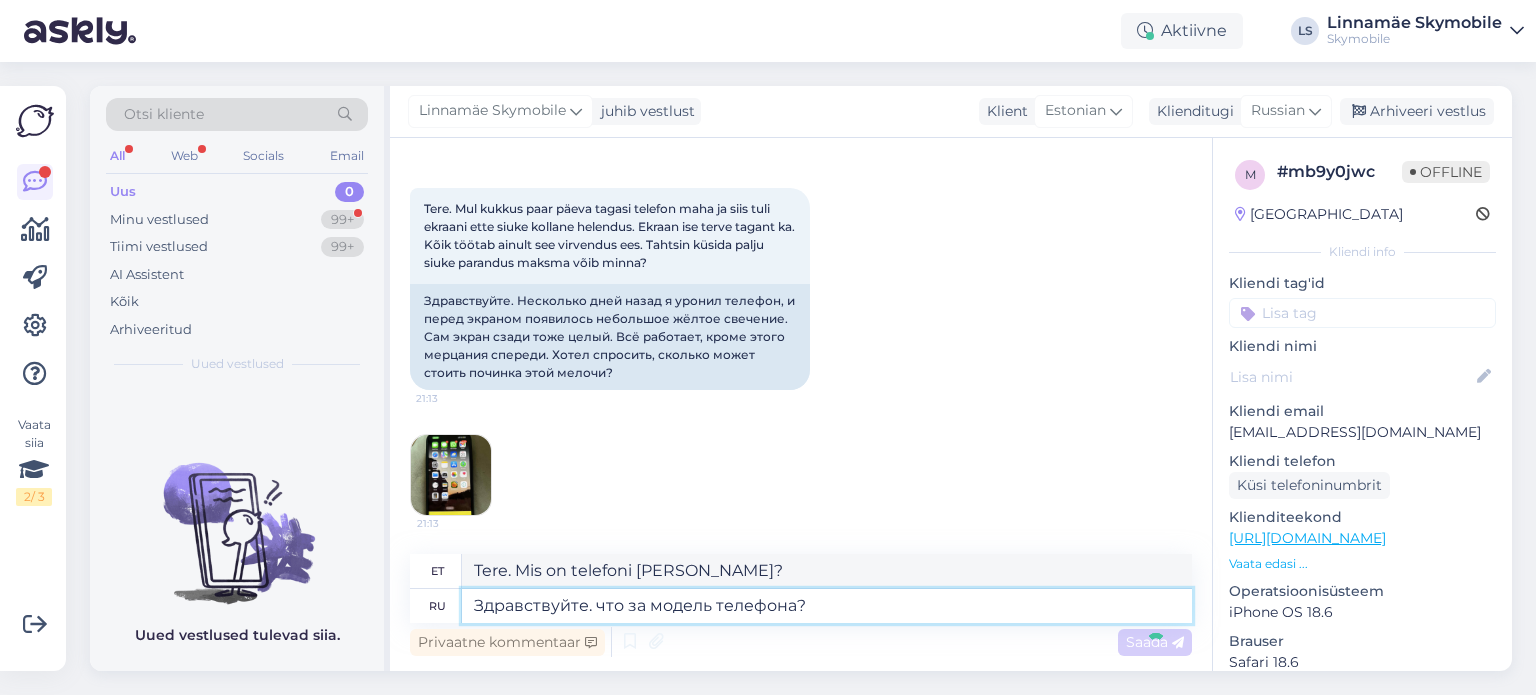 type 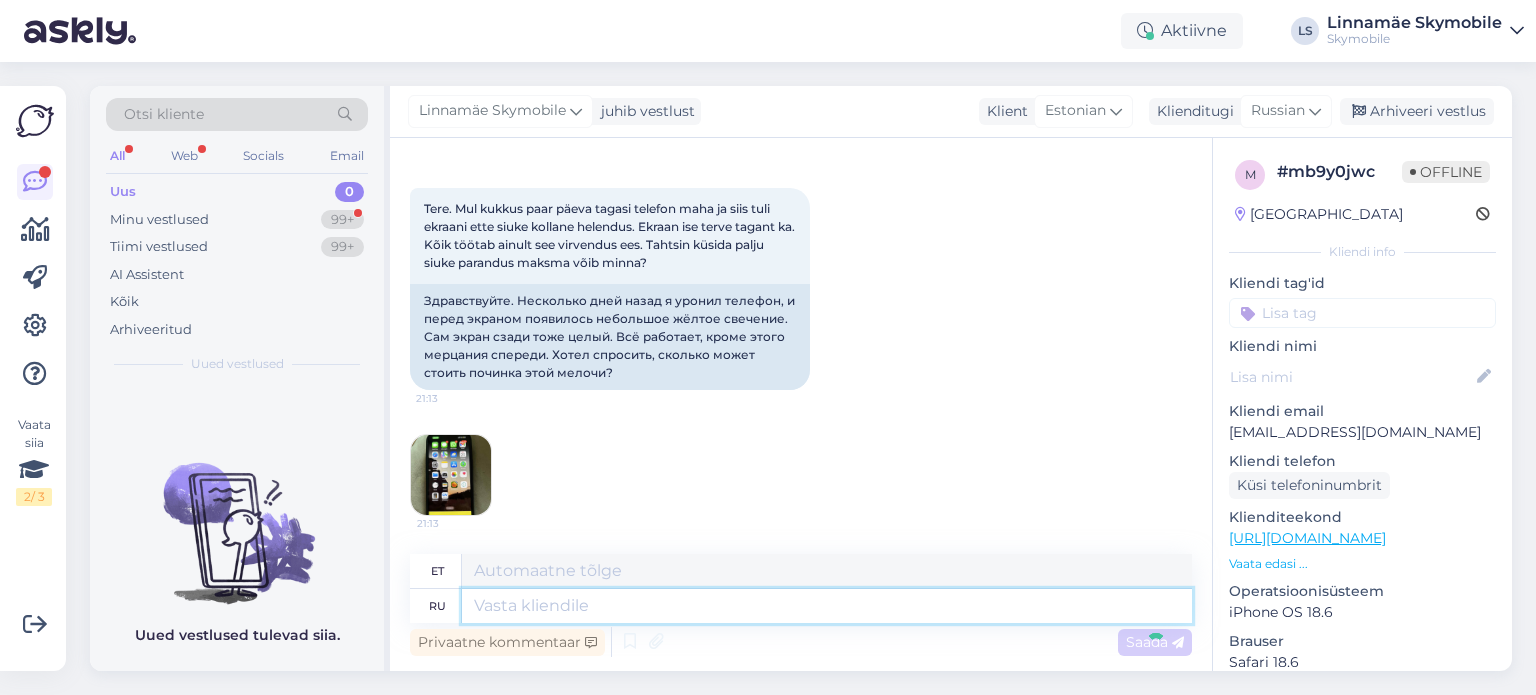 scroll, scrollTop: 239, scrollLeft: 0, axis: vertical 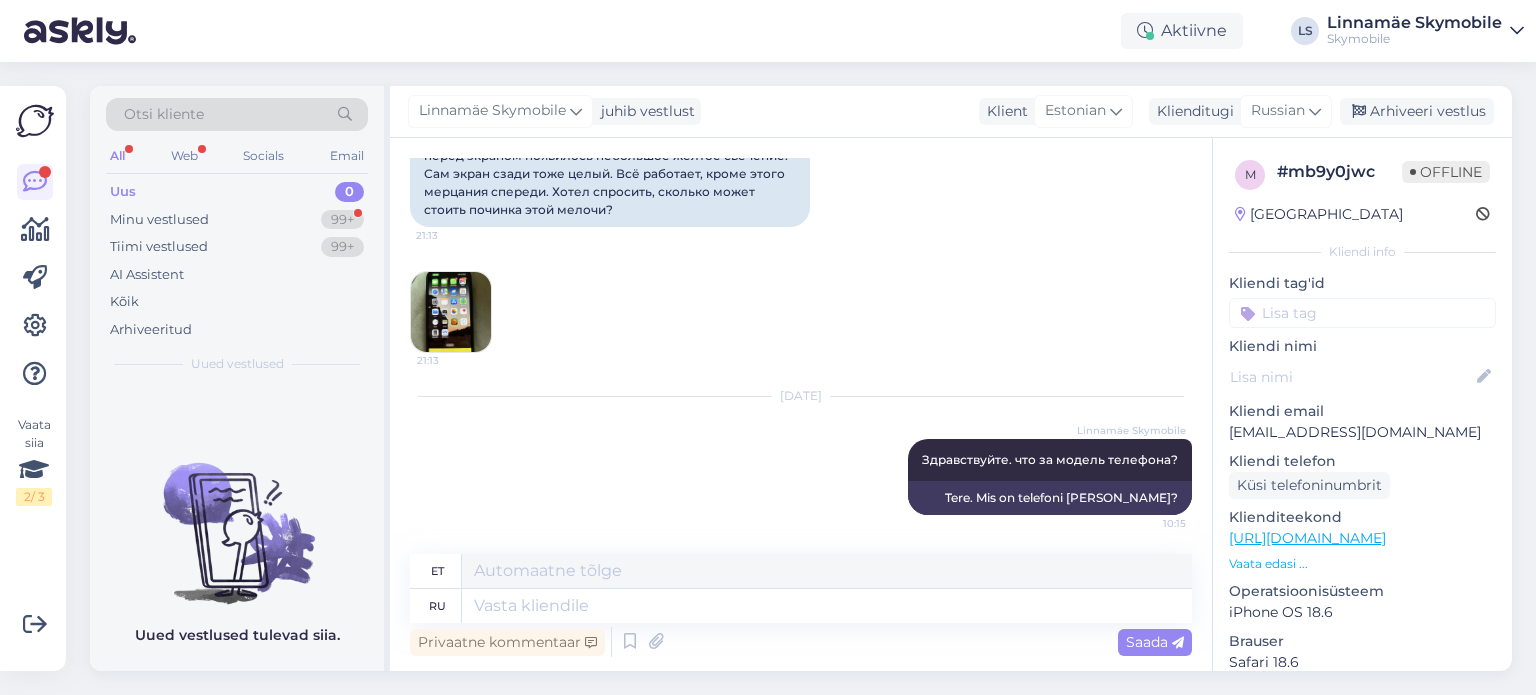 click at bounding box center (451, 312) 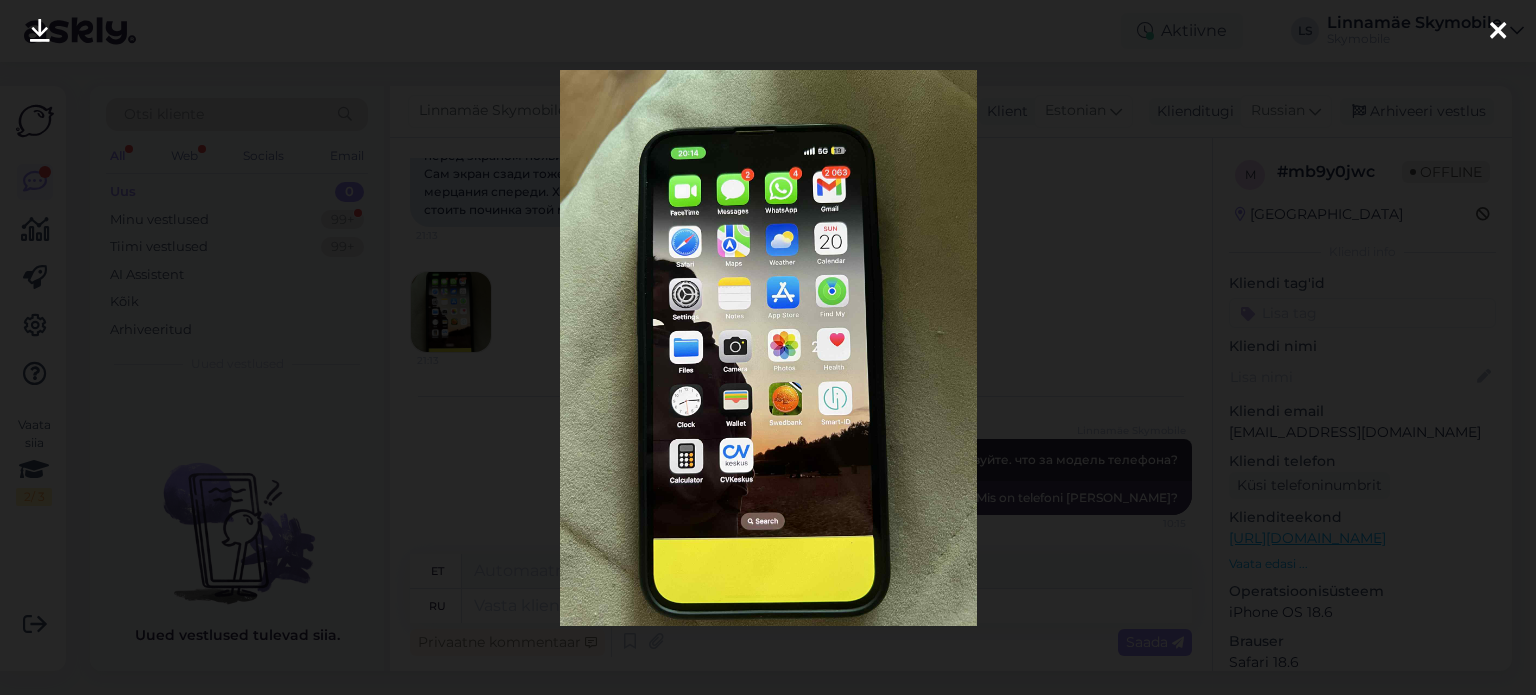 click at bounding box center [1498, 32] 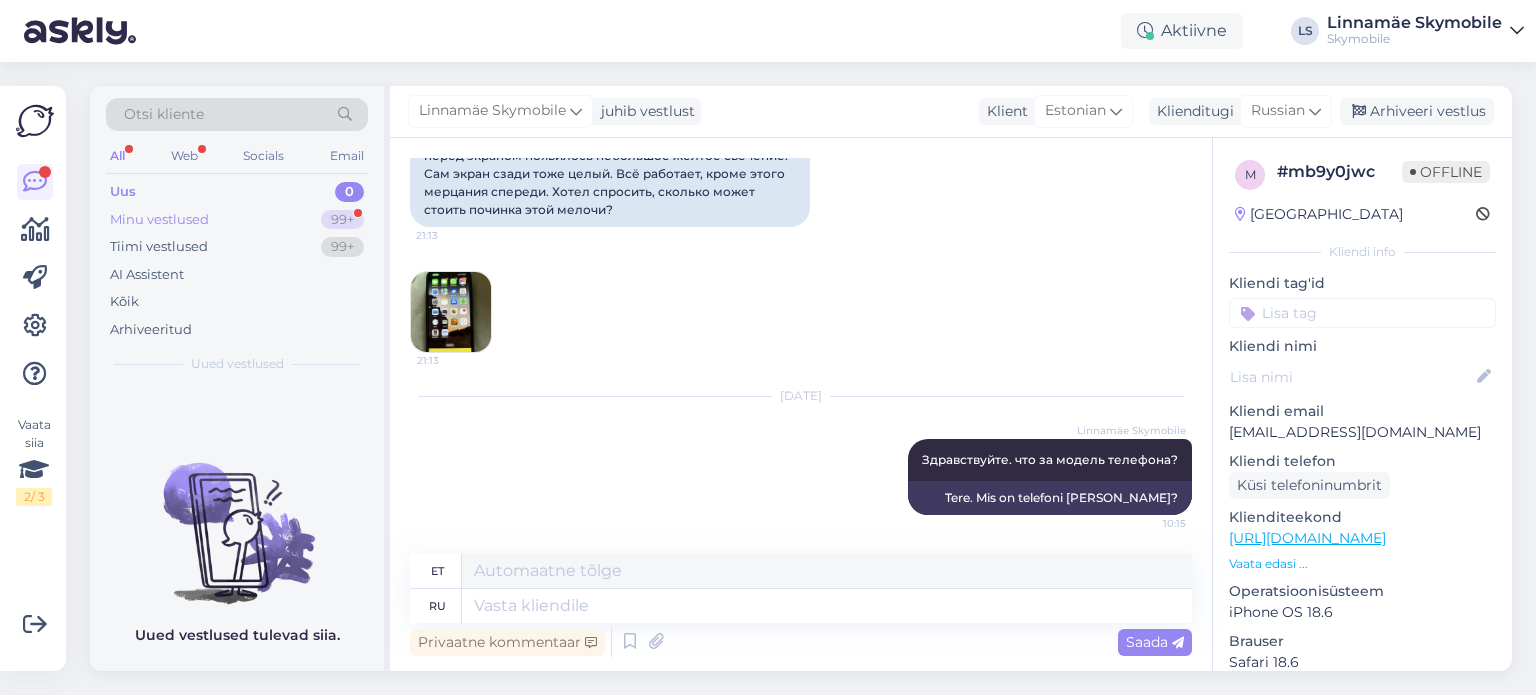 click on "Minu vestlused" at bounding box center (159, 220) 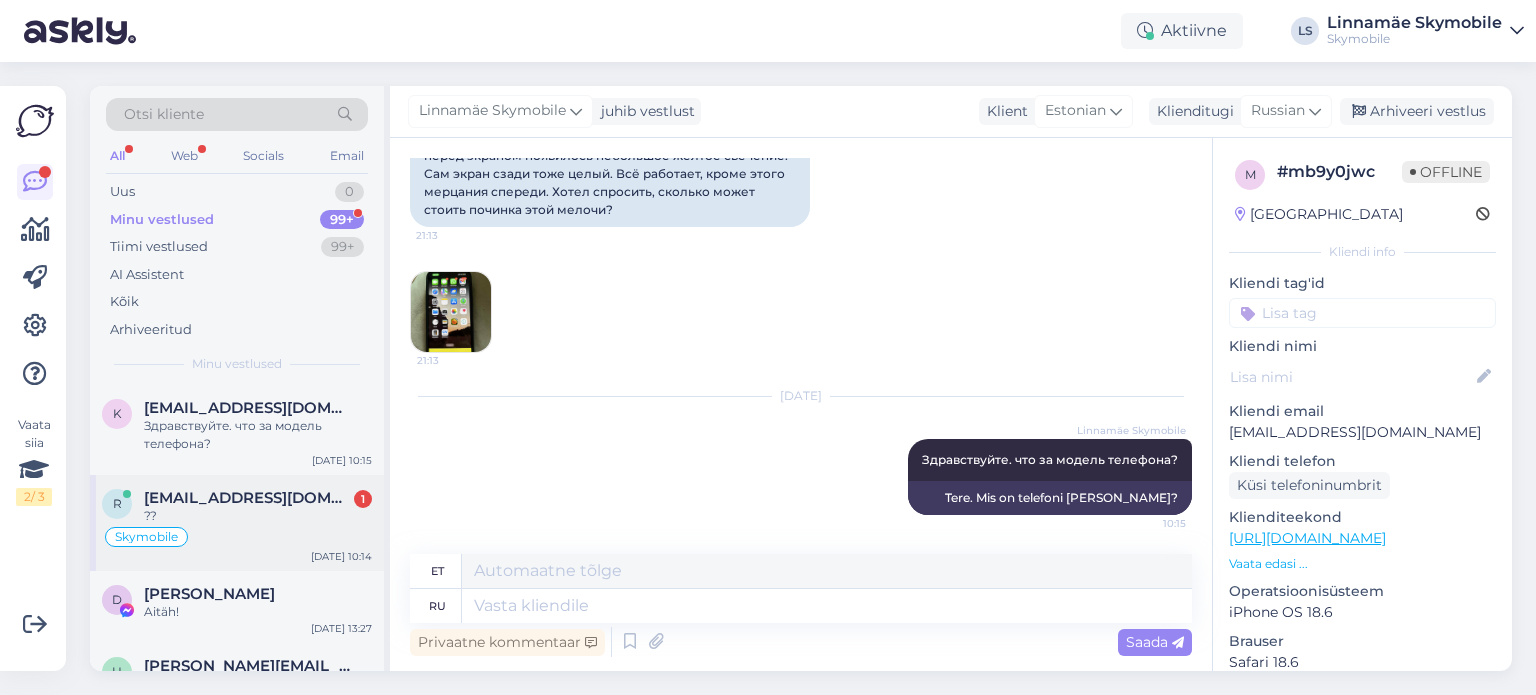 click on "??" at bounding box center (258, 516) 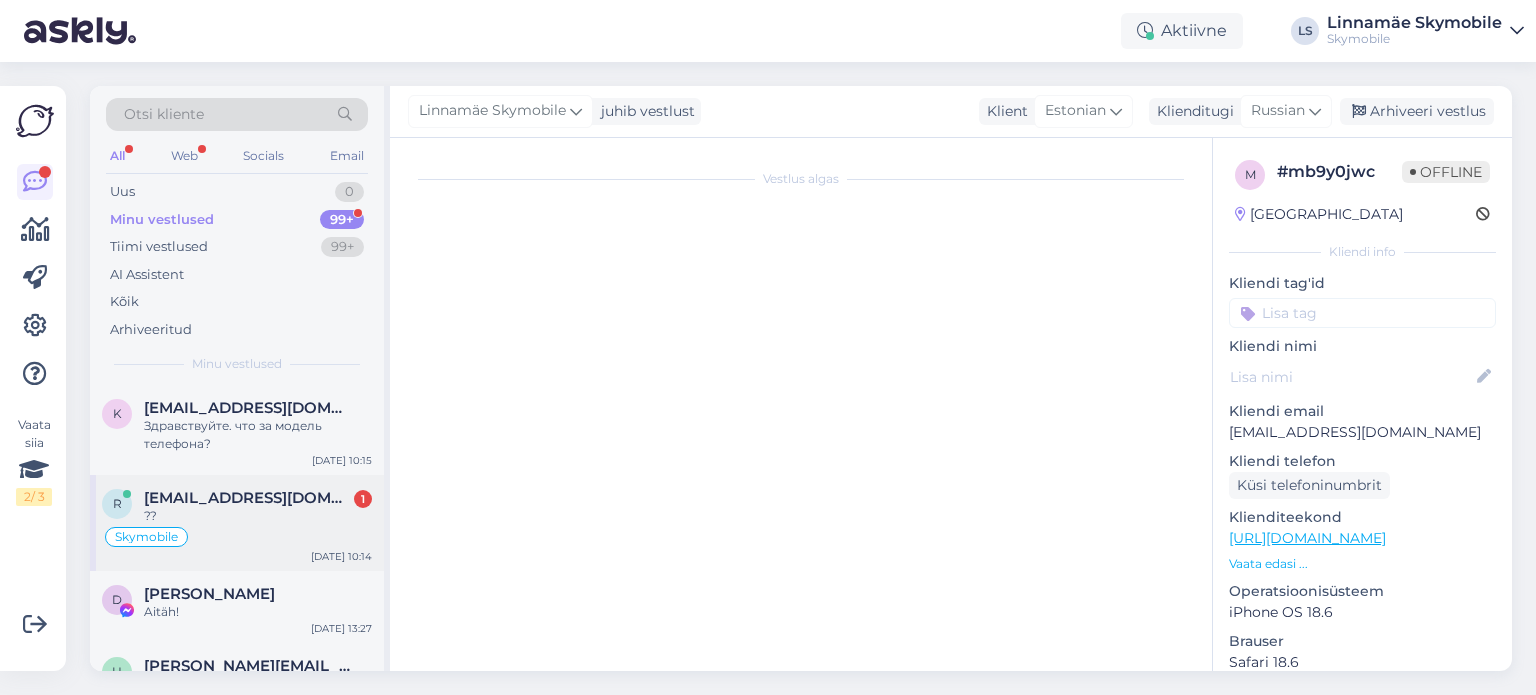 scroll, scrollTop: 461, scrollLeft: 0, axis: vertical 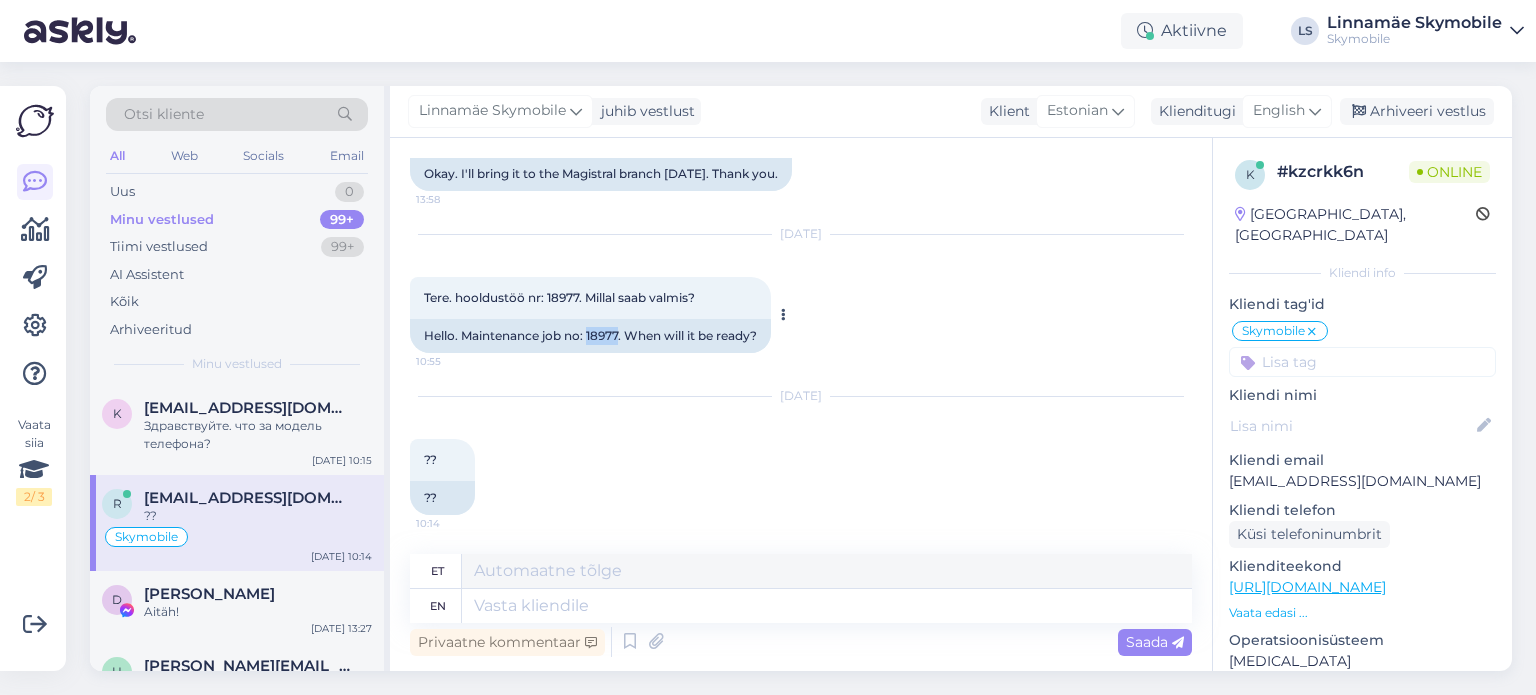 drag, startPoint x: 589, startPoint y: 333, endPoint x: 621, endPoint y: 331, distance: 32.06244 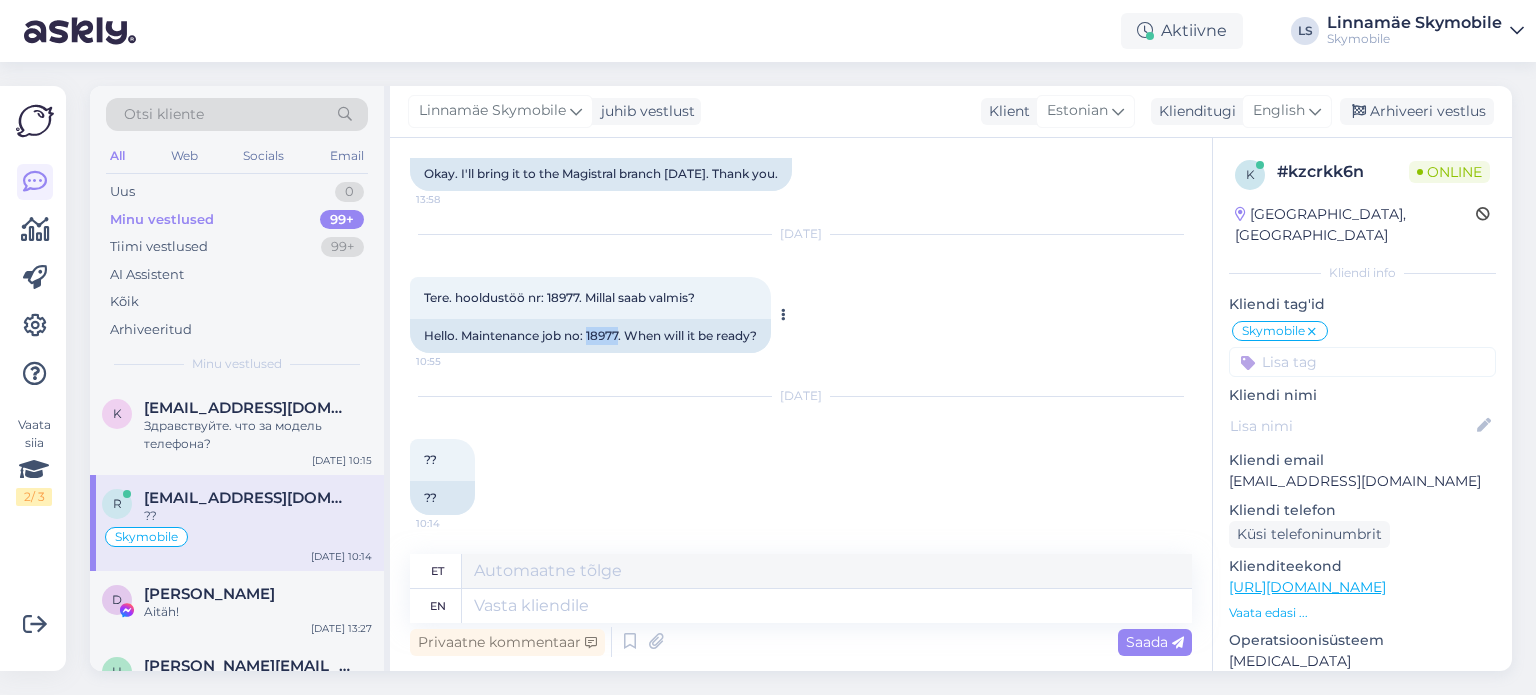 click on "Hello. Maintenance job no: 18977. When will it be ready?" at bounding box center [590, 336] 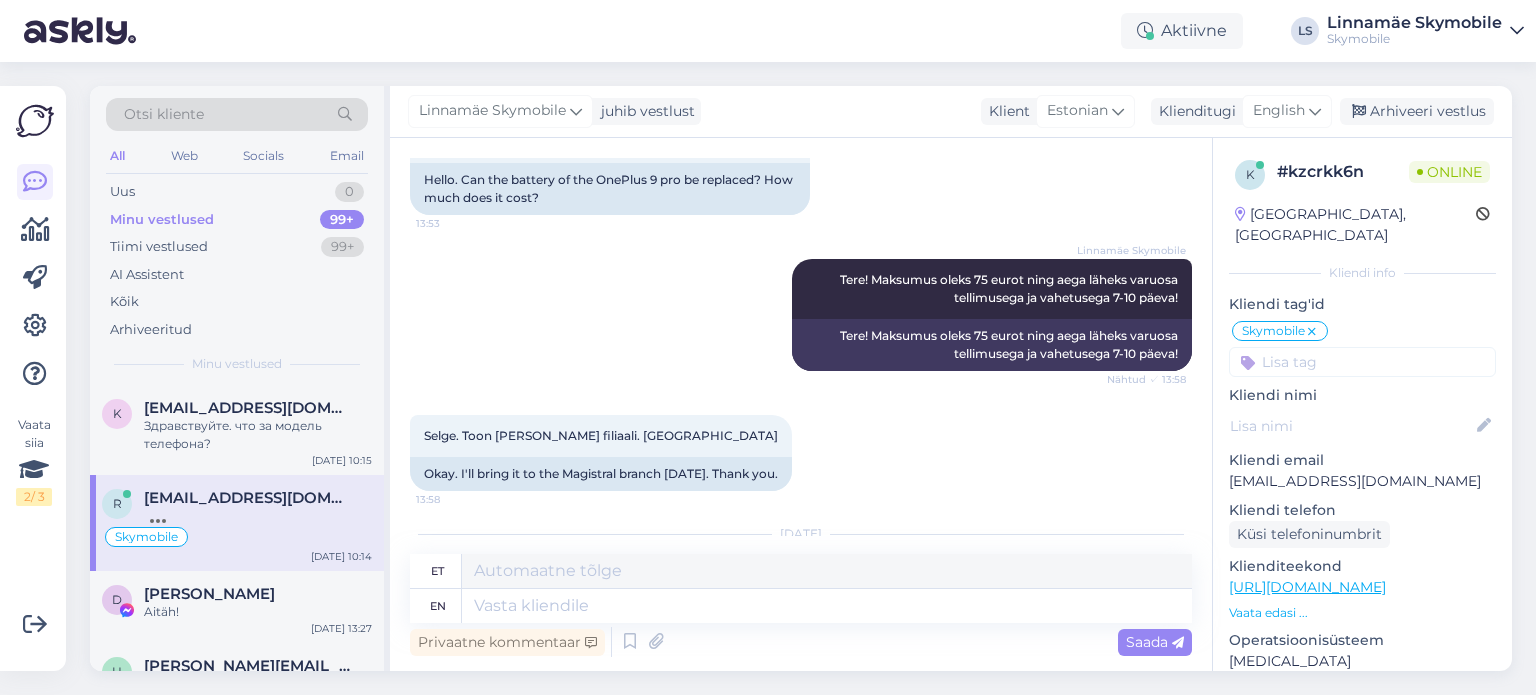 scroll, scrollTop: 581, scrollLeft: 0, axis: vertical 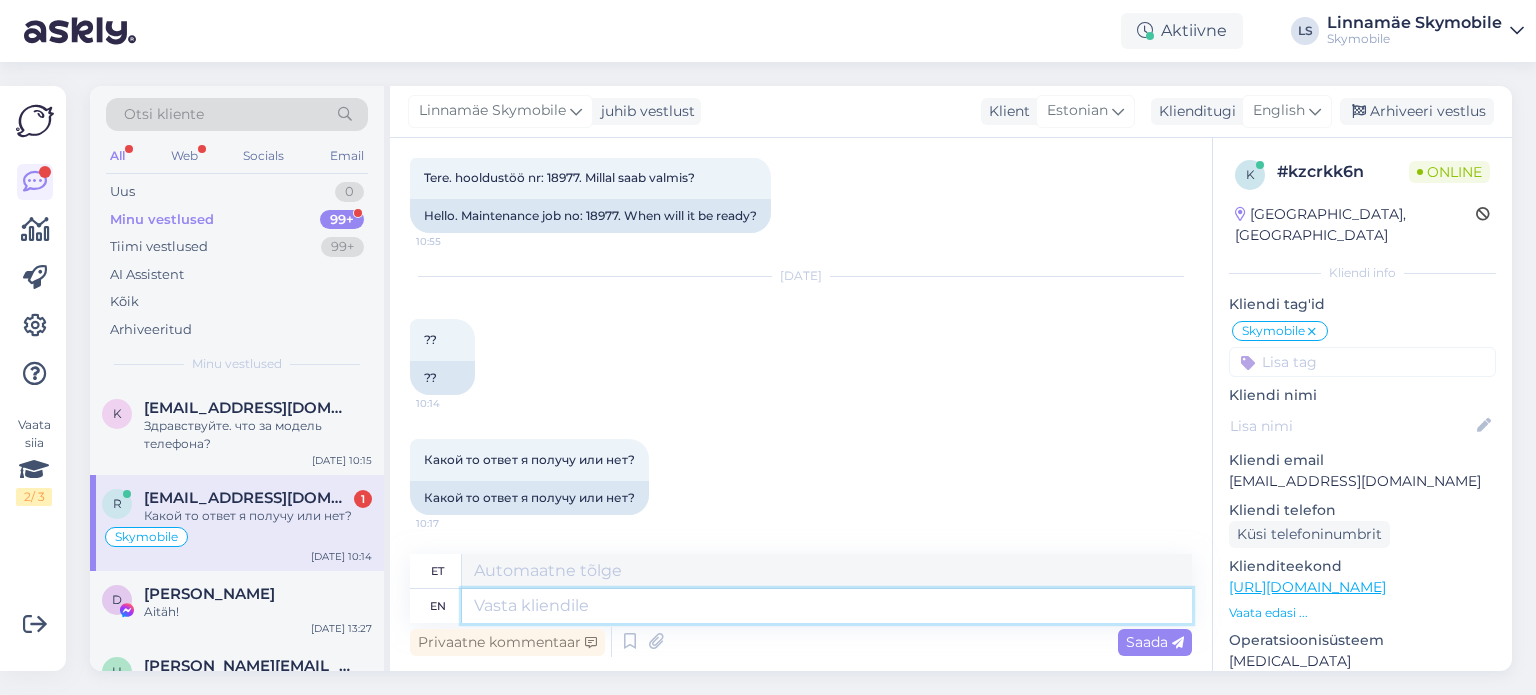 click at bounding box center (827, 606) 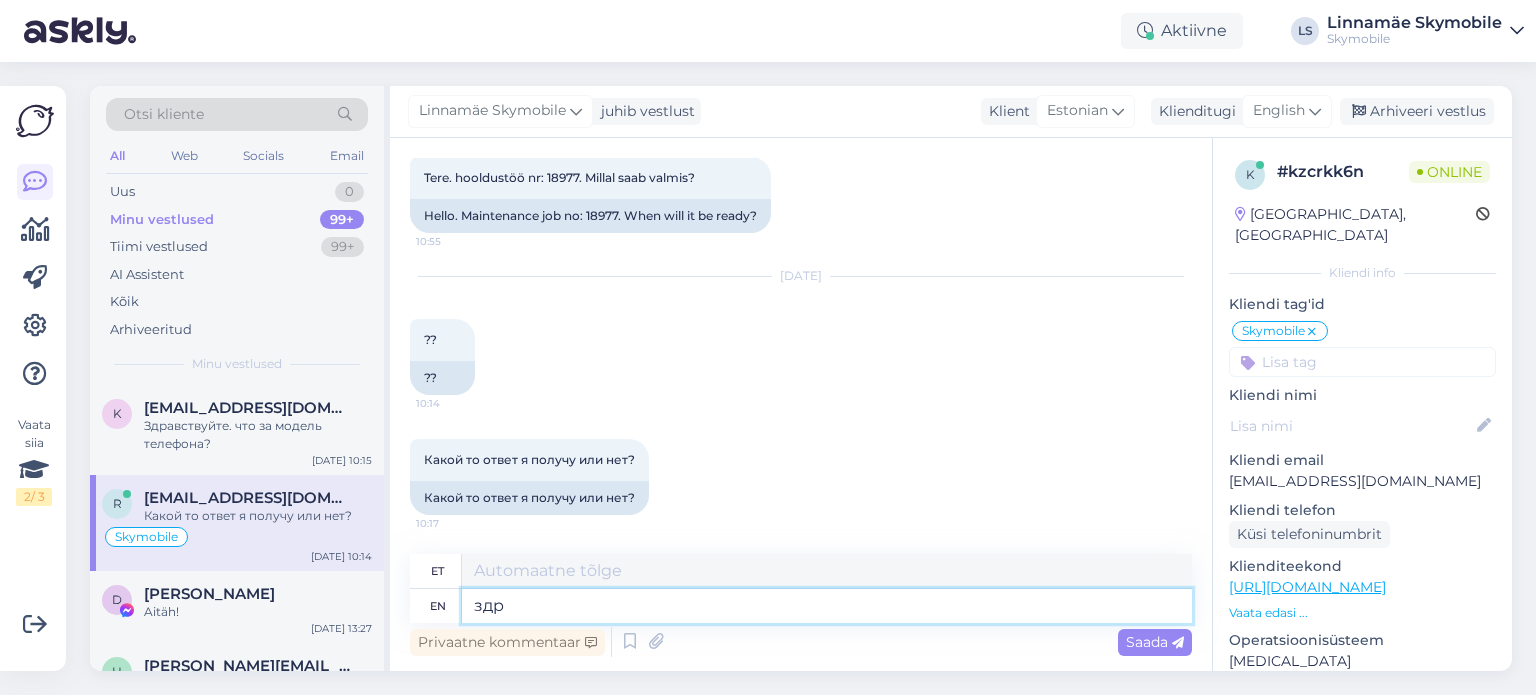 type on "здра" 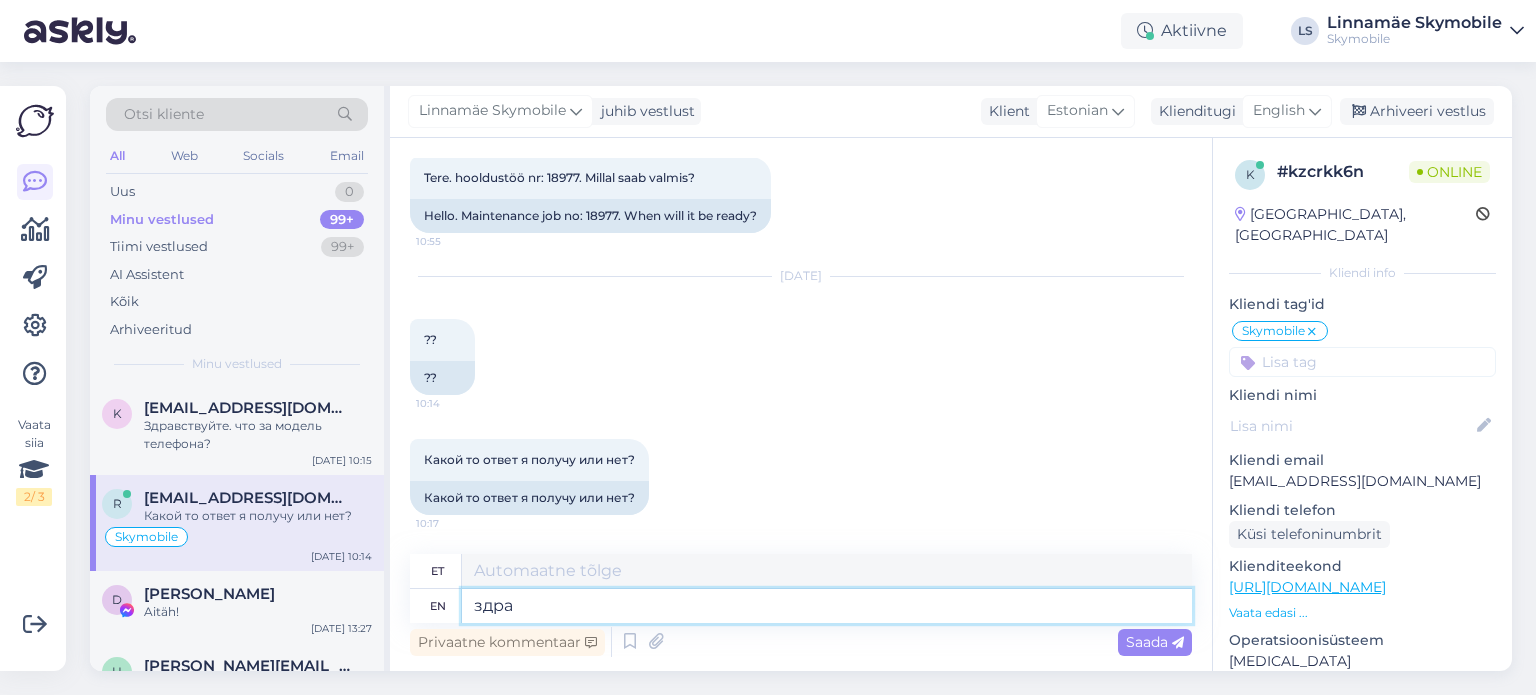 type on "здра" 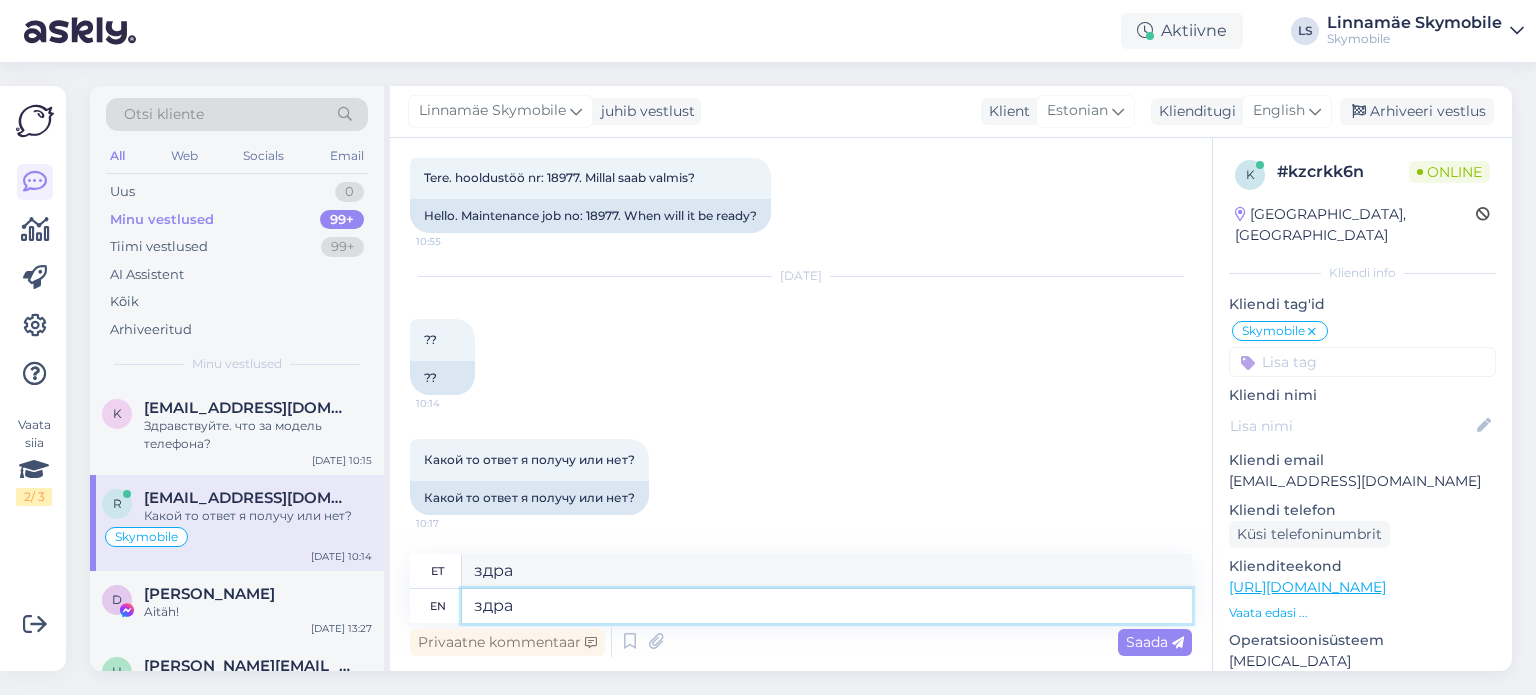 type on "здрав" 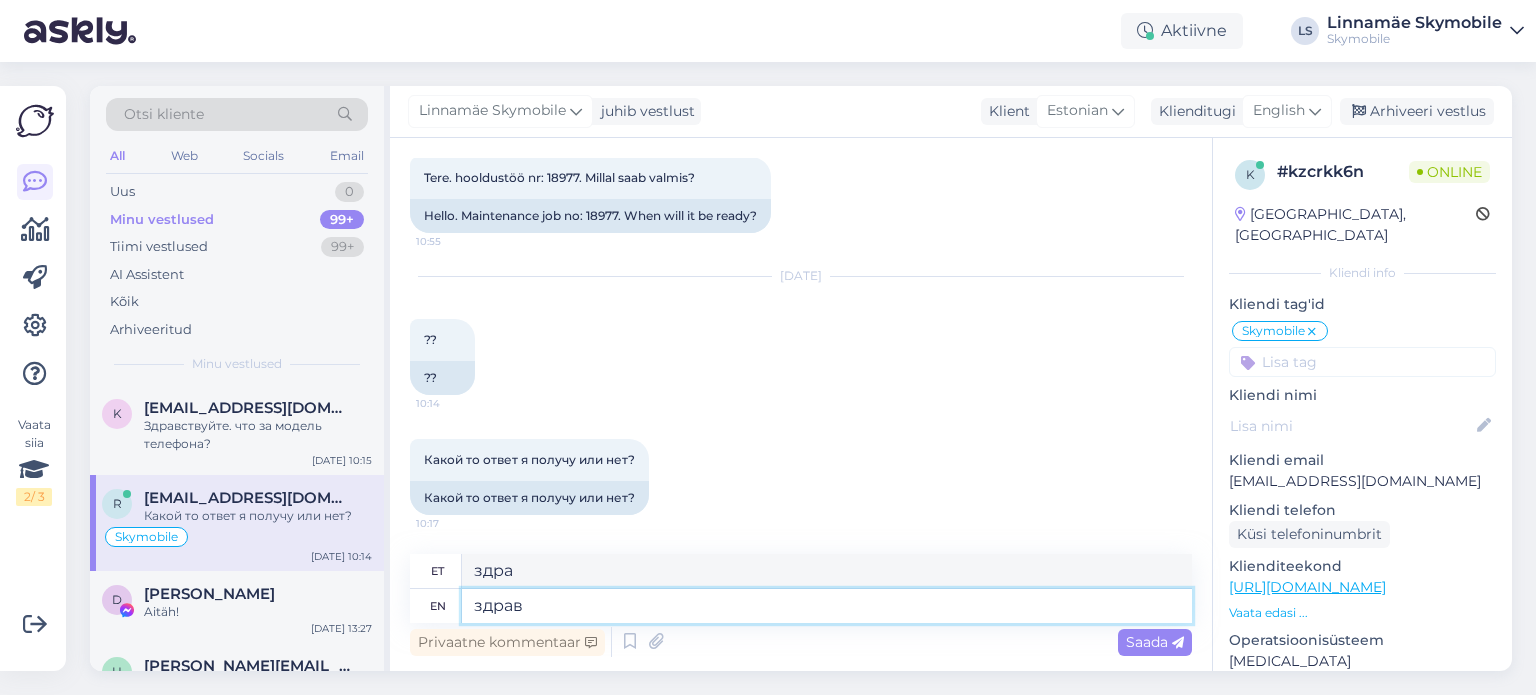 type on "raskus" 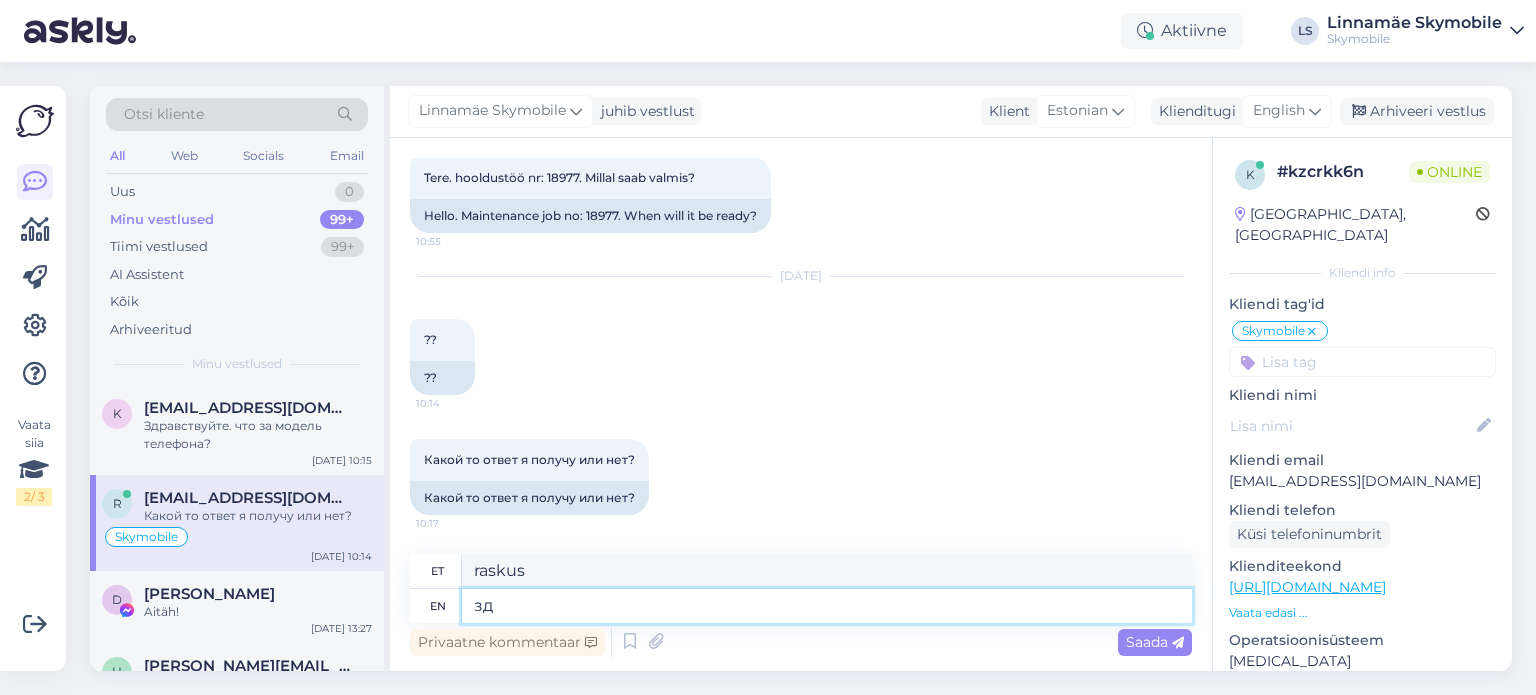 type on "з" 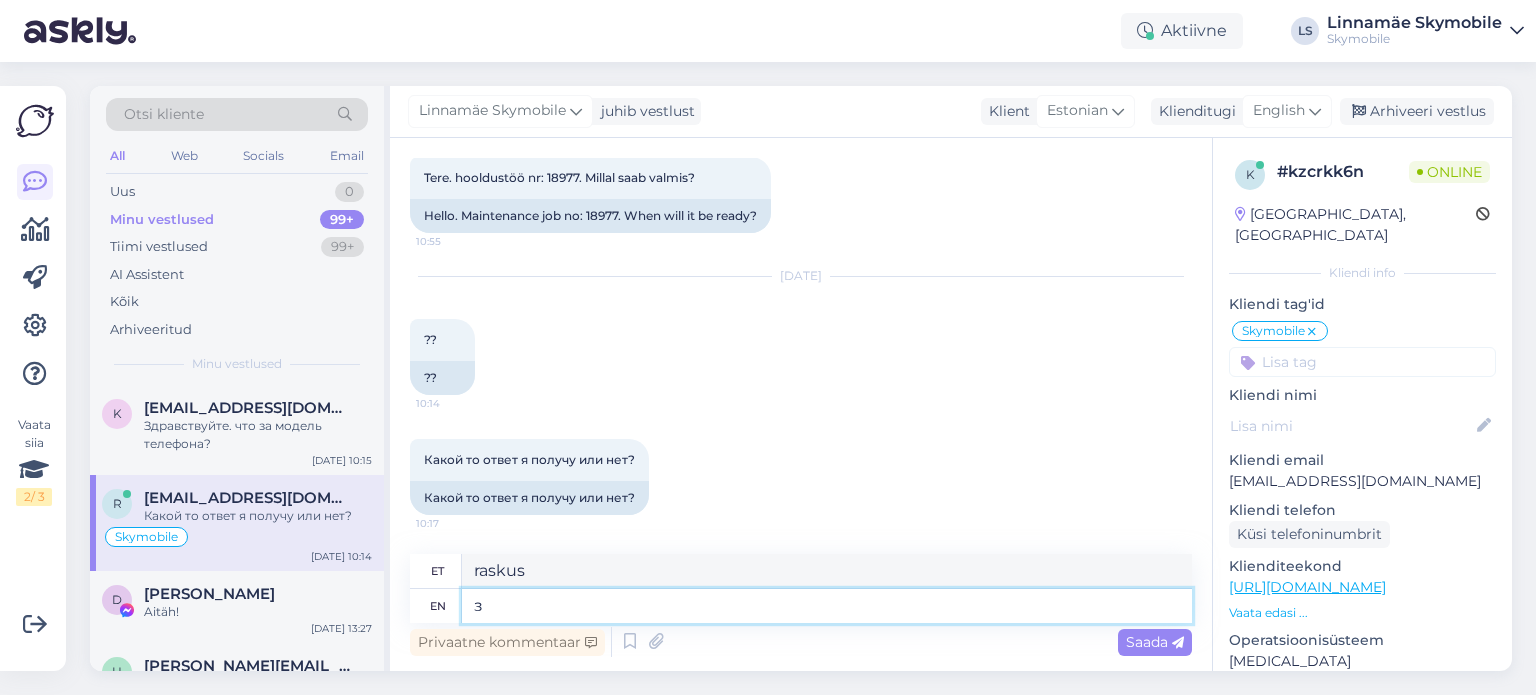 type 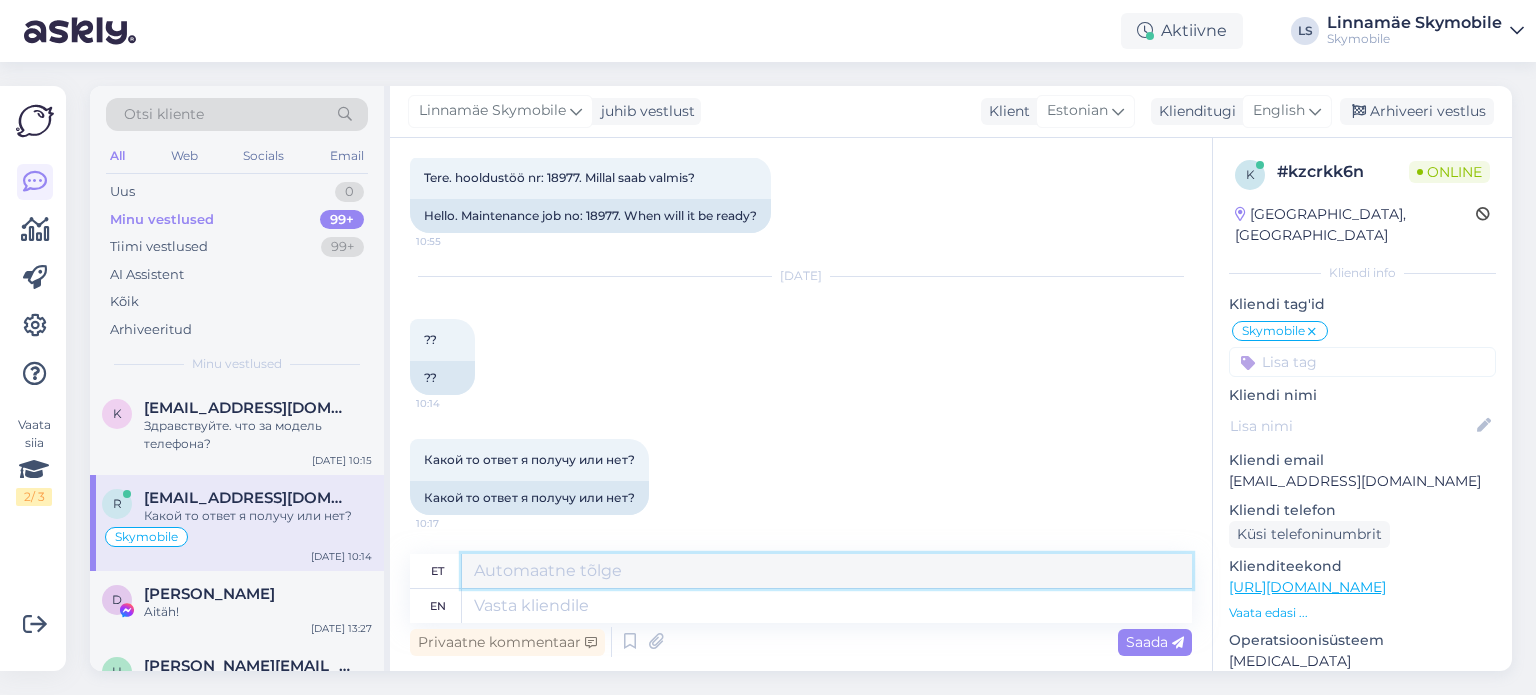 click at bounding box center (827, 571) 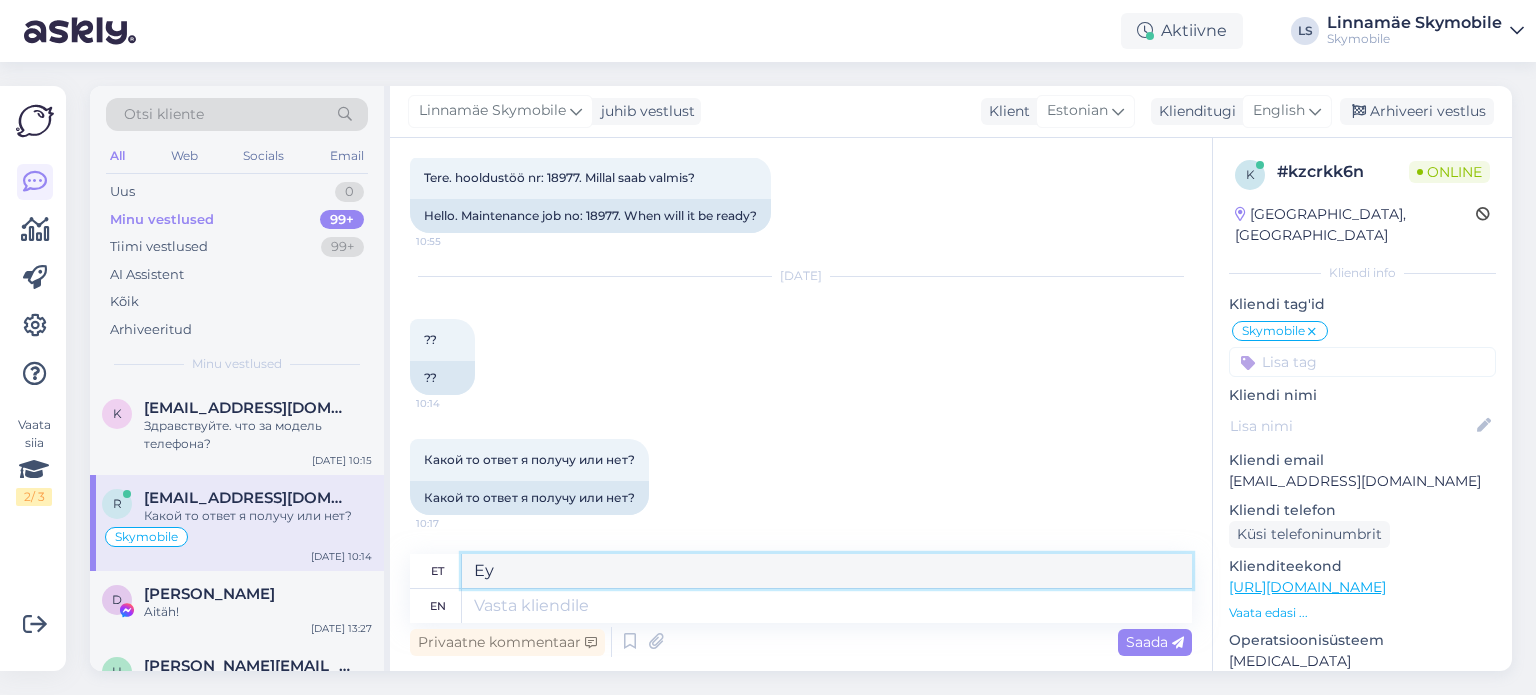 type on "[PERSON_NAME]" 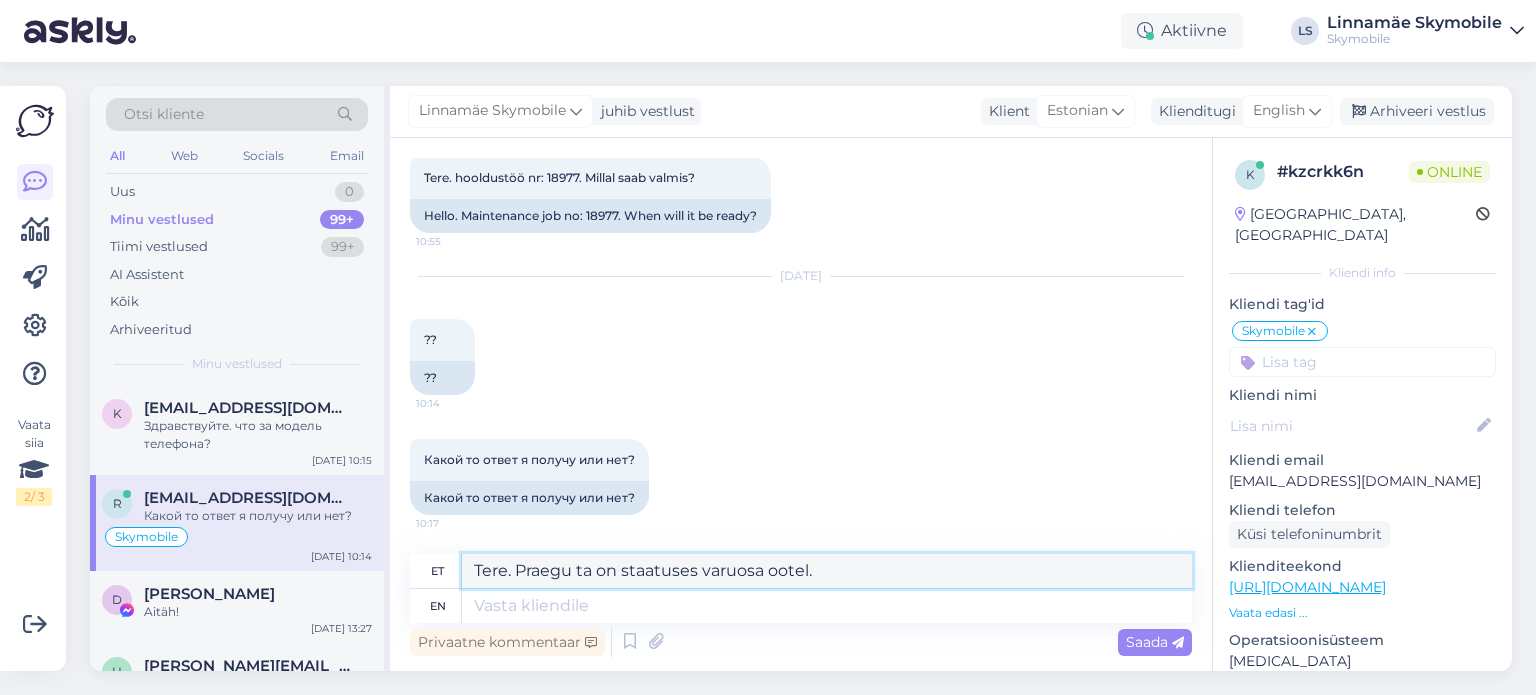 click on "Tere. Praegu ta on staatuses varuosa ootel." at bounding box center [827, 571] 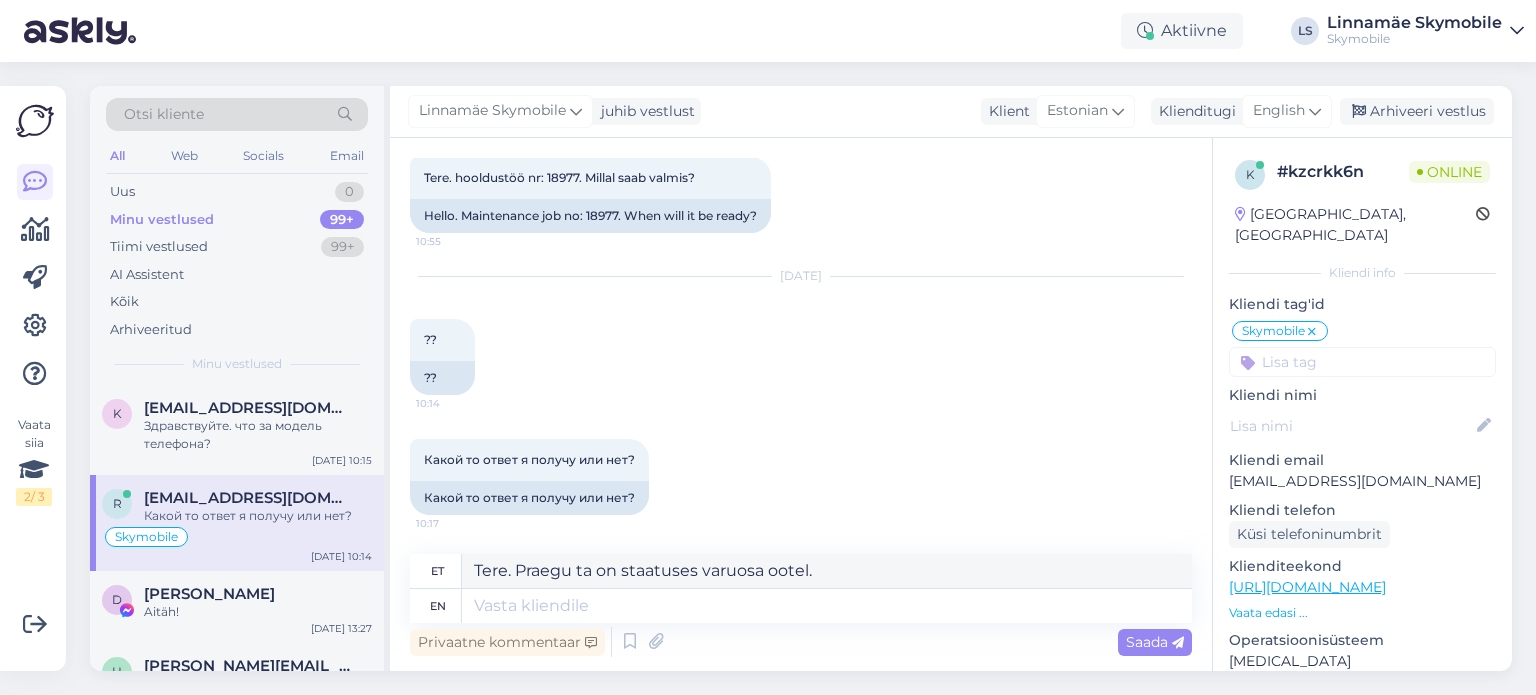 click on "et" at bounding box center (437, 571) 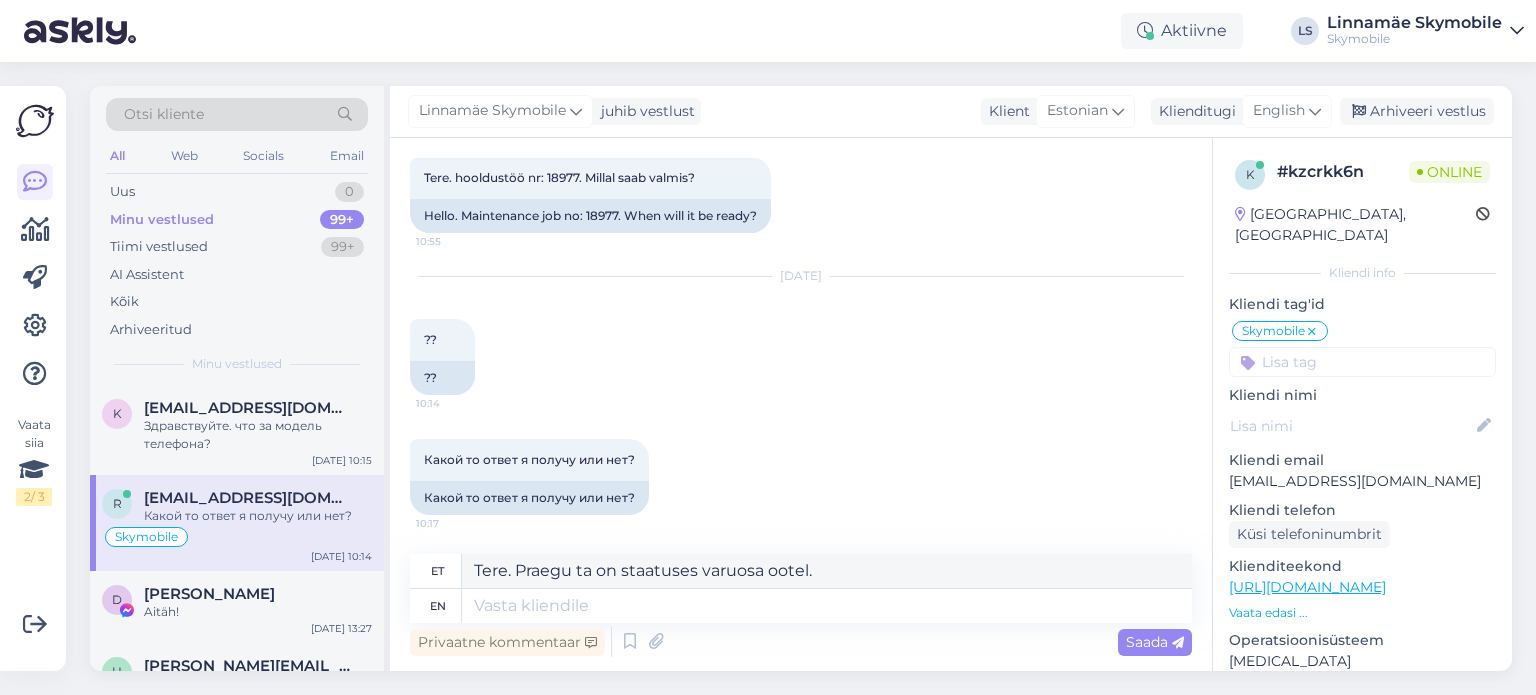 click on "en" at bounding box center [438, 606] 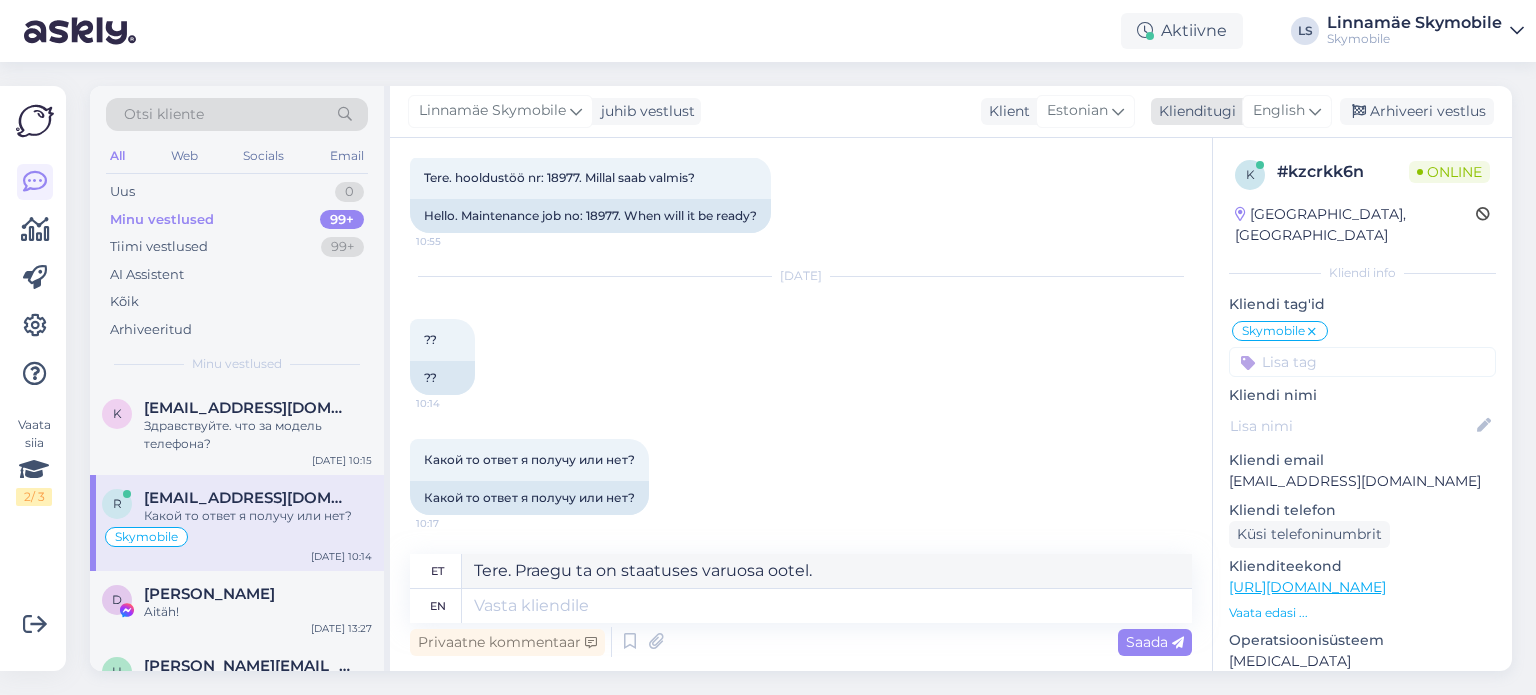 click on "English" at bounding box center [1279, 111] 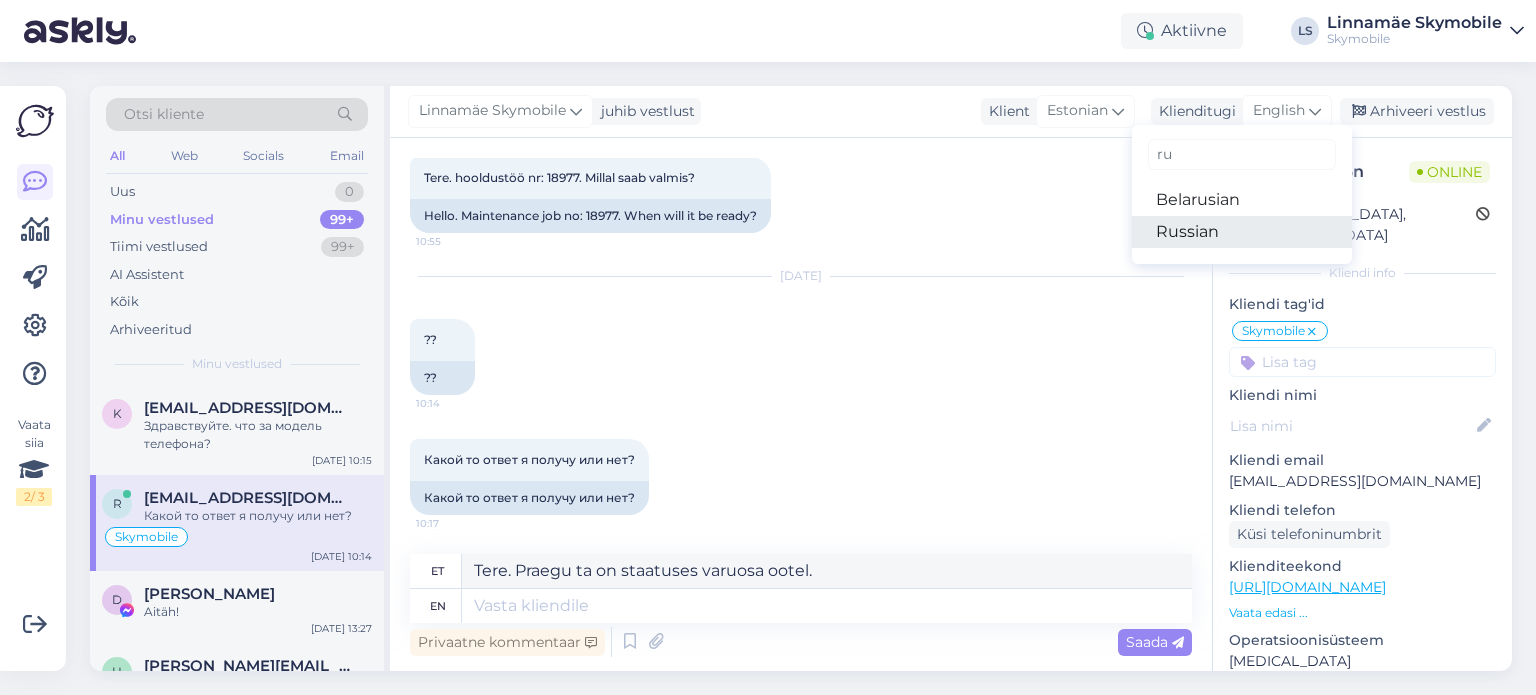 type on "ru" 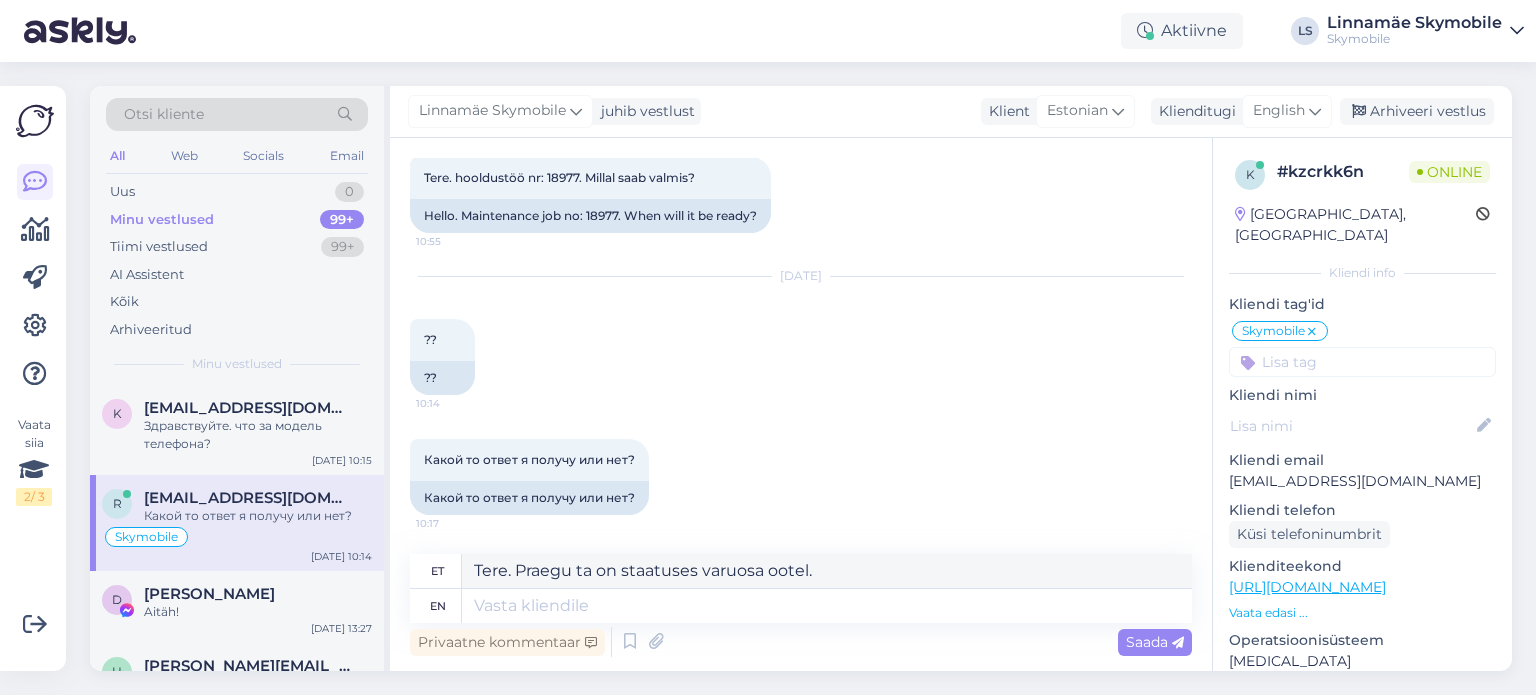 type 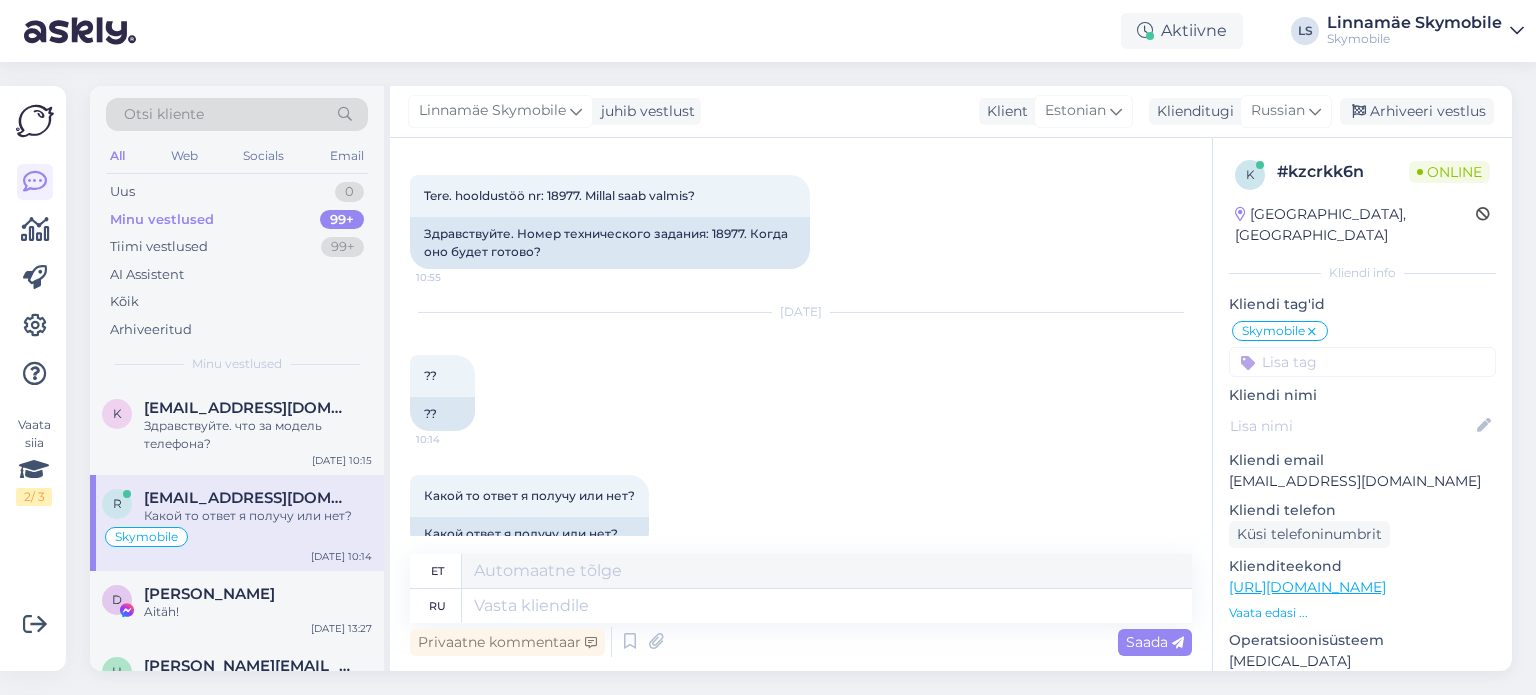 scroll, scrollTop: 600, scrollLeft: 0, axis: vertical 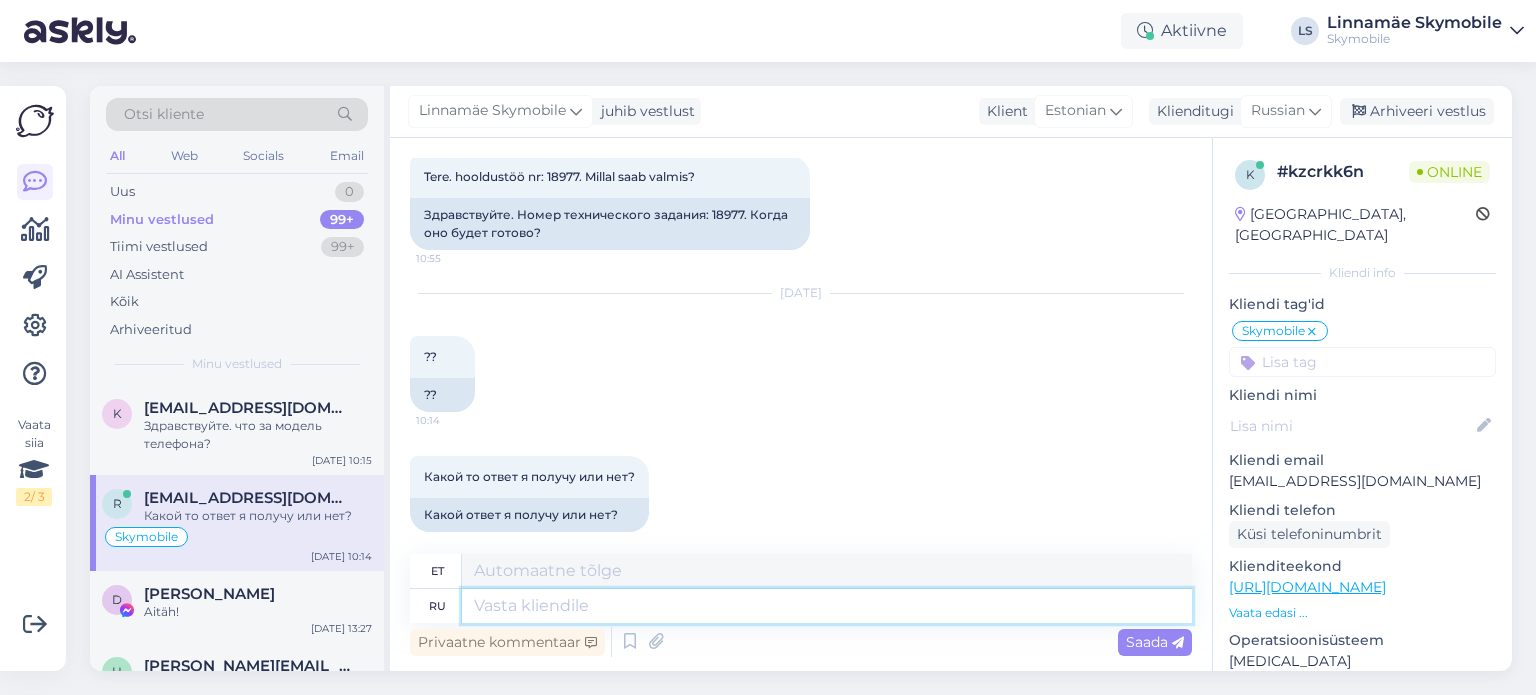click at bounding box center (827, 606) 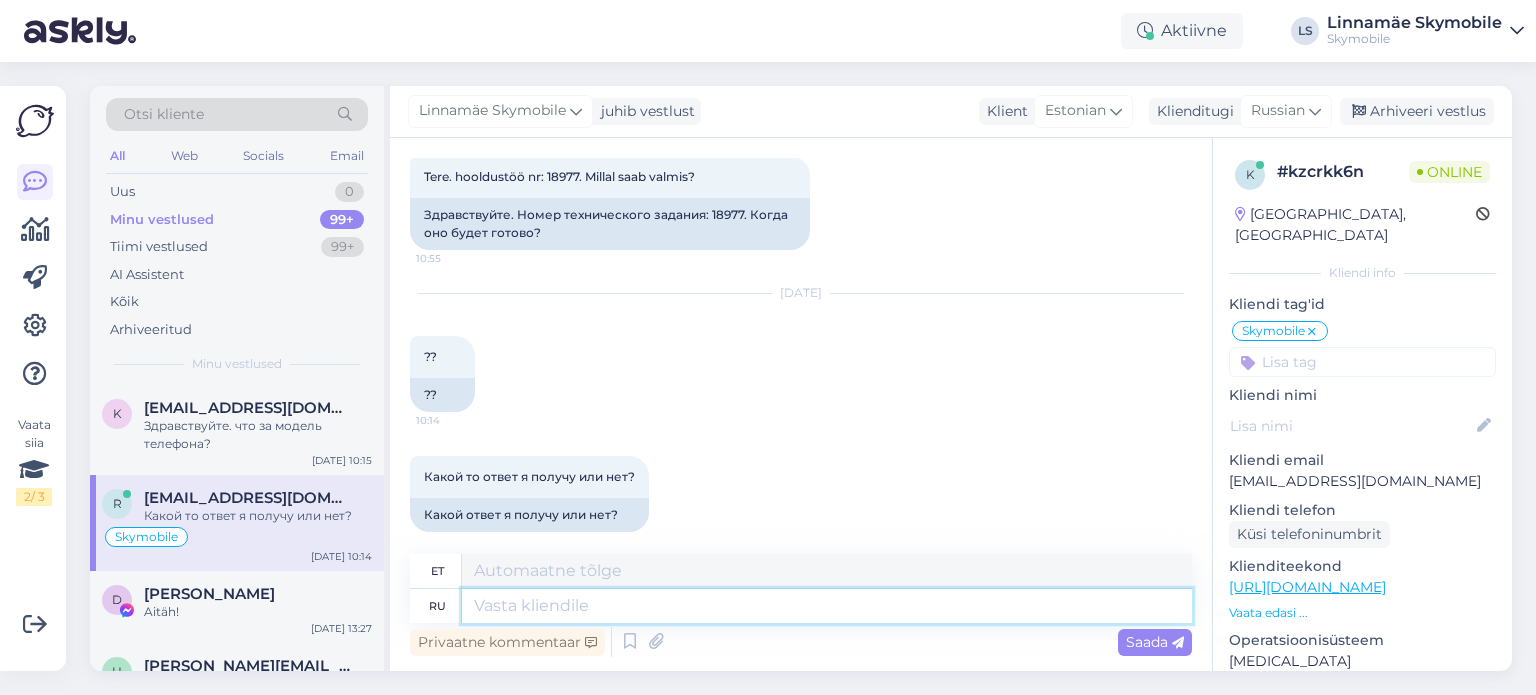 type on "P" 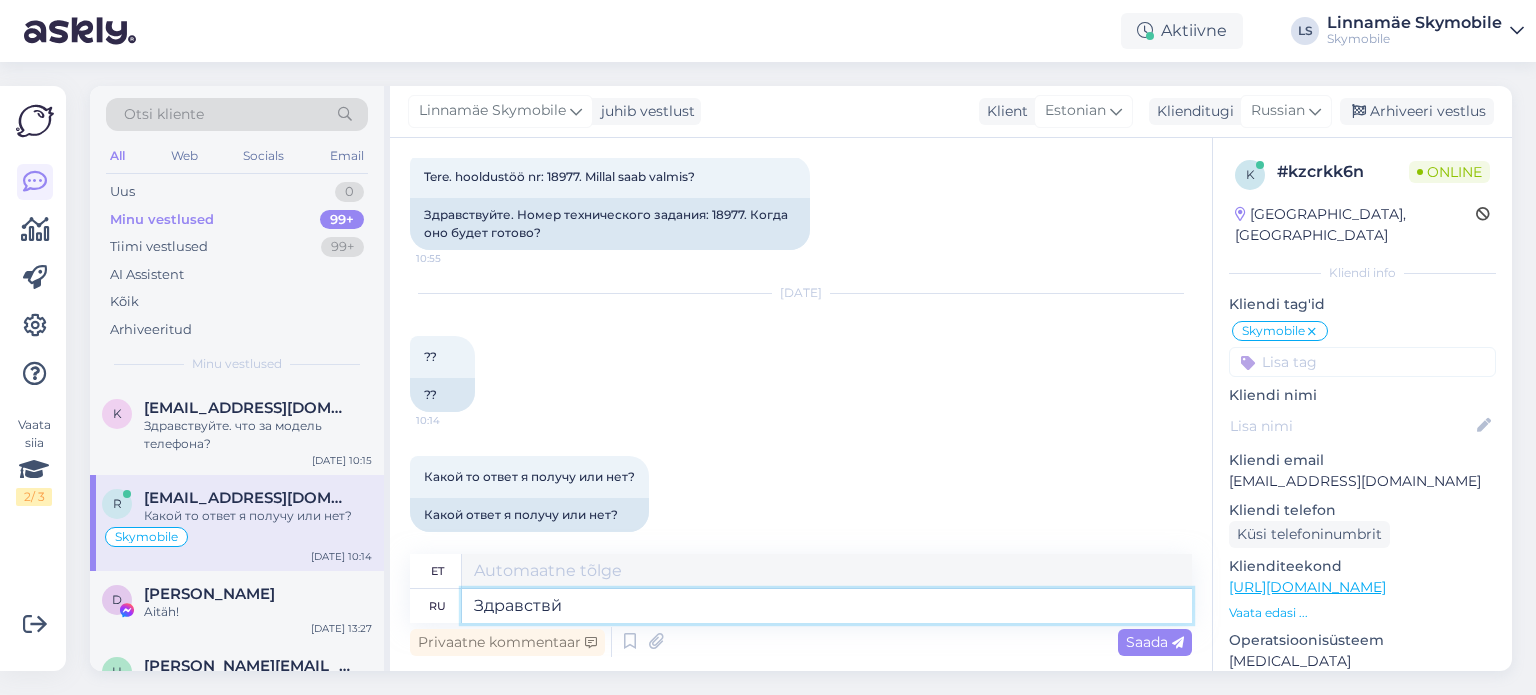type on "Здравств" 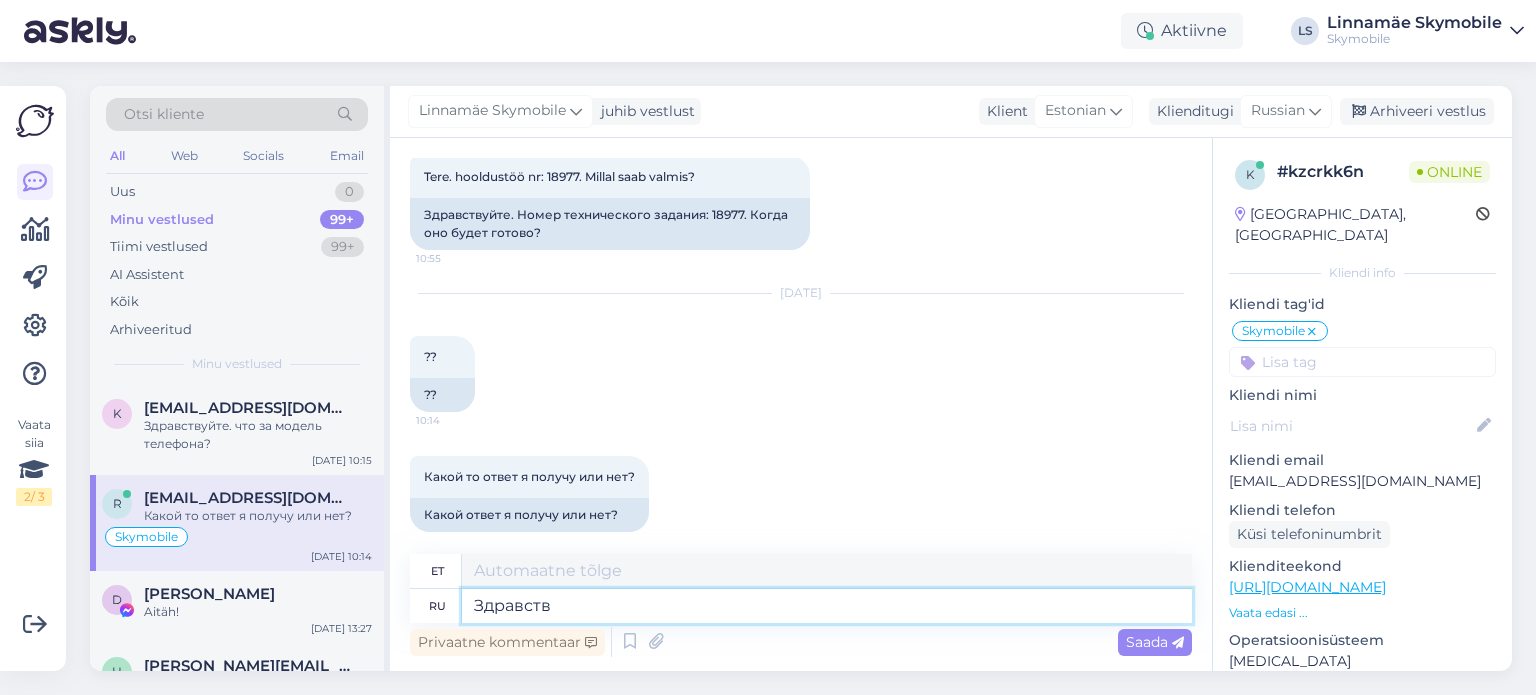 type on "Tere" 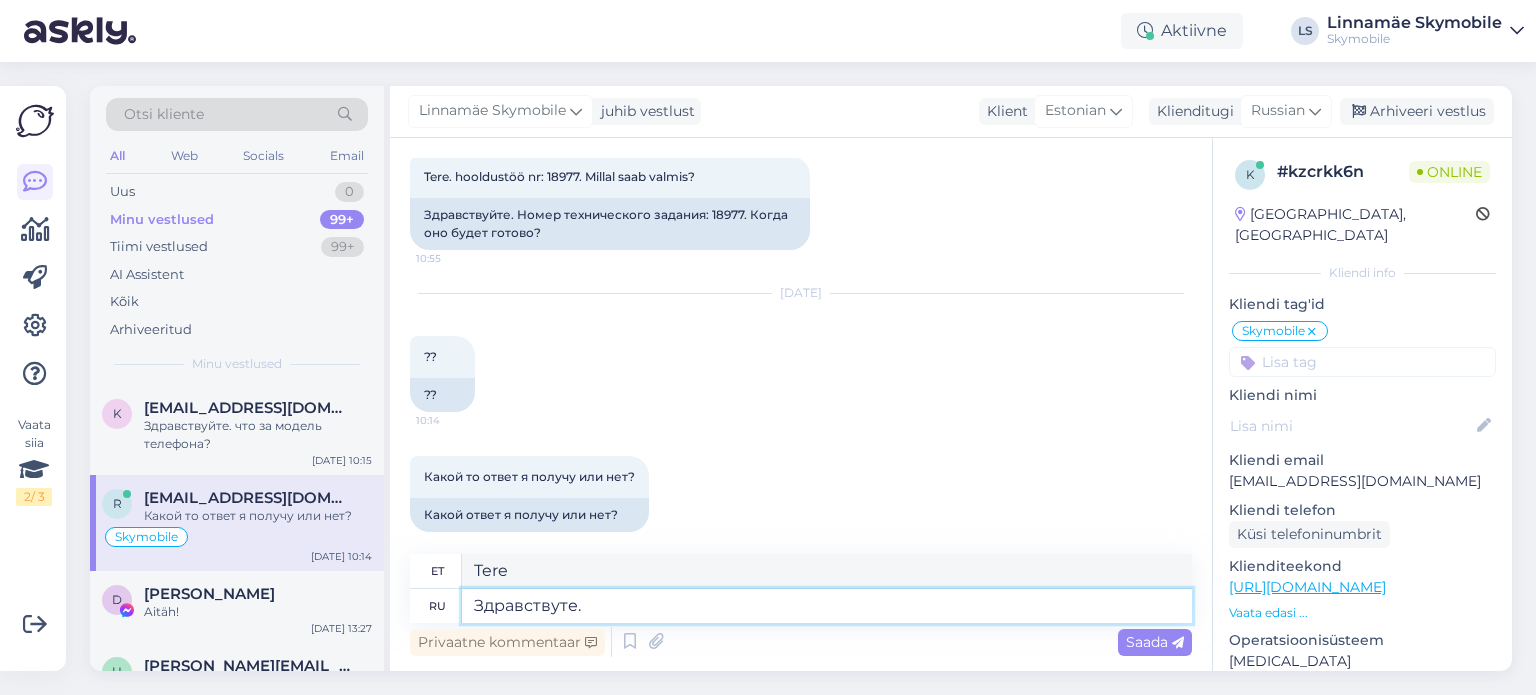 type on "Здравствуте." 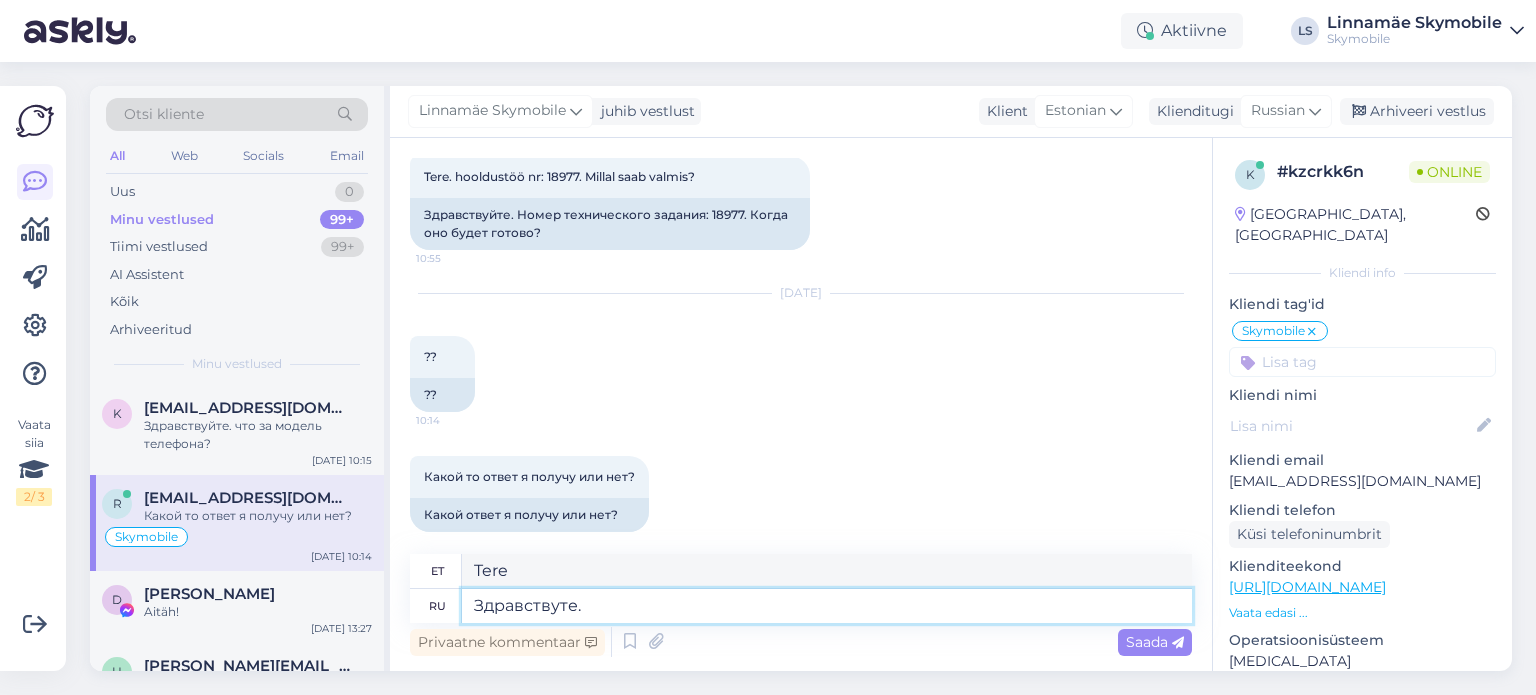 type on "Tere." 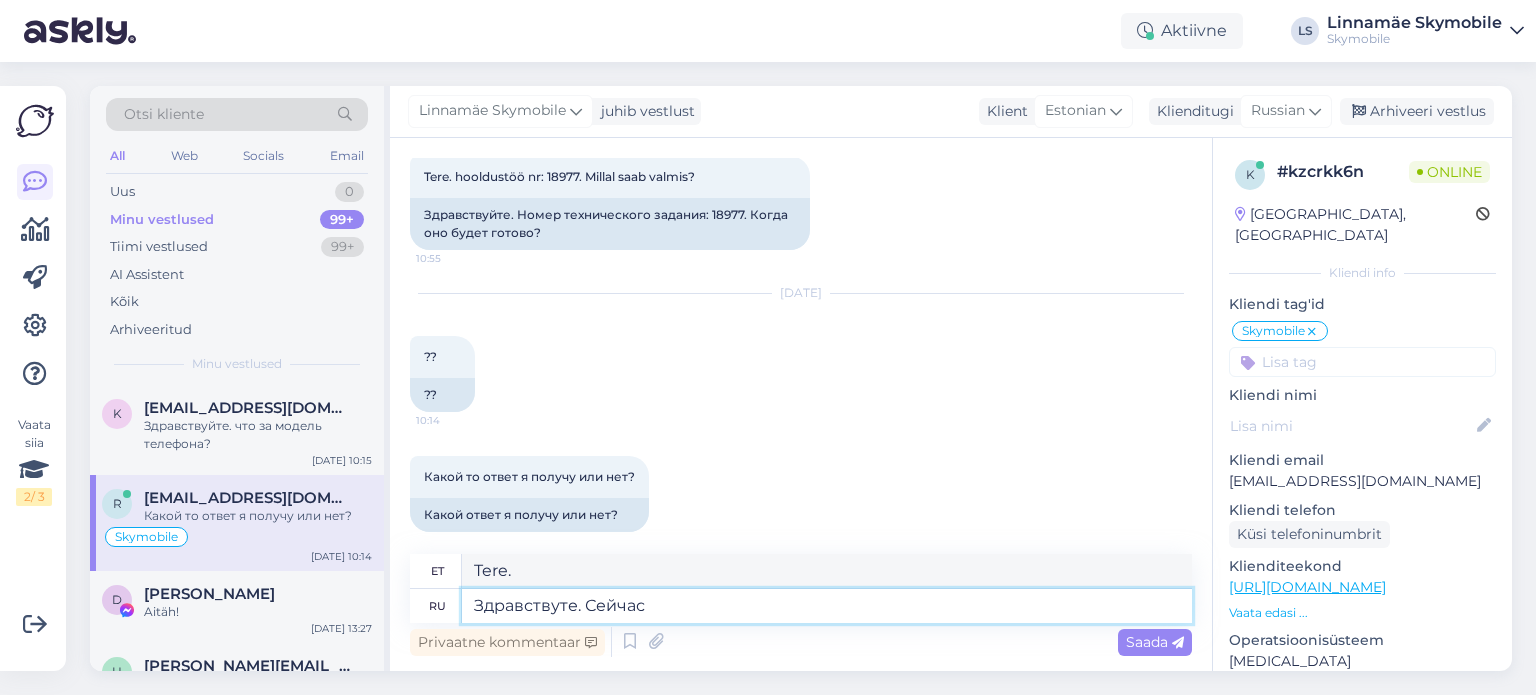 type on "Здравствуте. Сейчас" 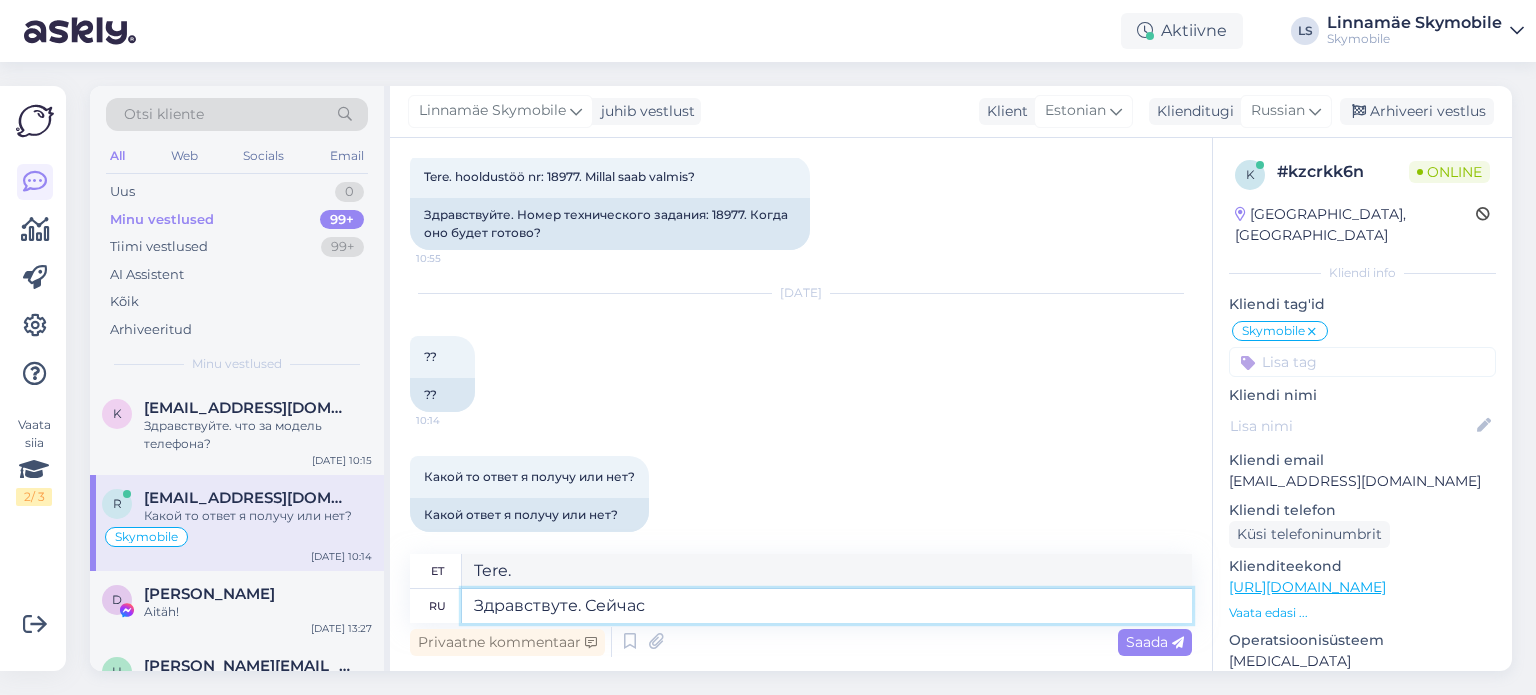 type on "Tere. Nüüd" 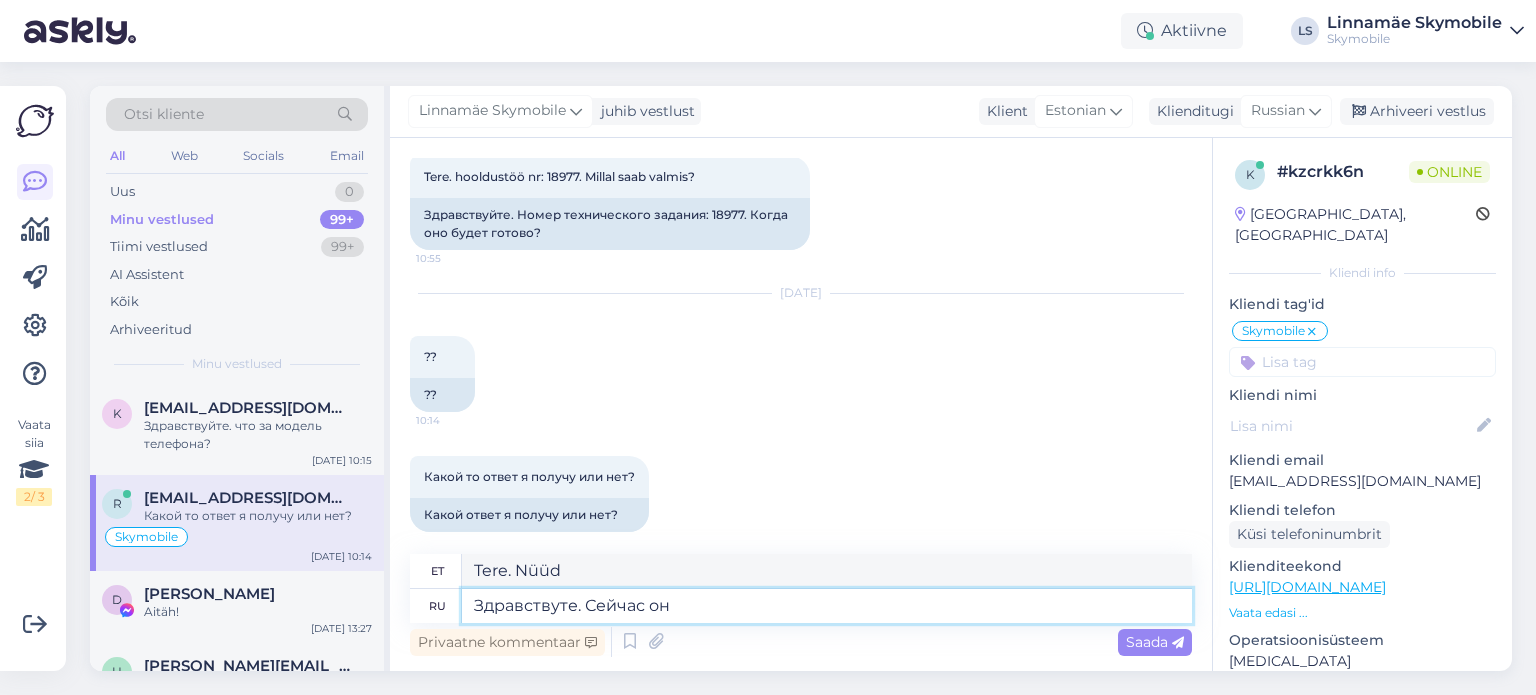 type on "Здравствуте. Сейчас он" 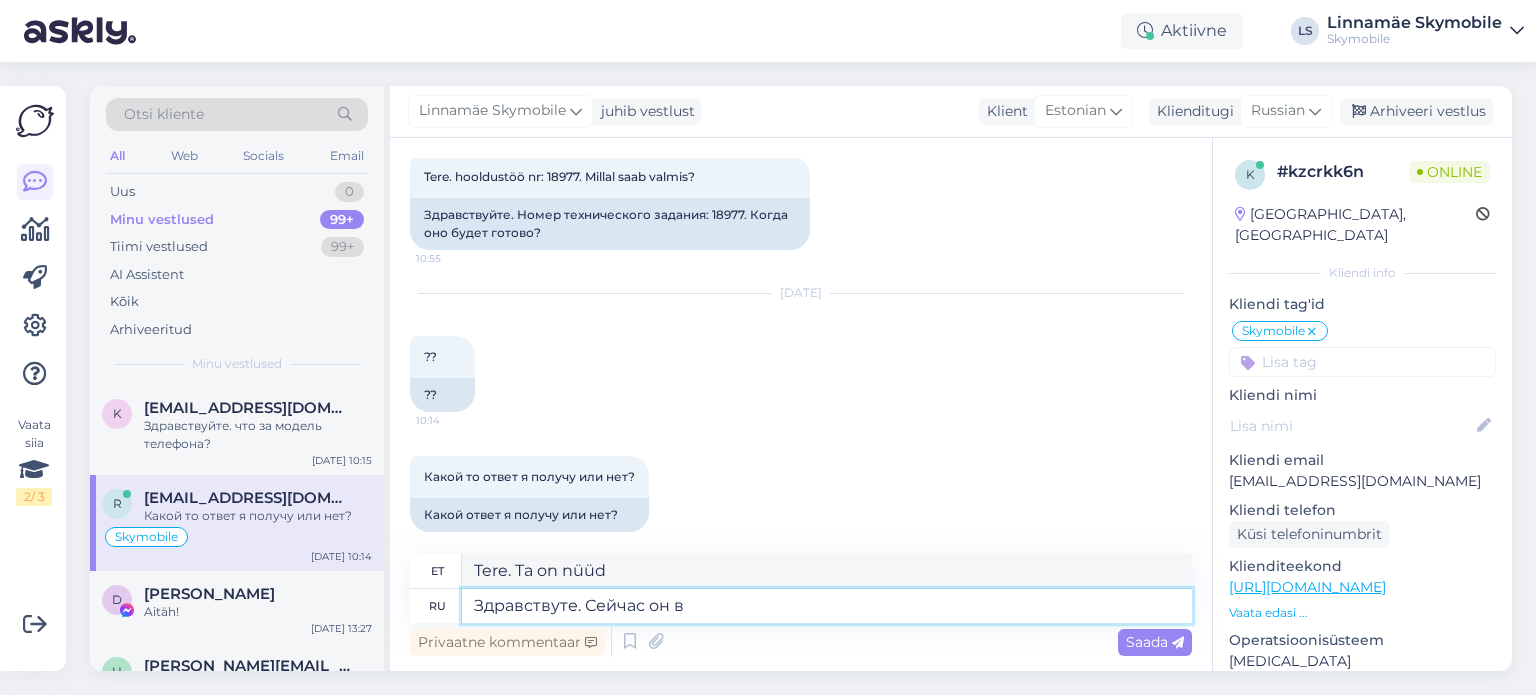 type on "Здравствуте. Сейчас он в" 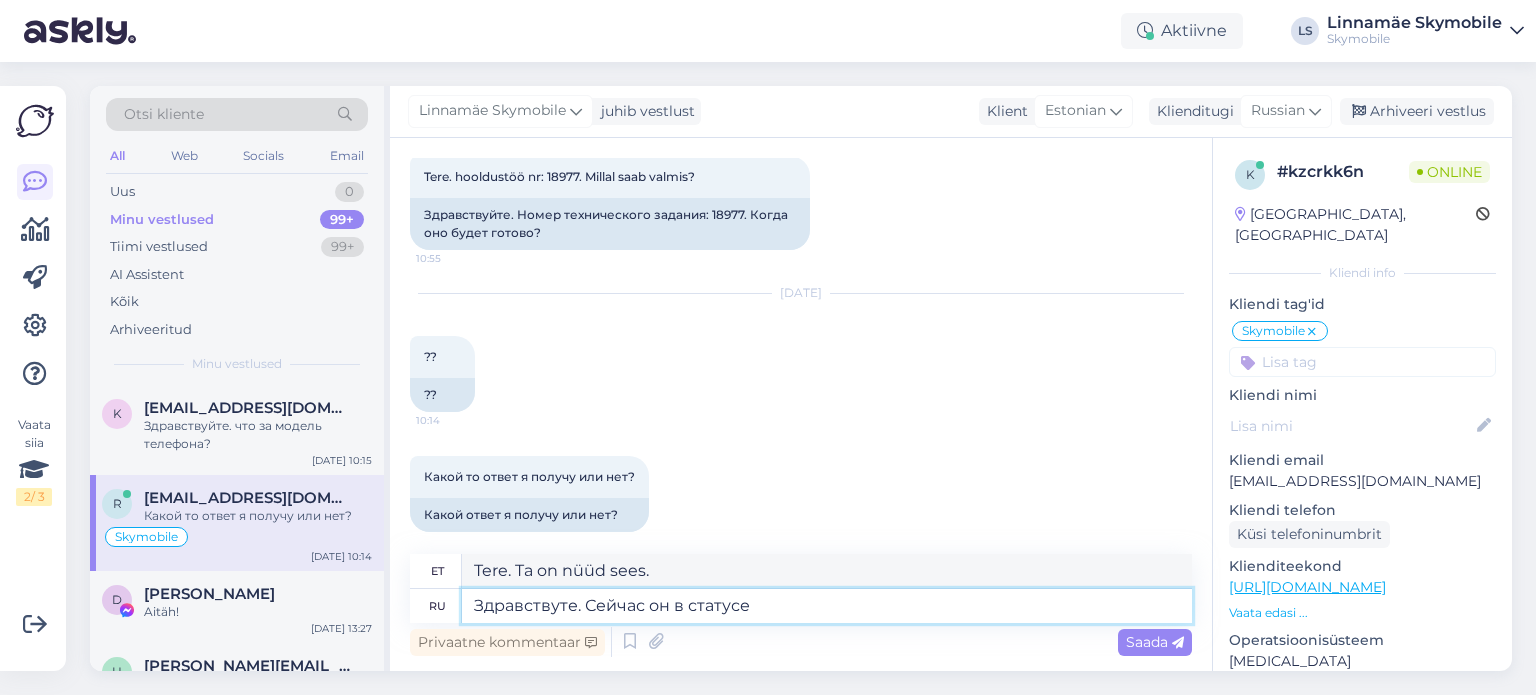 type on "Здравствуте. Сейчас он в статусе" 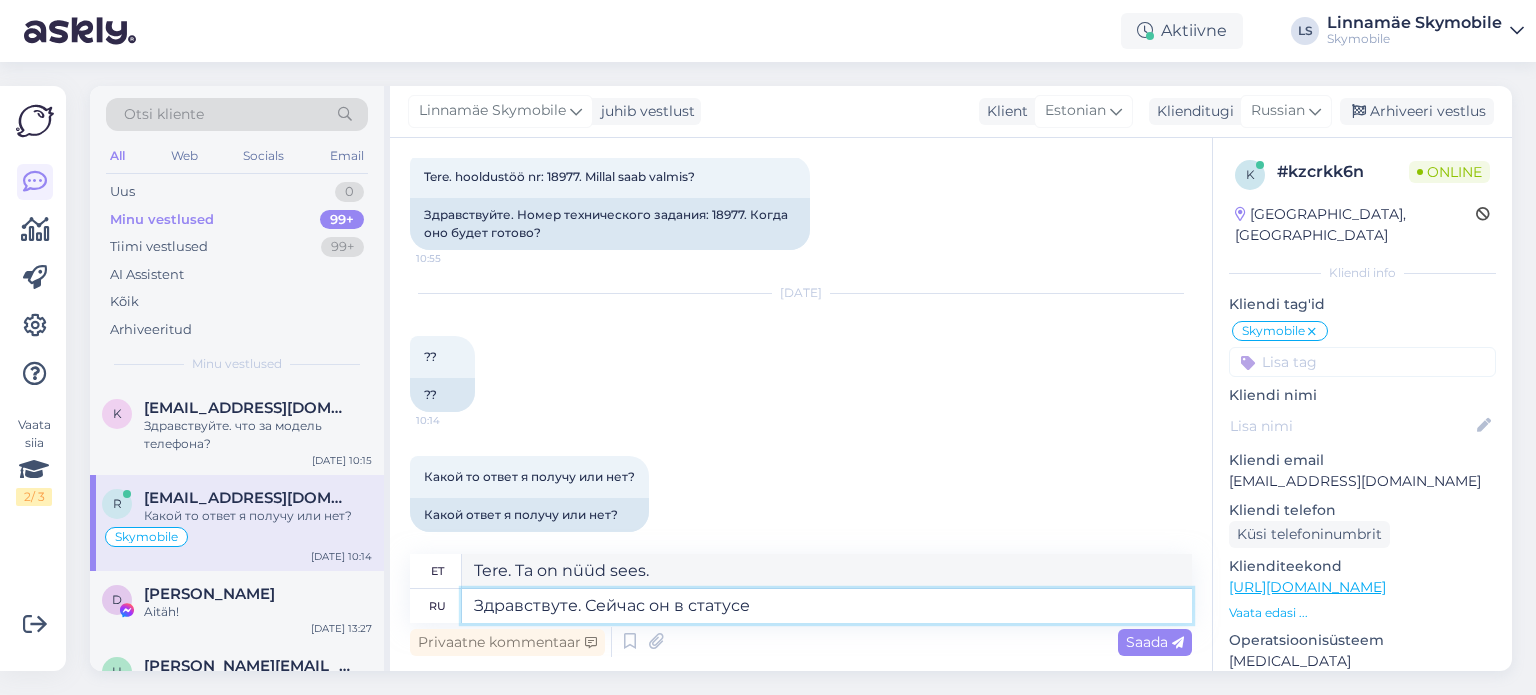 type on "Tere. Nüüd on ta staatuses" 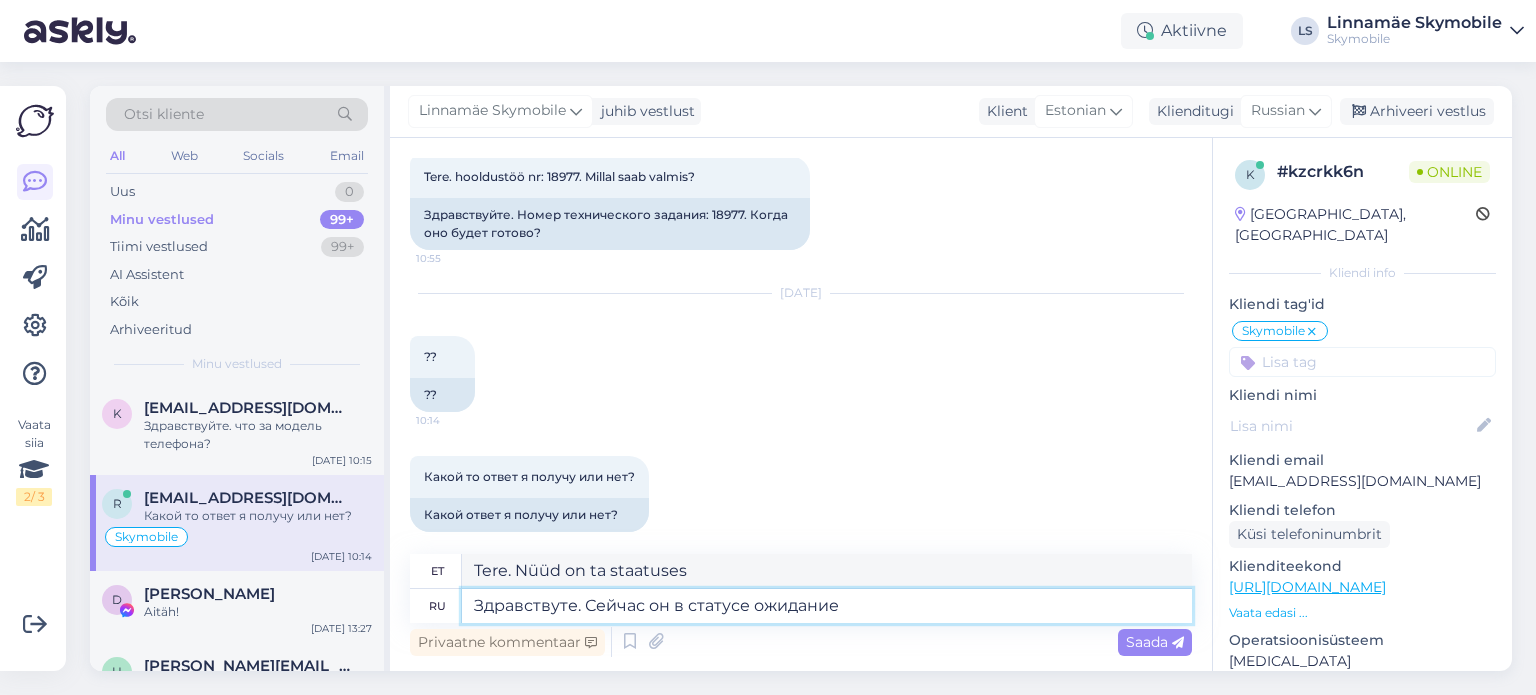 type on "Здравствуте. Сейчас он в статусе ожидание" 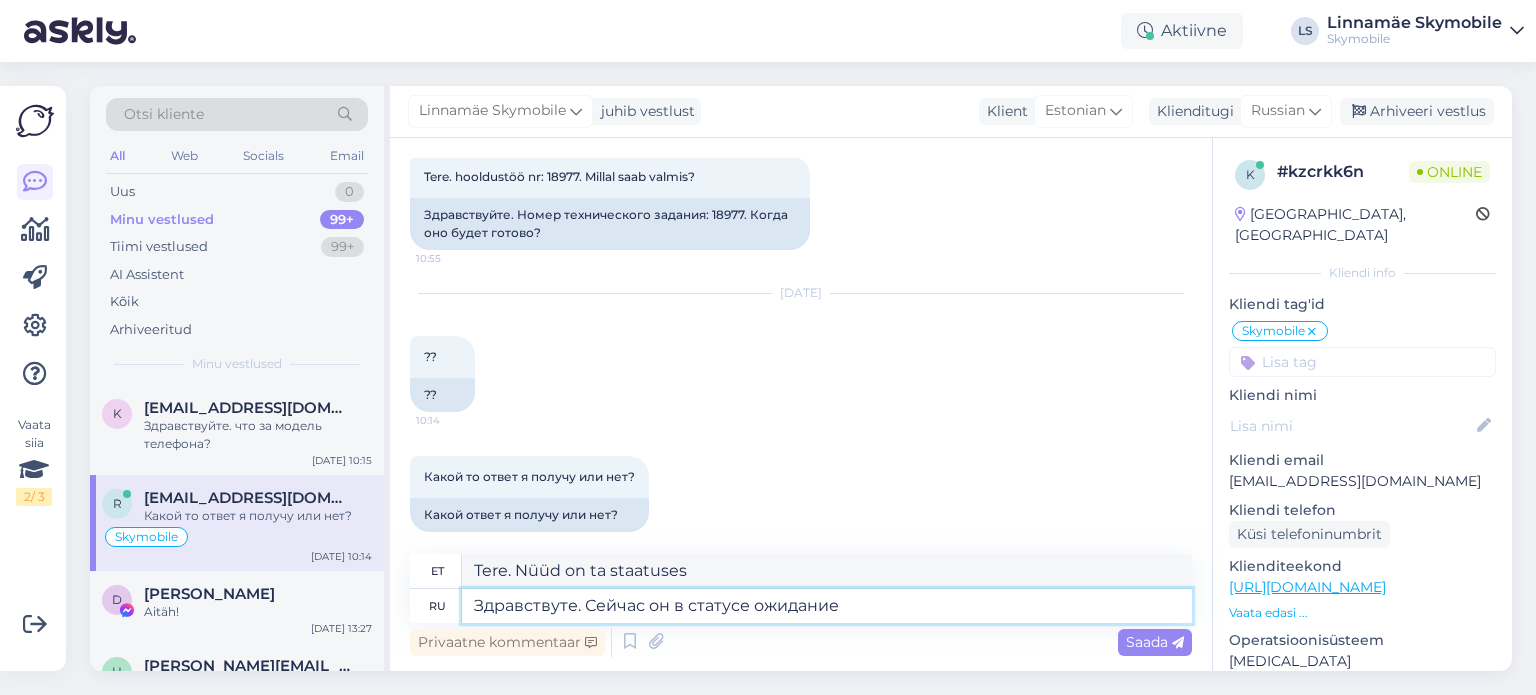 type on "Tere. Nüüd on see ooteseisundis." 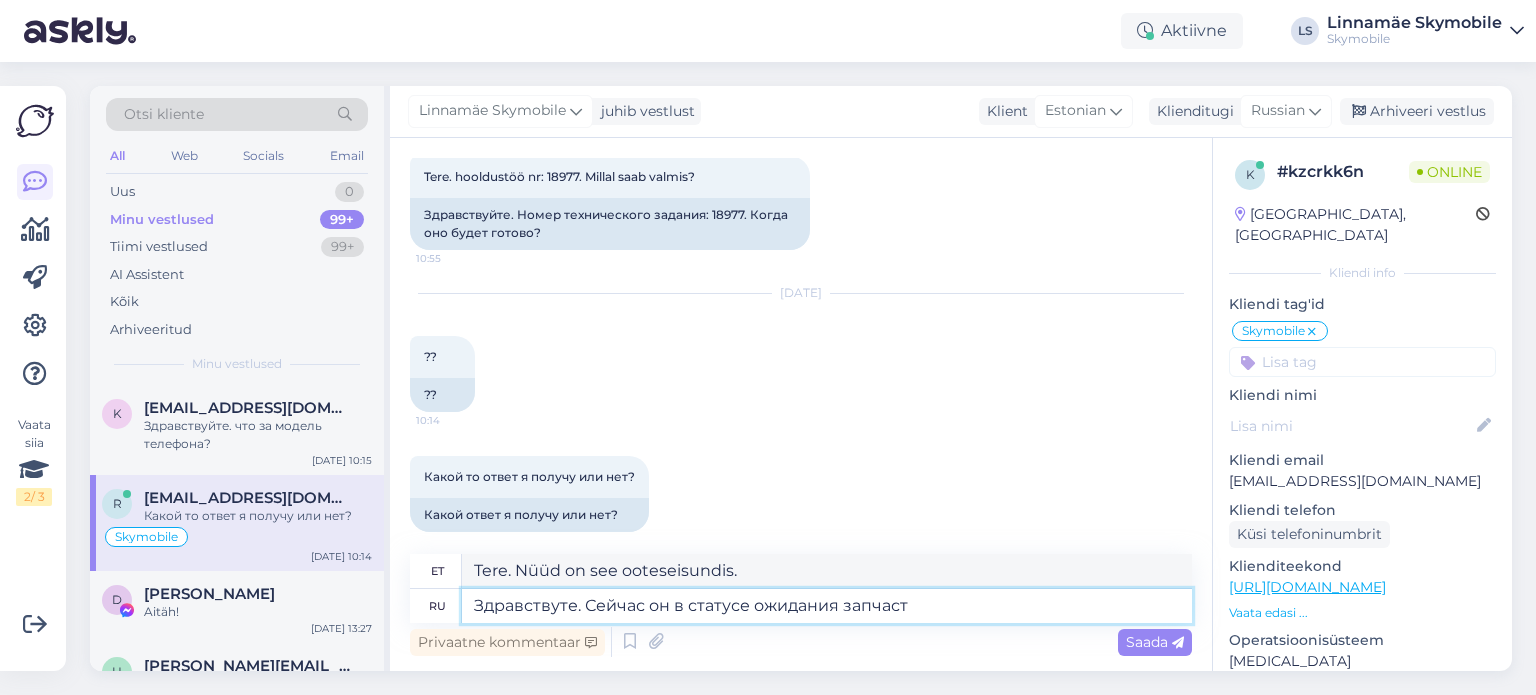 type on "Здравствуте. Сейчас он в статусе ожидания запчасти" 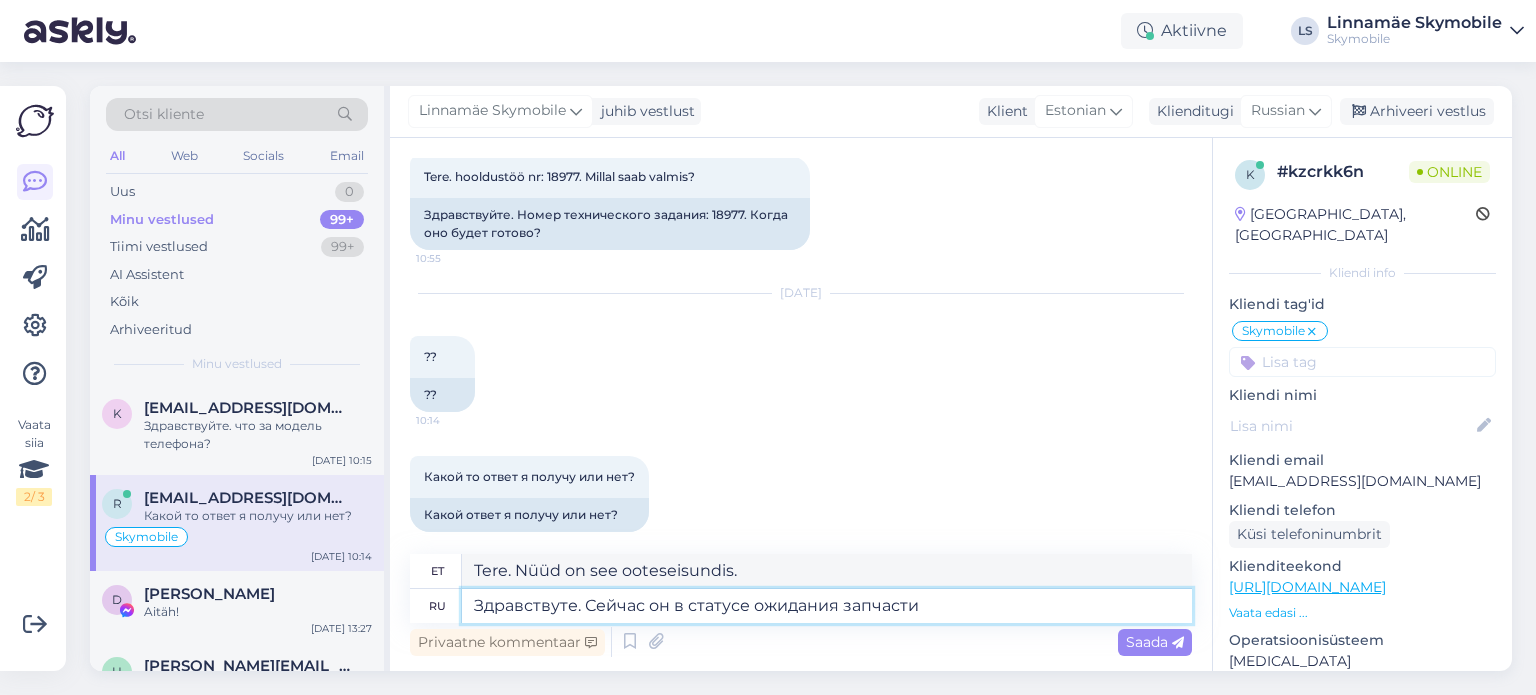 type on "Tere. Nüüd on see varuosade ootamise staatuses." 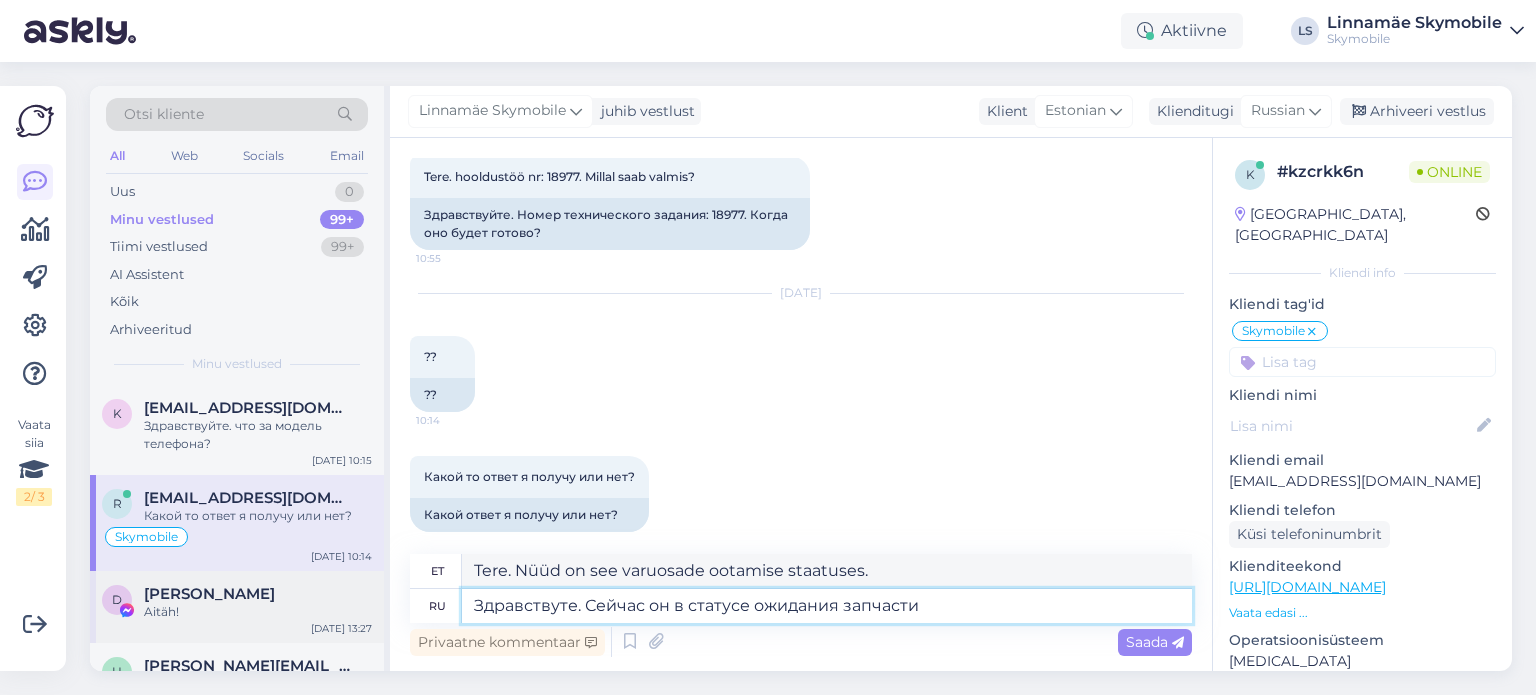 drag, startPoint x: 972, startPoint y: 615, endPoint x: 240, endPoint y: 595, distance: 732.2732 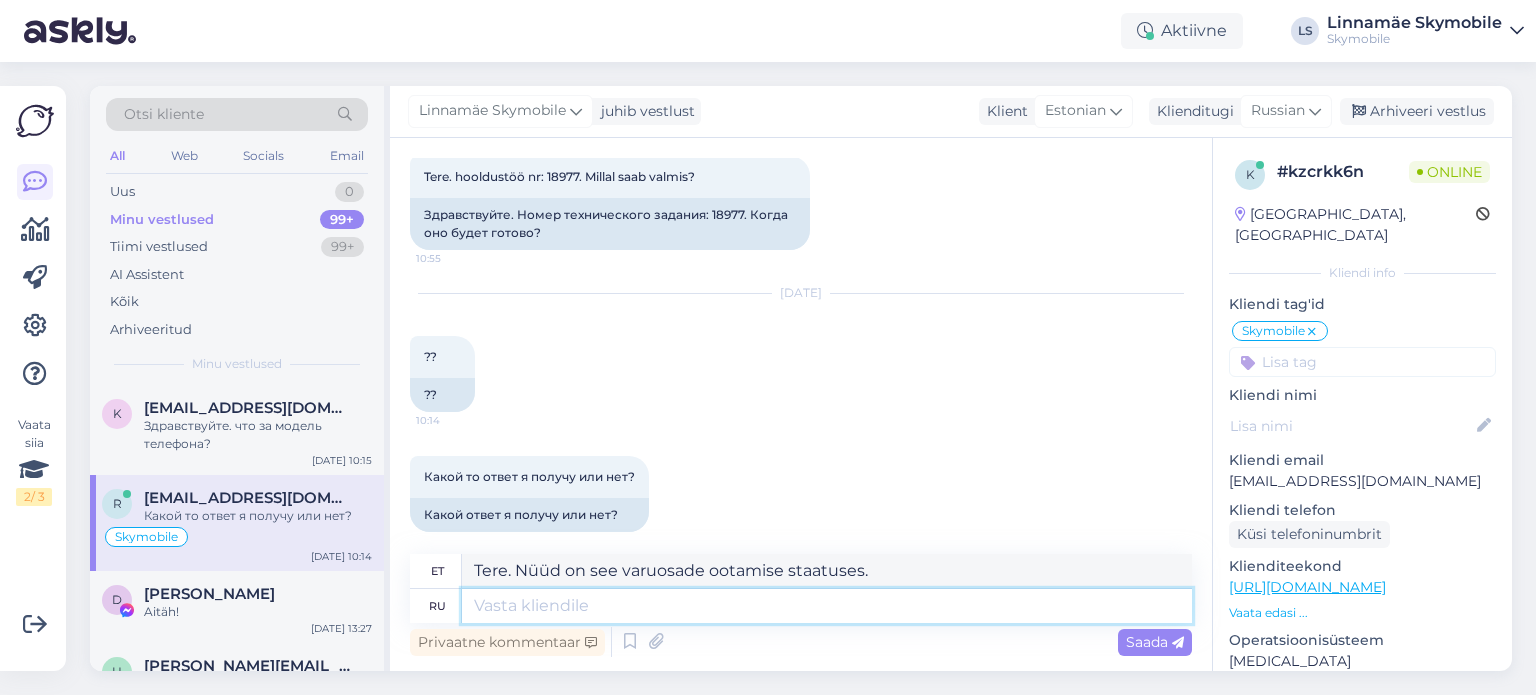 type 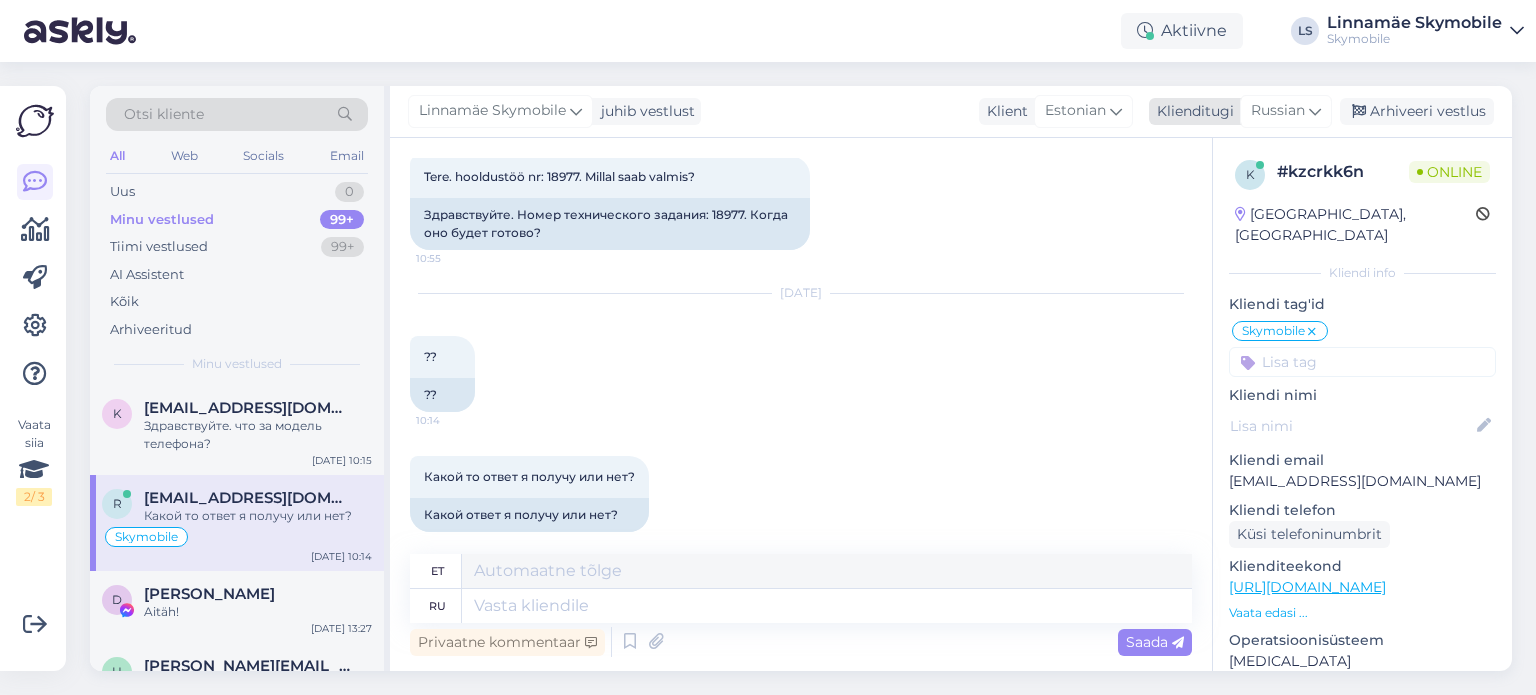 click on "Russian" at bounding box center [1278, 111] 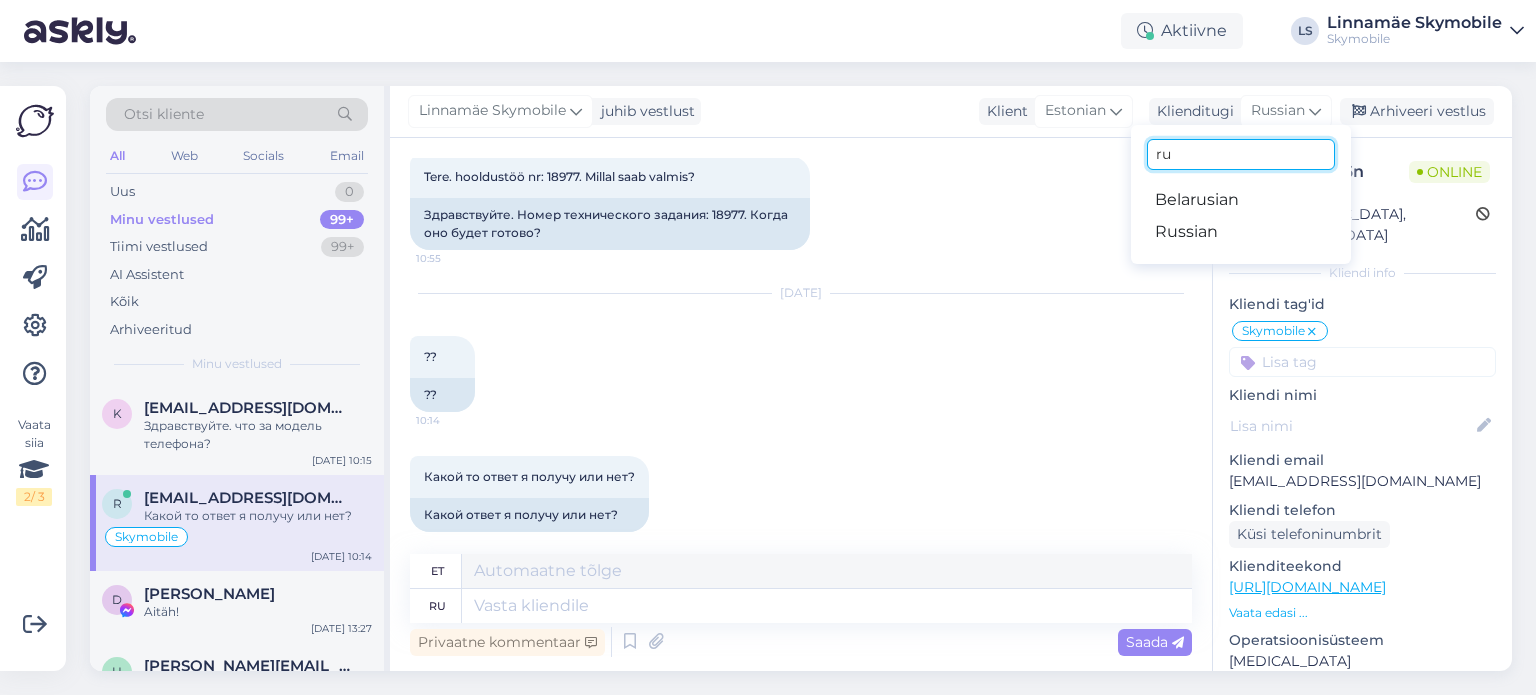 drag, startPoint x: 1220, startPoint y: 150, endPoint x: 1072, endPoint y: 143, distance: 148.16545 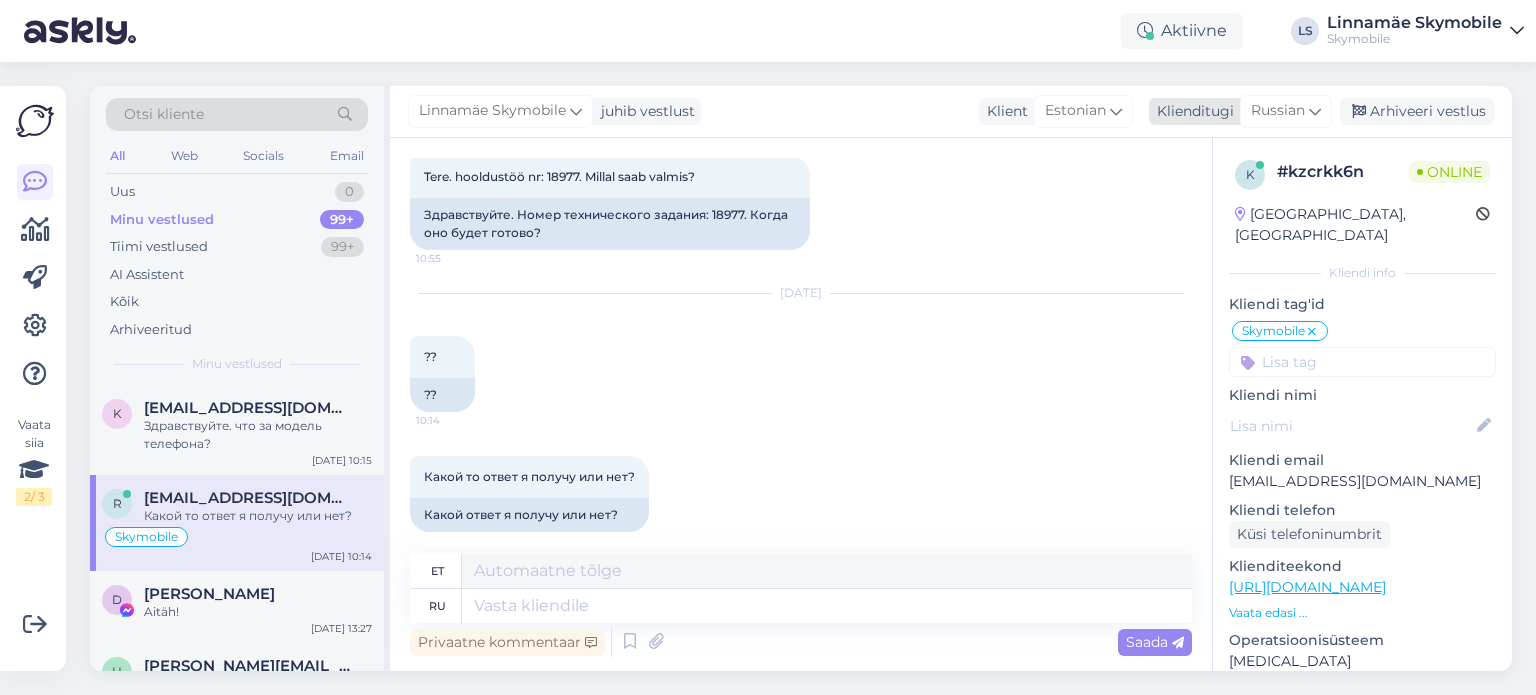 click on "Russian" at bounding box center (1278, 111) 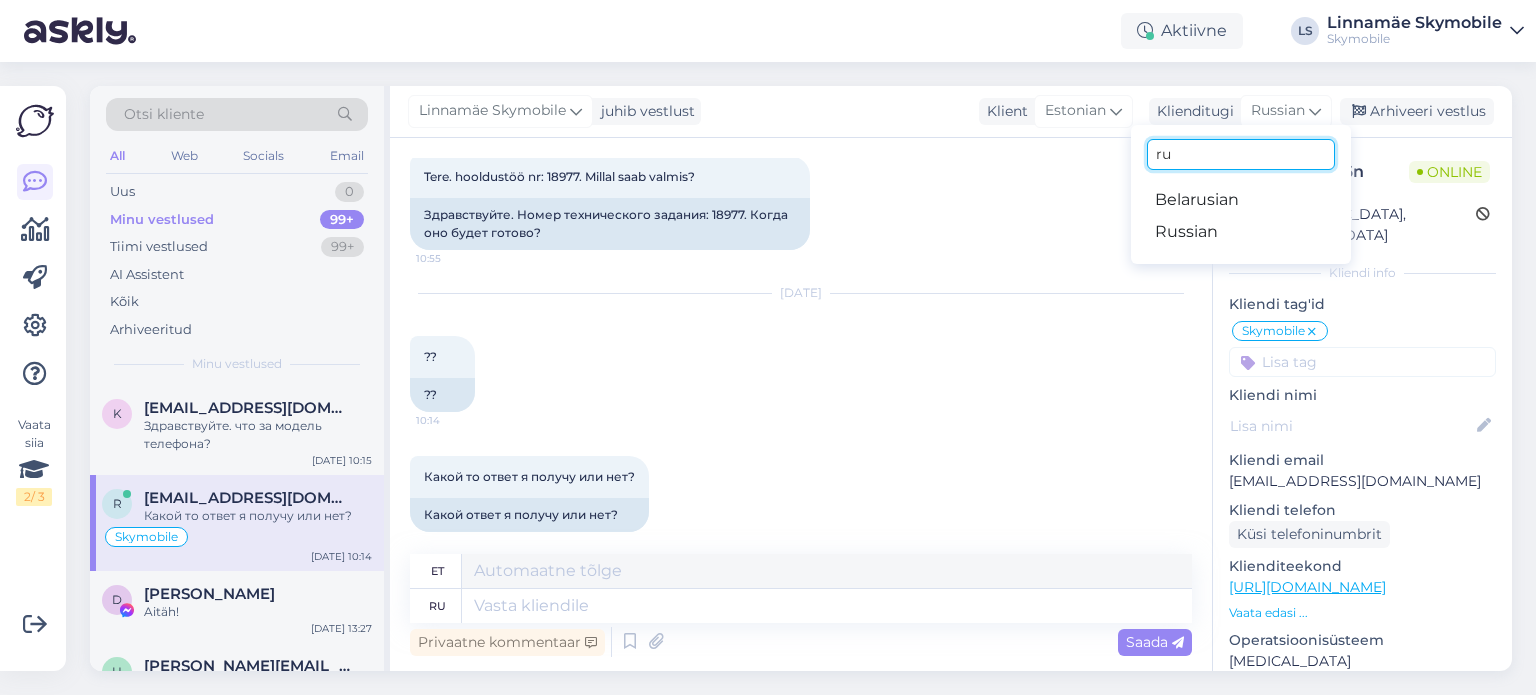 click on "ru" at bounding box center (1241, 154) 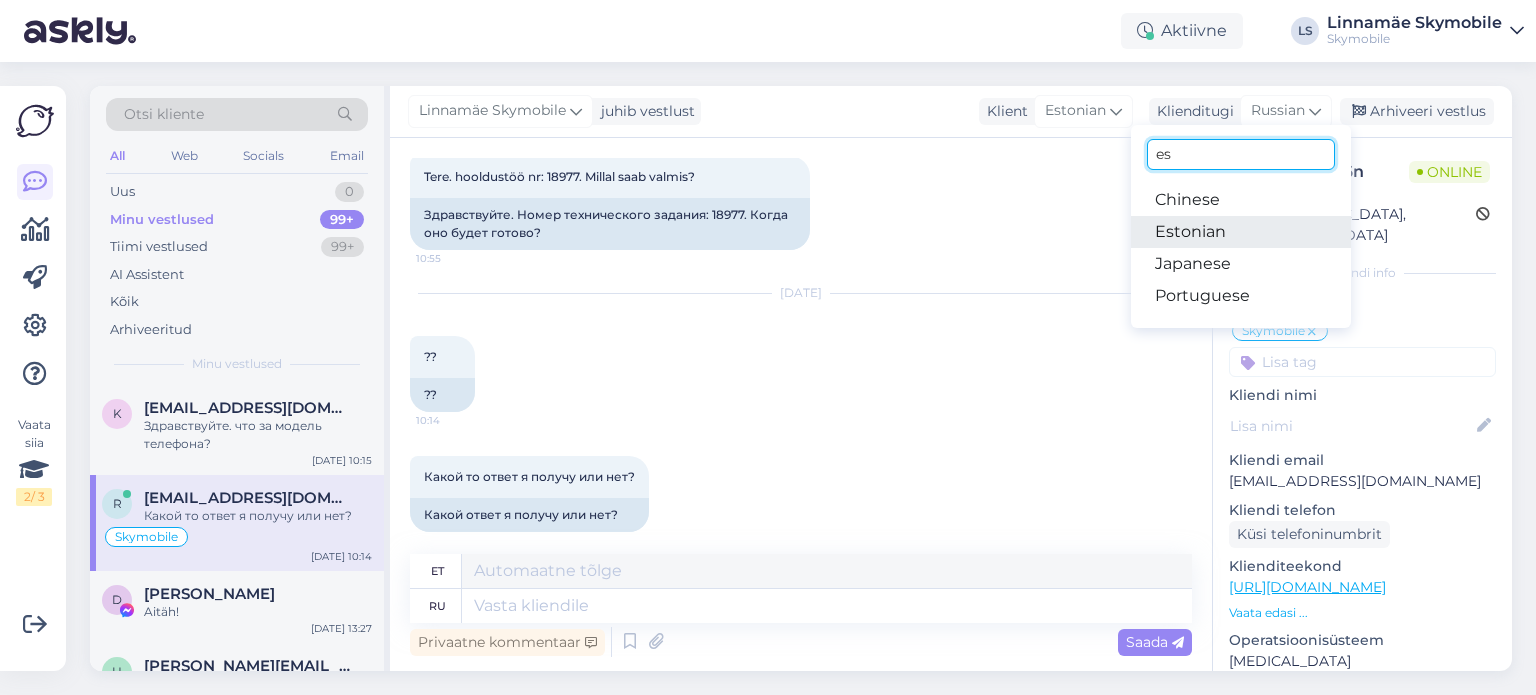 type on "es" 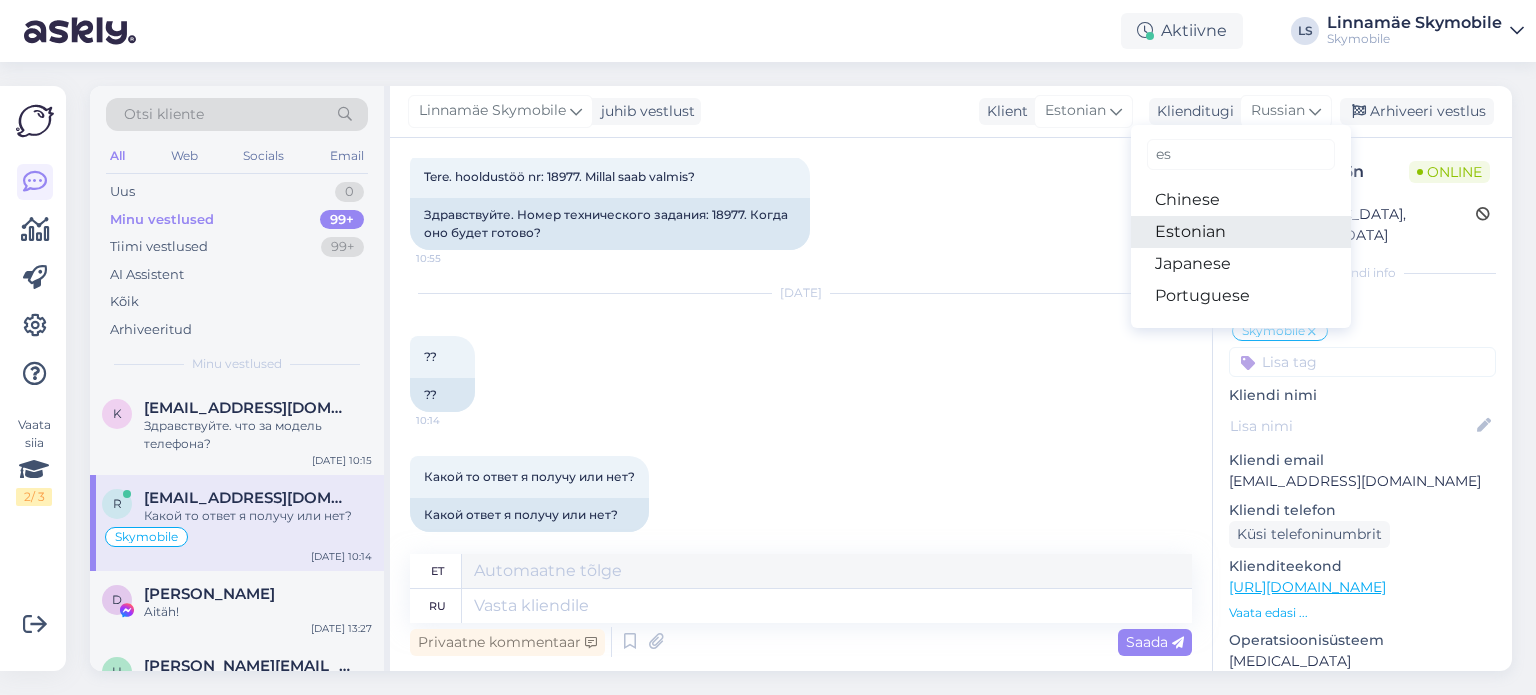 click on "Estonian" at bounding box center (1241, 232) 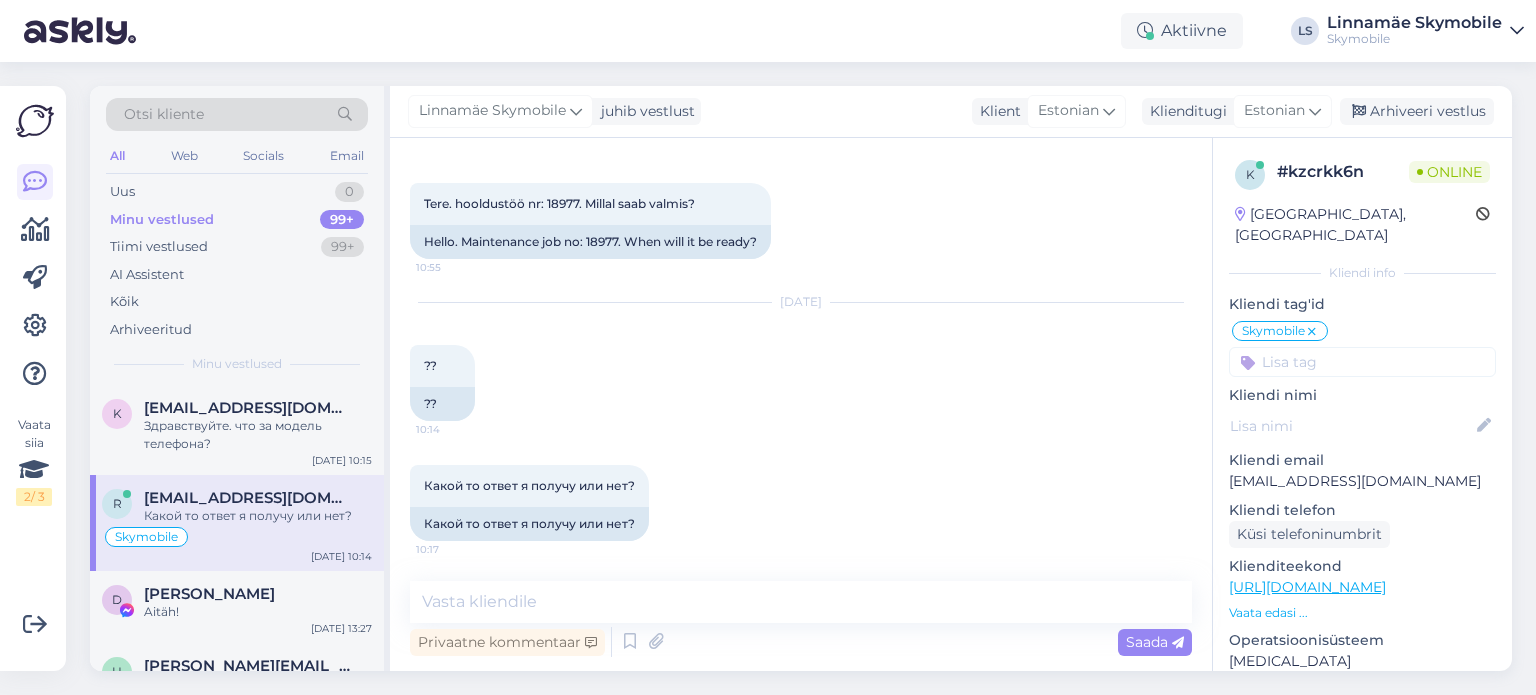 scroll, scrollTop: 554, scrollLeft: 0, axis: vertical 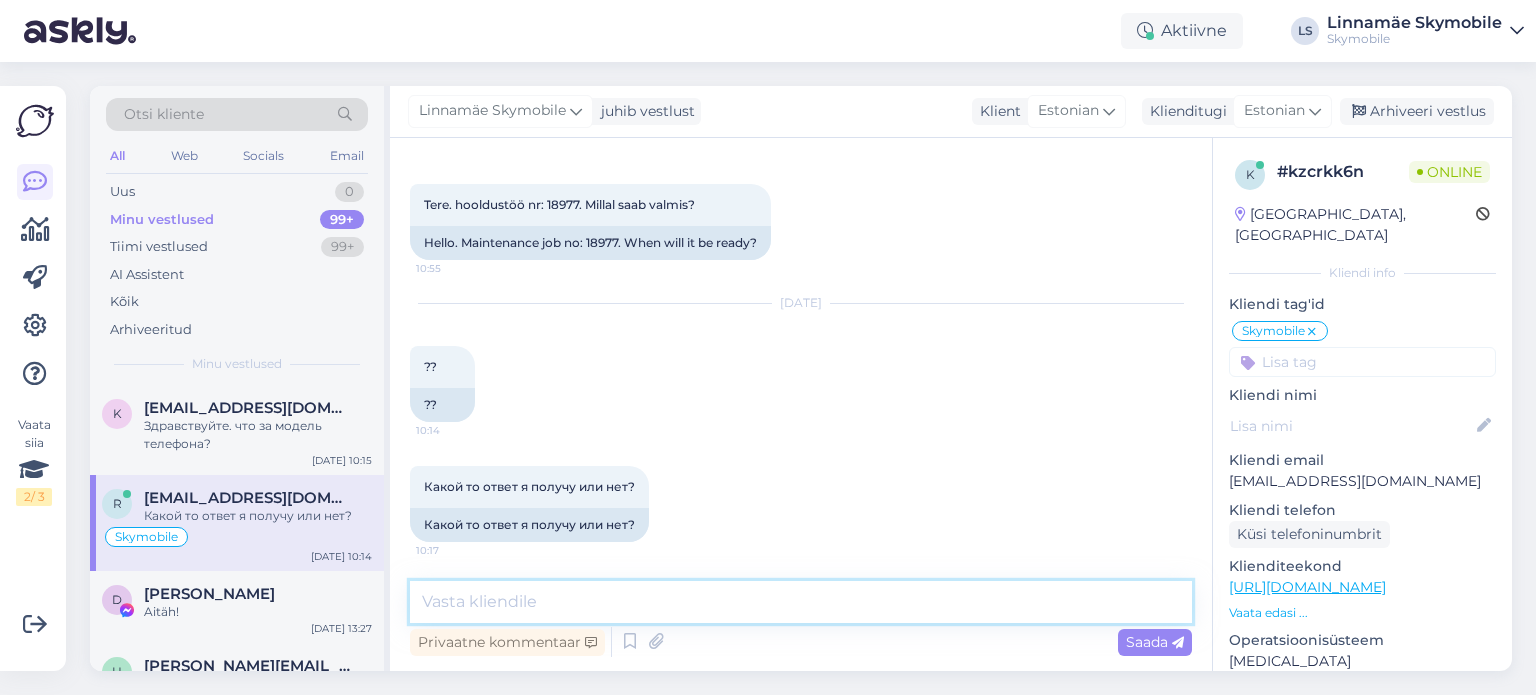 click at bounding box center [801, 602] 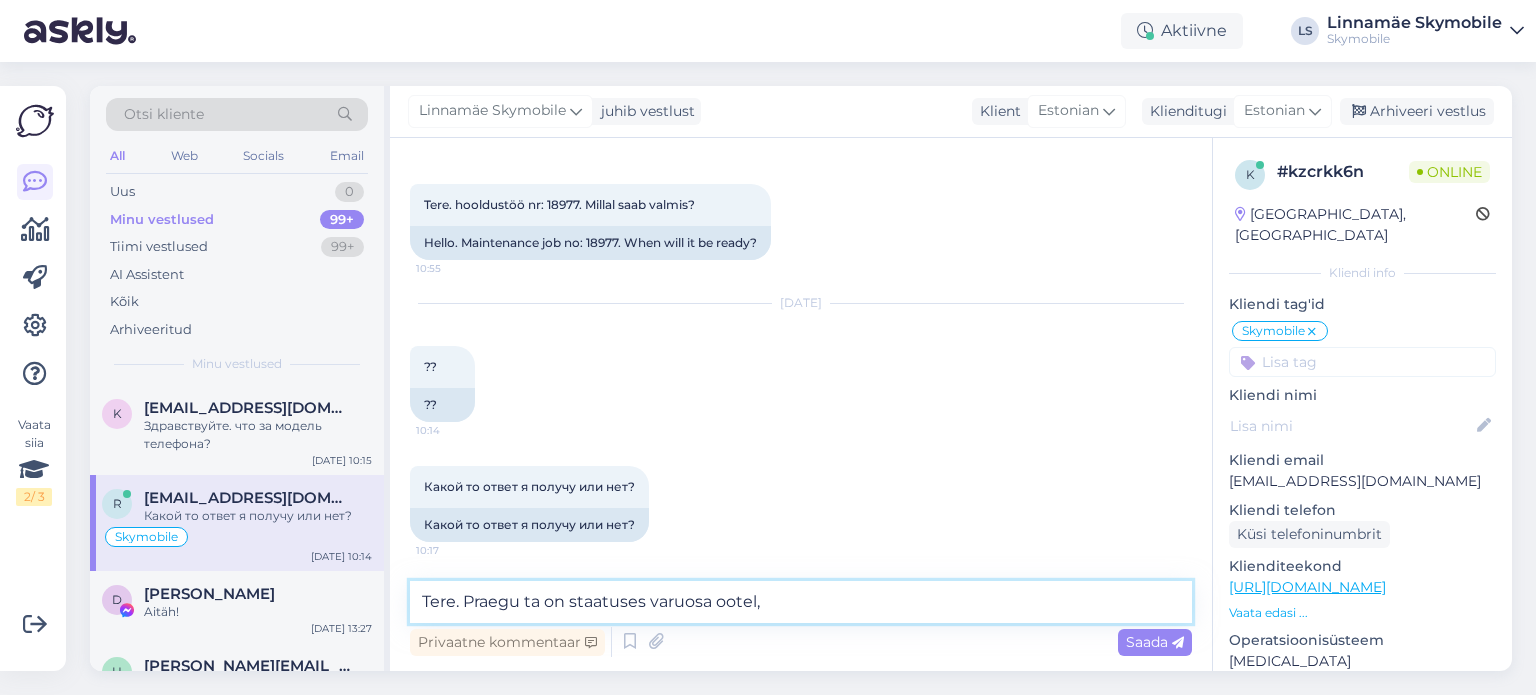 type on "Tere. Praegu ta on staatuses varuosa ootel" 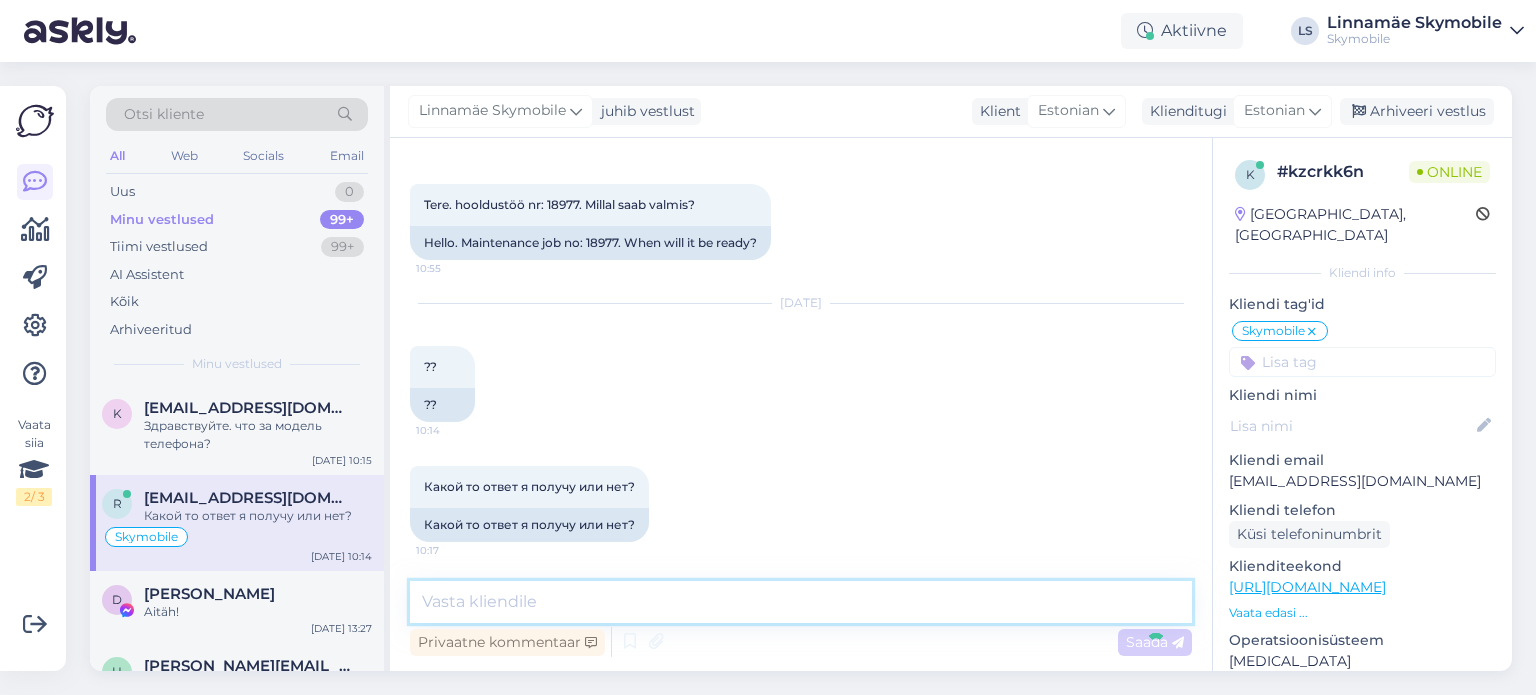 scroll, scrollTop: 640, scrollLeft: 0, axis: vertical 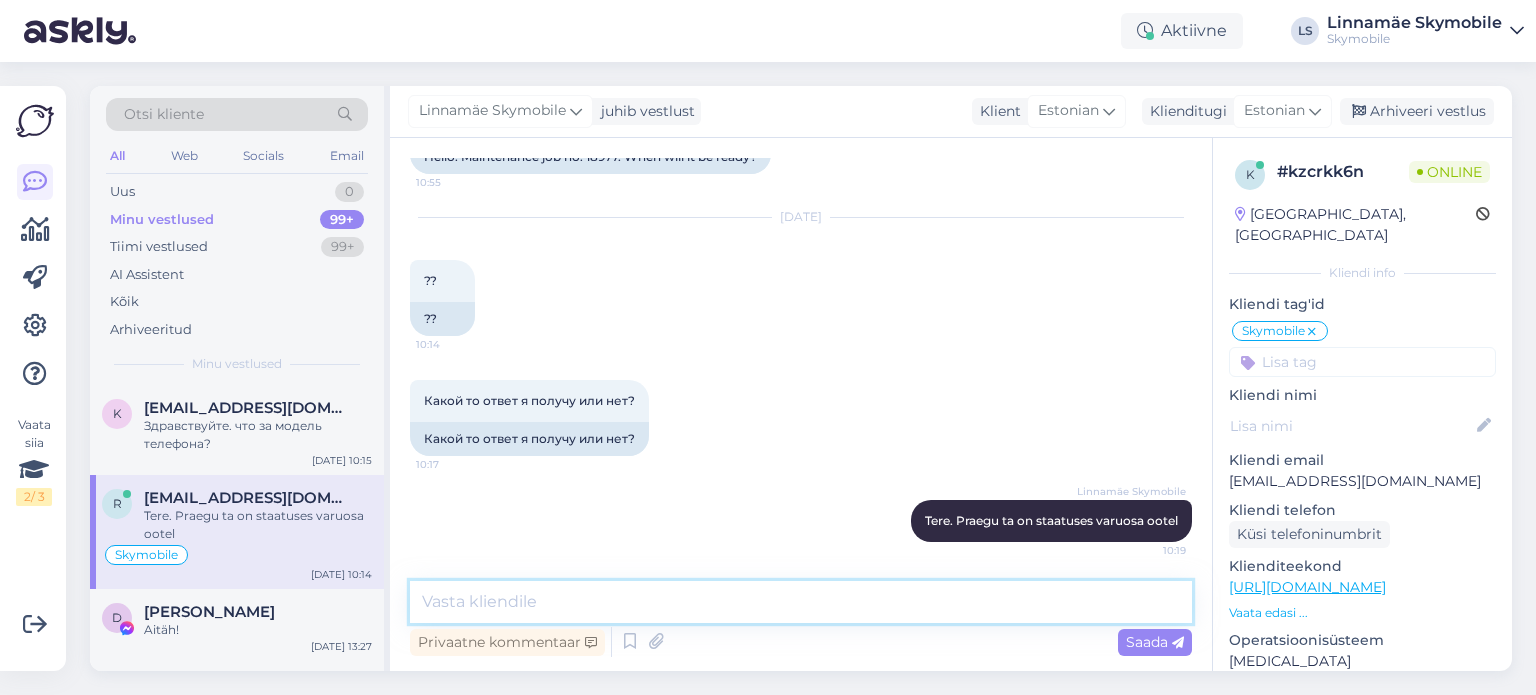 click at bounding box center (801, 602) 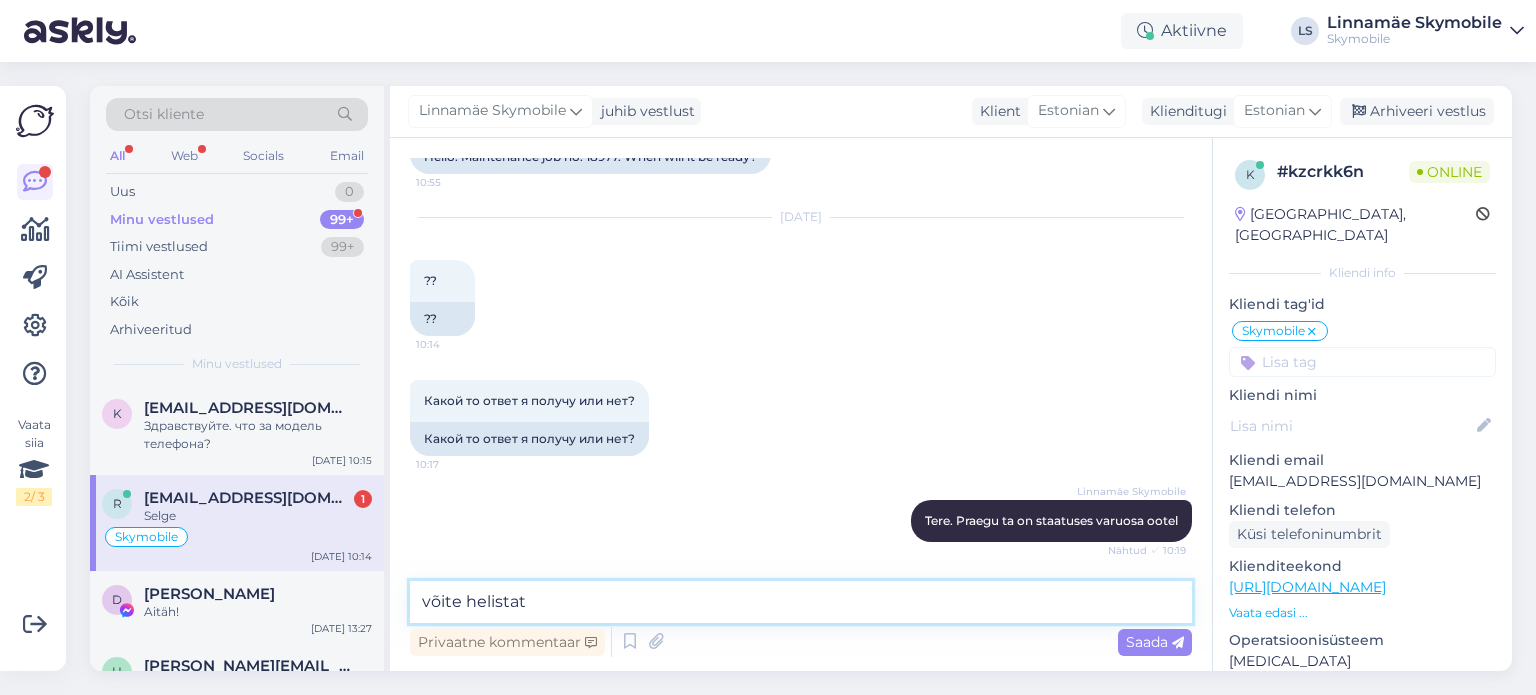 scroll, scrollTop: 726, scrollLeft: 0, axis: vertical 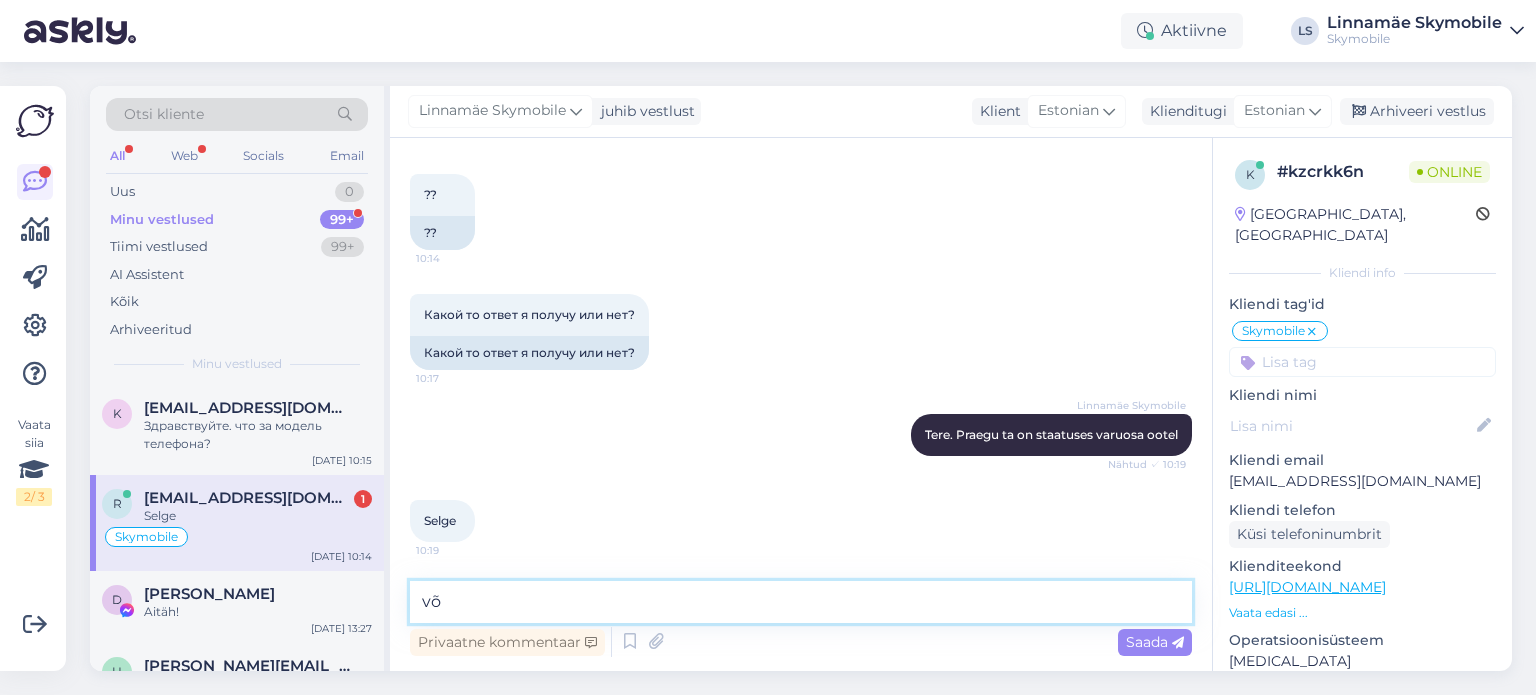 type on "v" 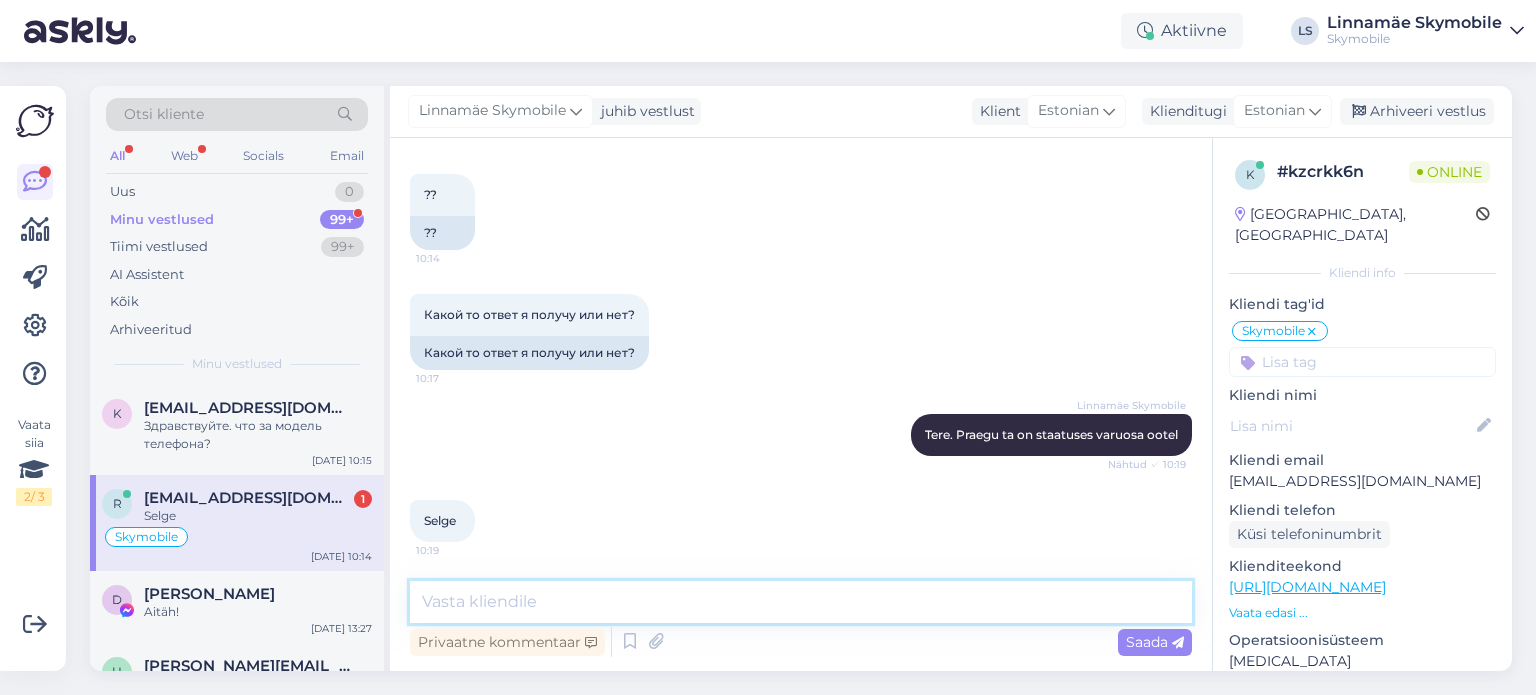 click at bounding box center (801, 602) 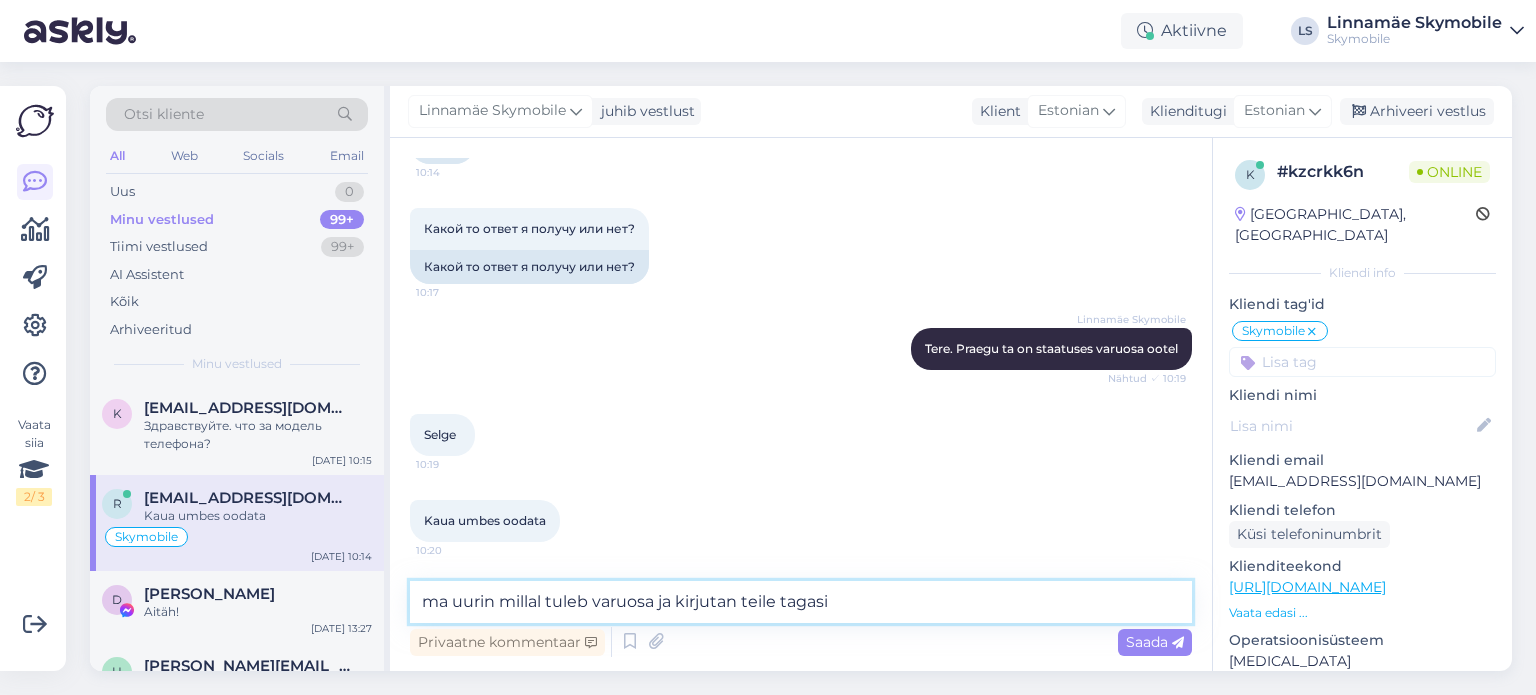 scroll, scrollTop: 834, scrollLeft: 0, axis: vertical 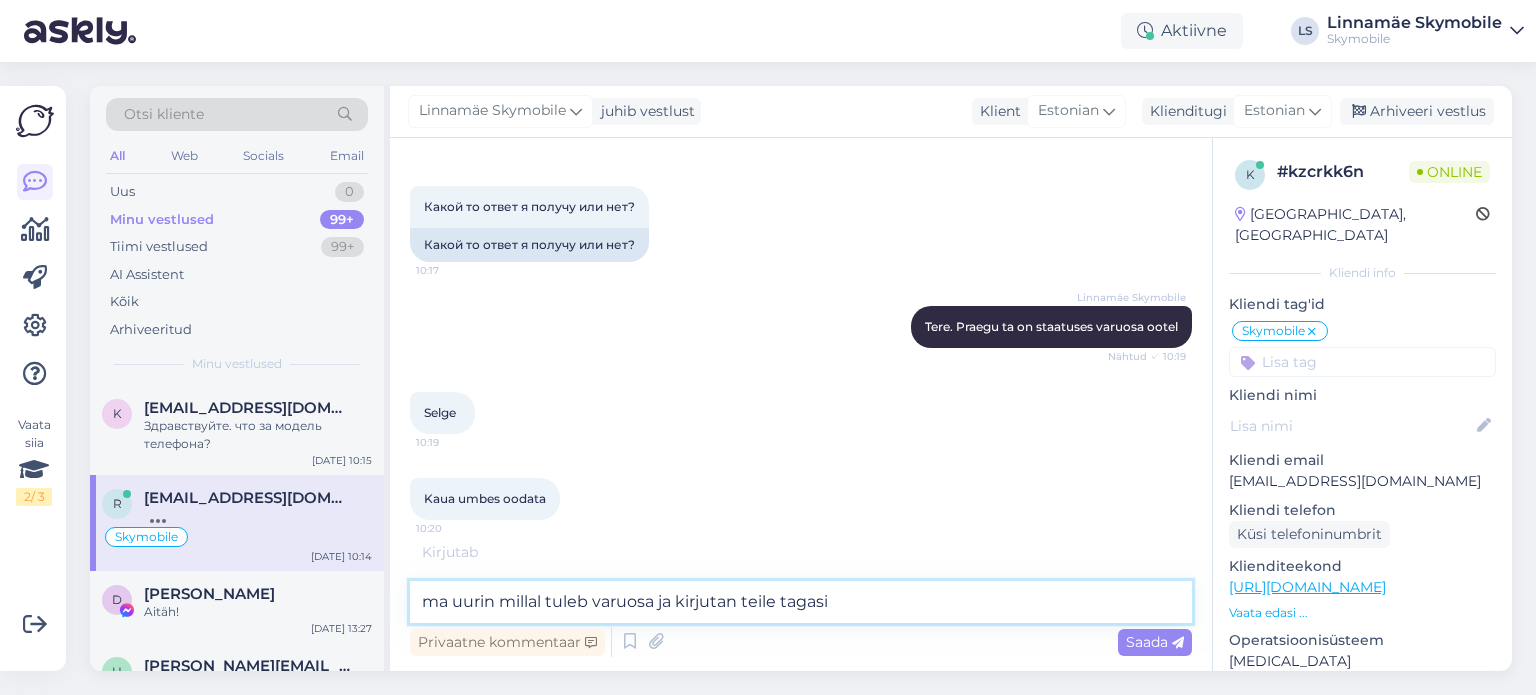 click on "ma uurin millal tuleb varuosa ja kirjutan teile tagasi" at bounding box center [801, 602] 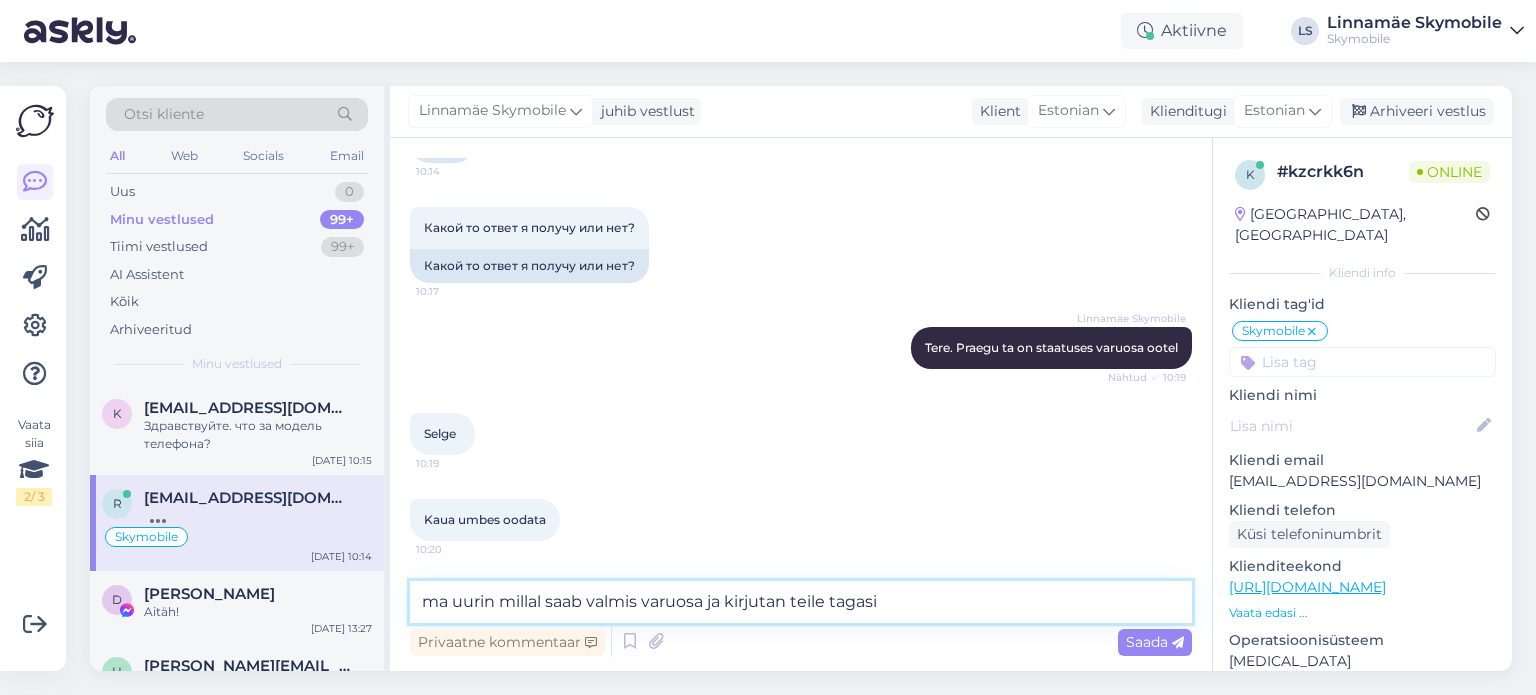 scroll, scrollTop: 812, scrollLeft: 0, axis: vertical 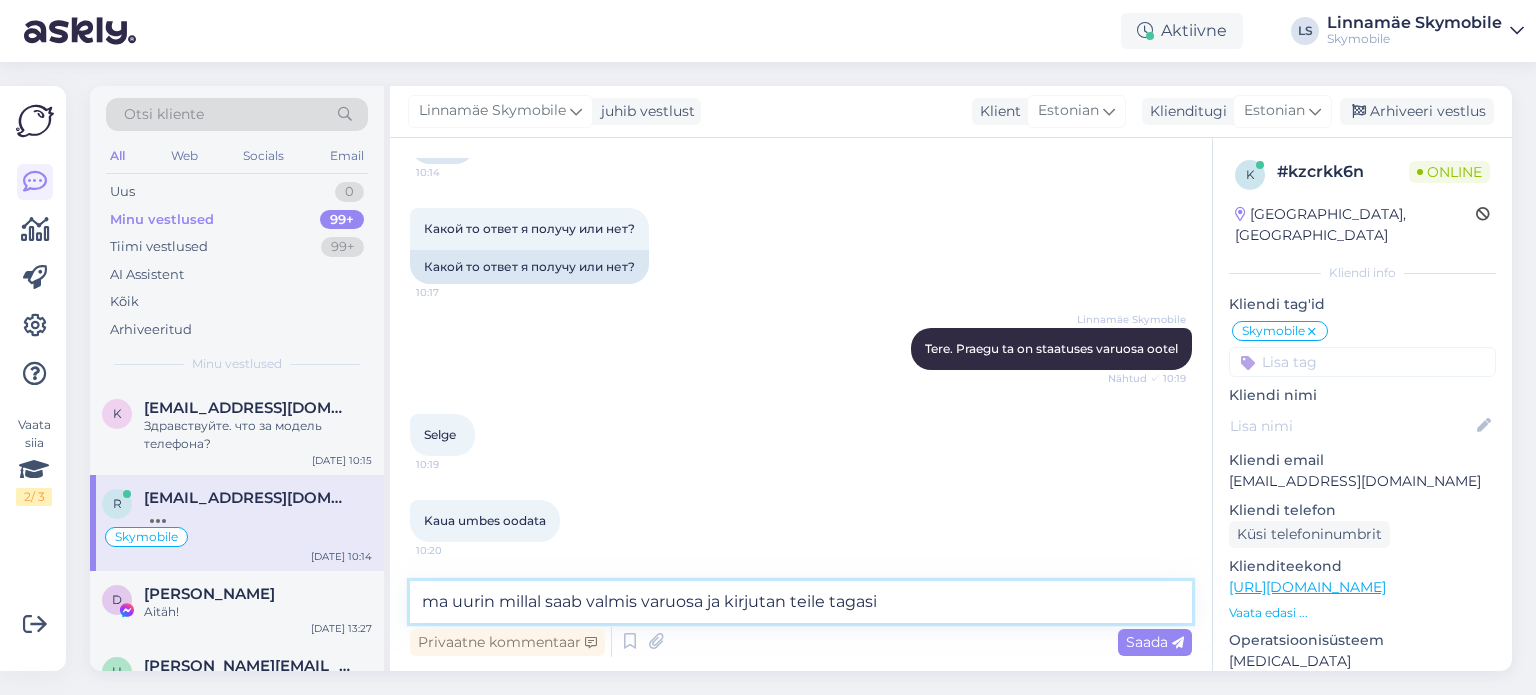 drag, startPoint x: 648, startPoint y: 599, endPoint x: 712, endPoint y: 603, distance: 64.12488 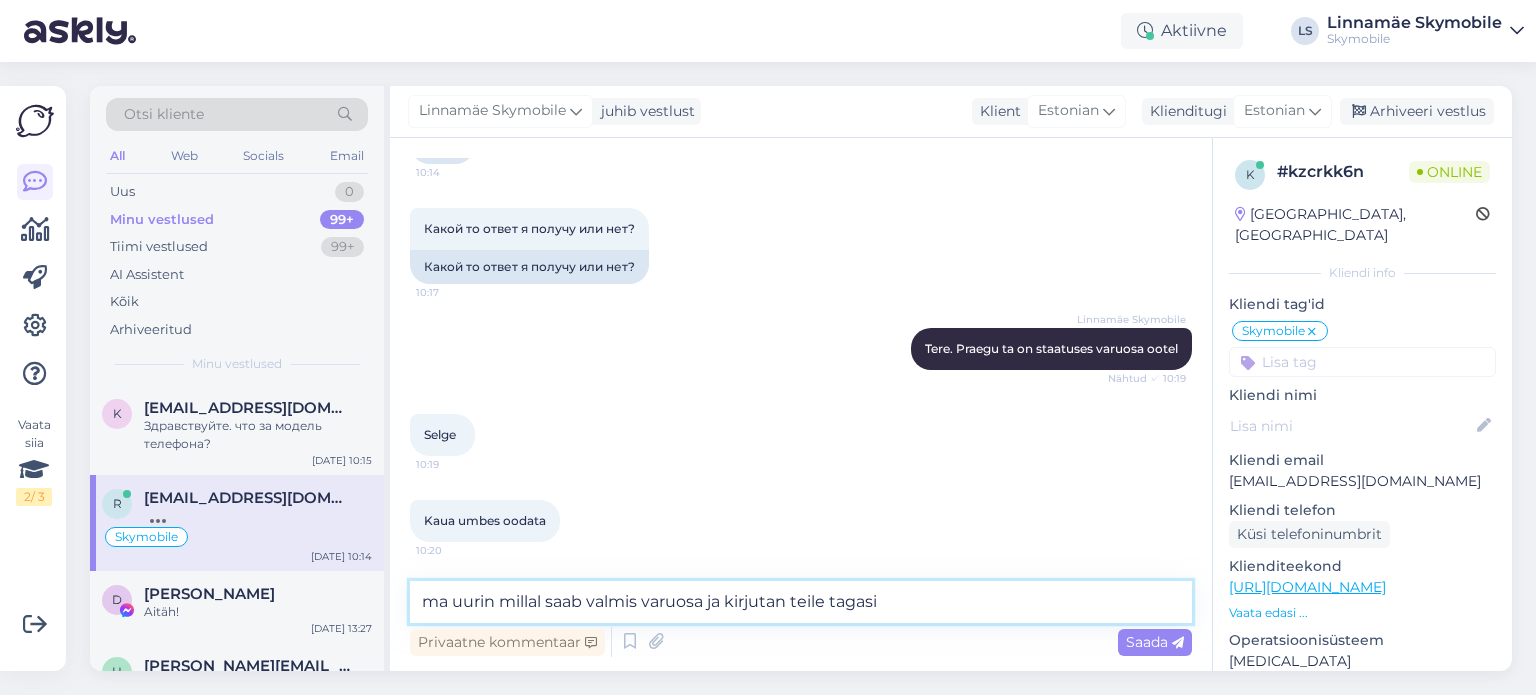 click on "ma uurin millal saab valmis varuosa ja kirjutan teile tagasi" at bounding box center (801, 602) 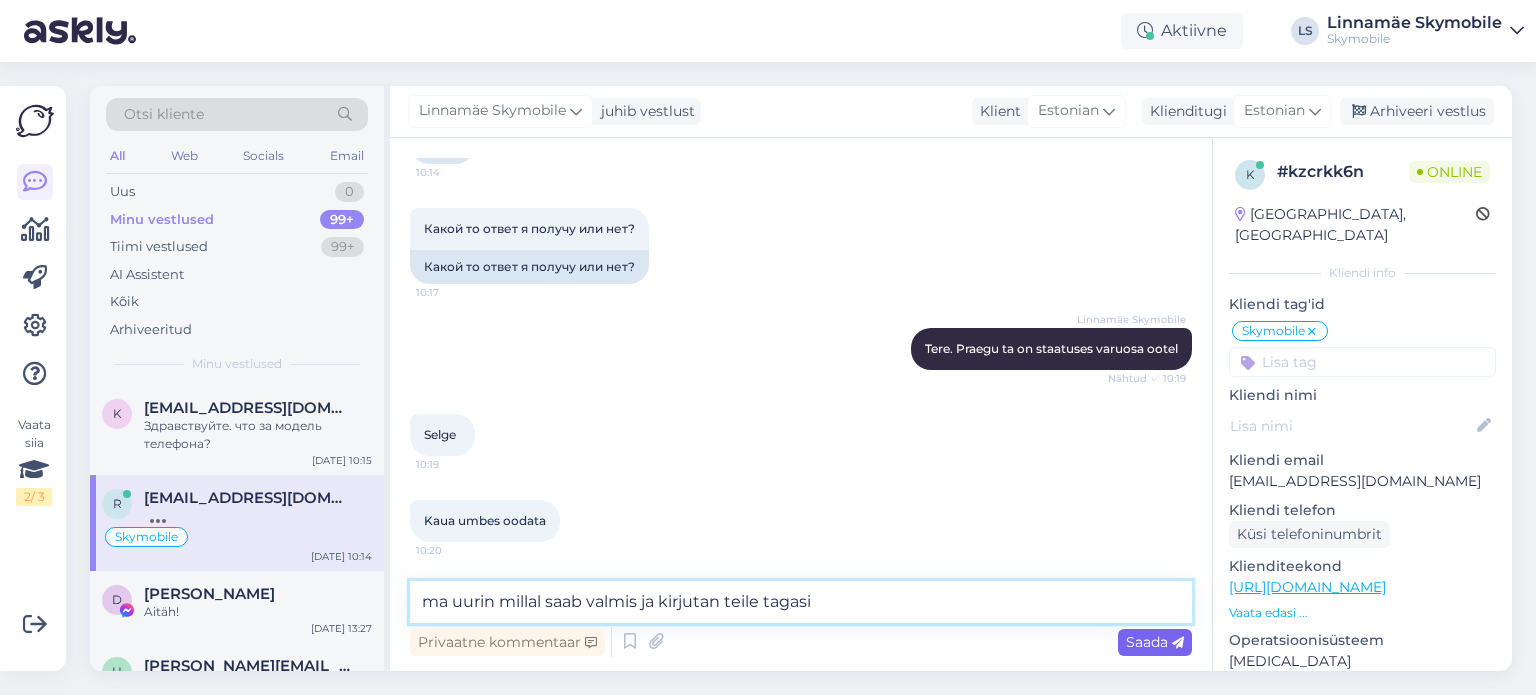 type on "ma uurin millal saab valmis ja kirjutan teile tagasi" 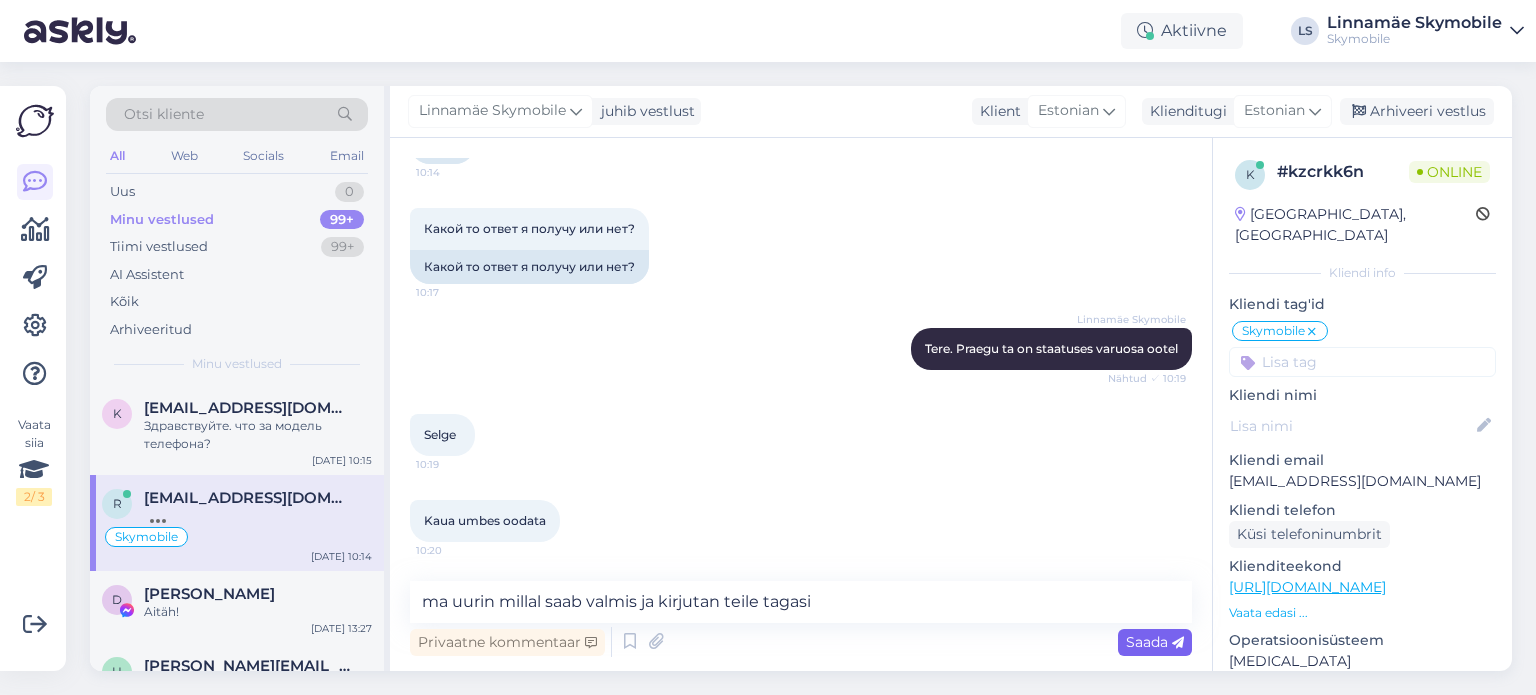 click on "Saada" at bounding box center [1155, 642] 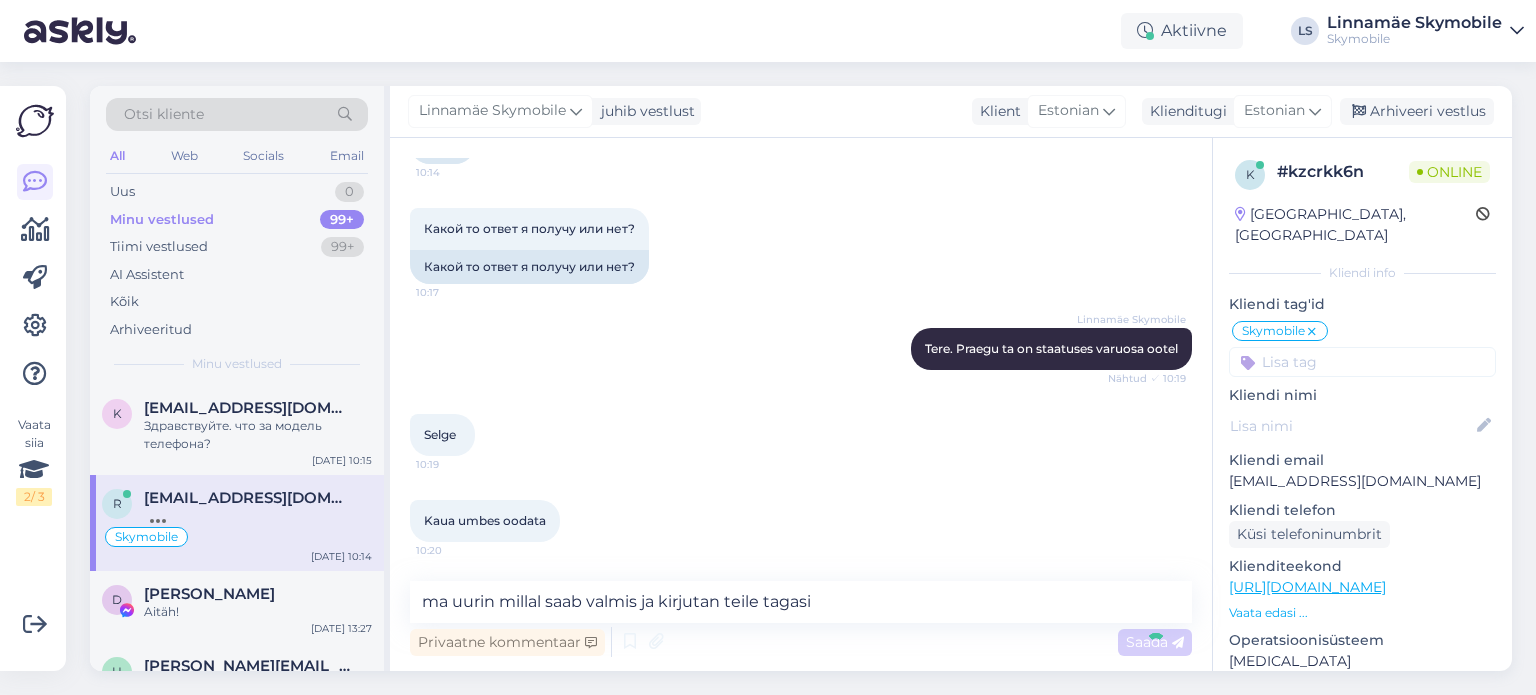 type 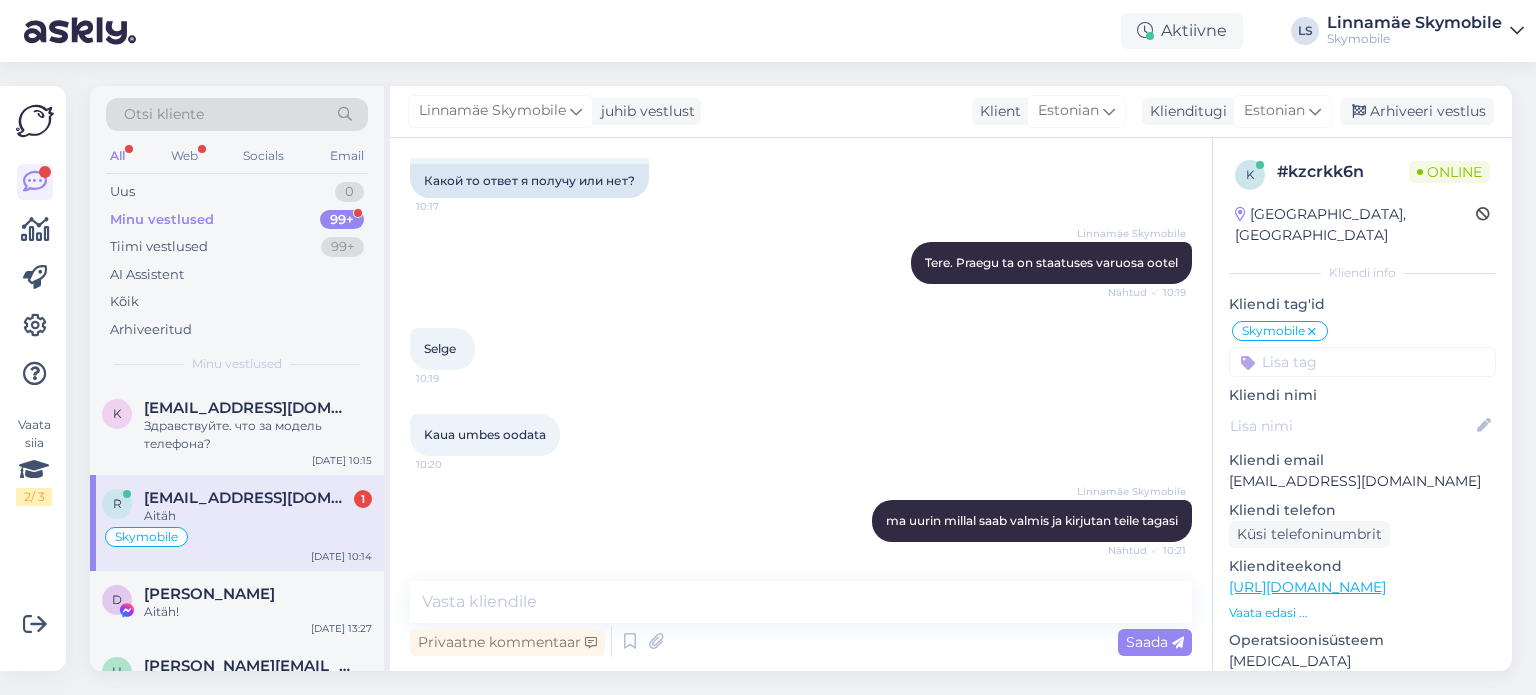 scroll, scrollTop: 984, scrollLeft: 0, axis: vertical 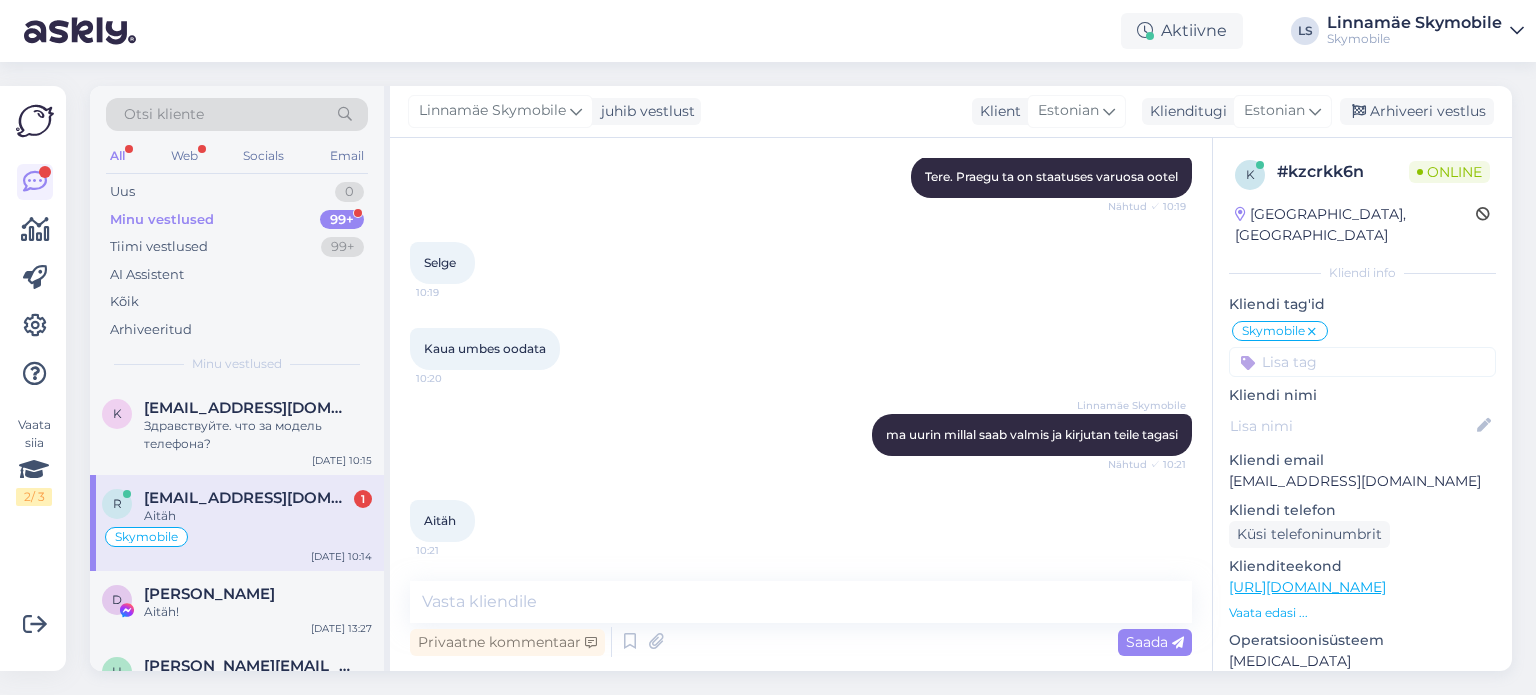 click on "Aitäh  10:21" at bounding box center (801, 521) 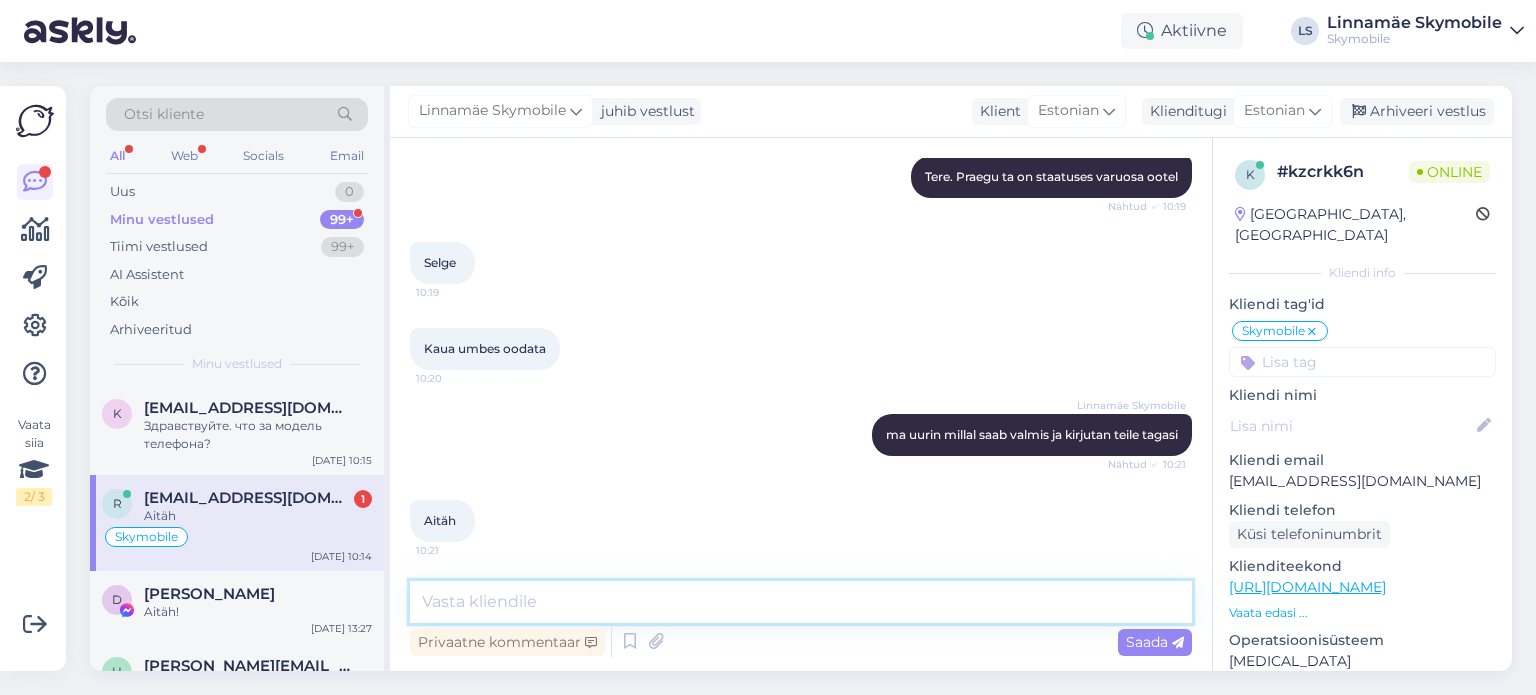click at bounding box center (801, 602) 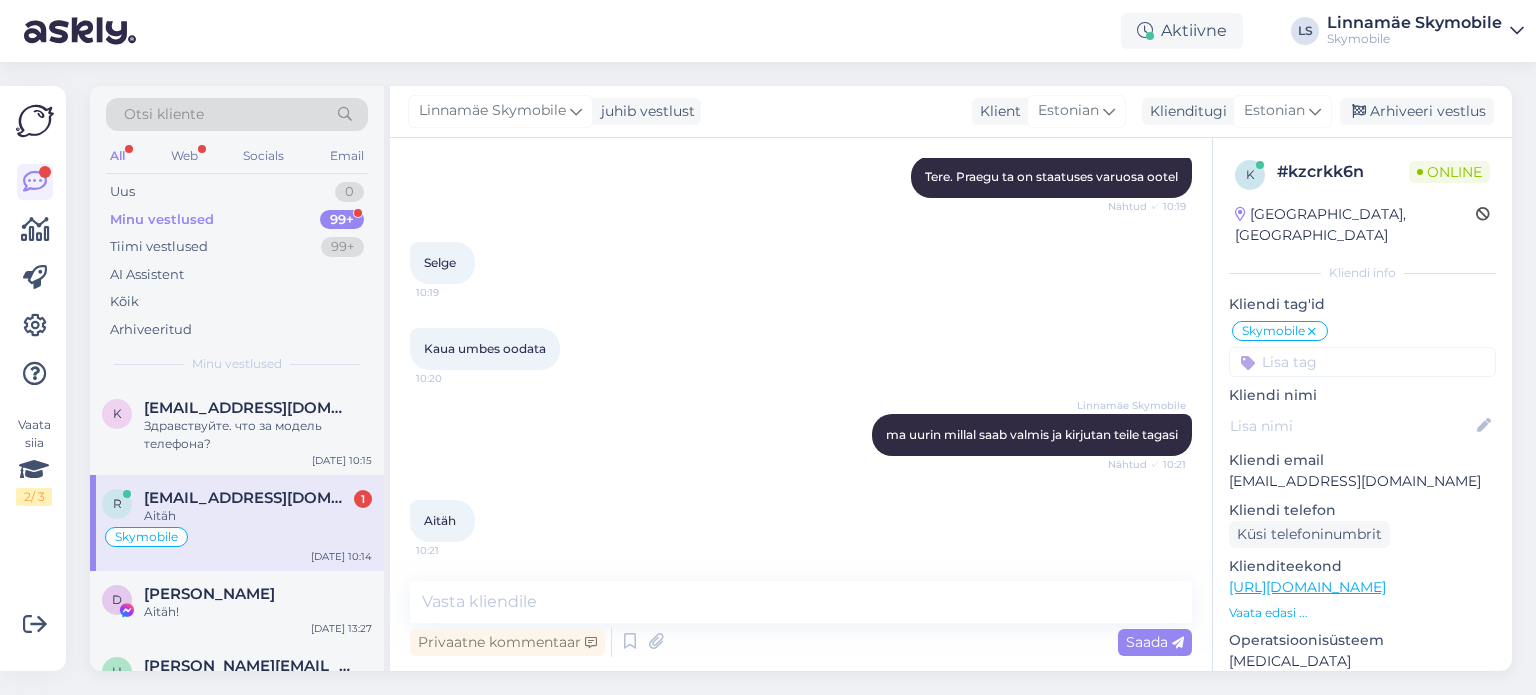 click on "Aitäh" at bounding box center (258, 516) 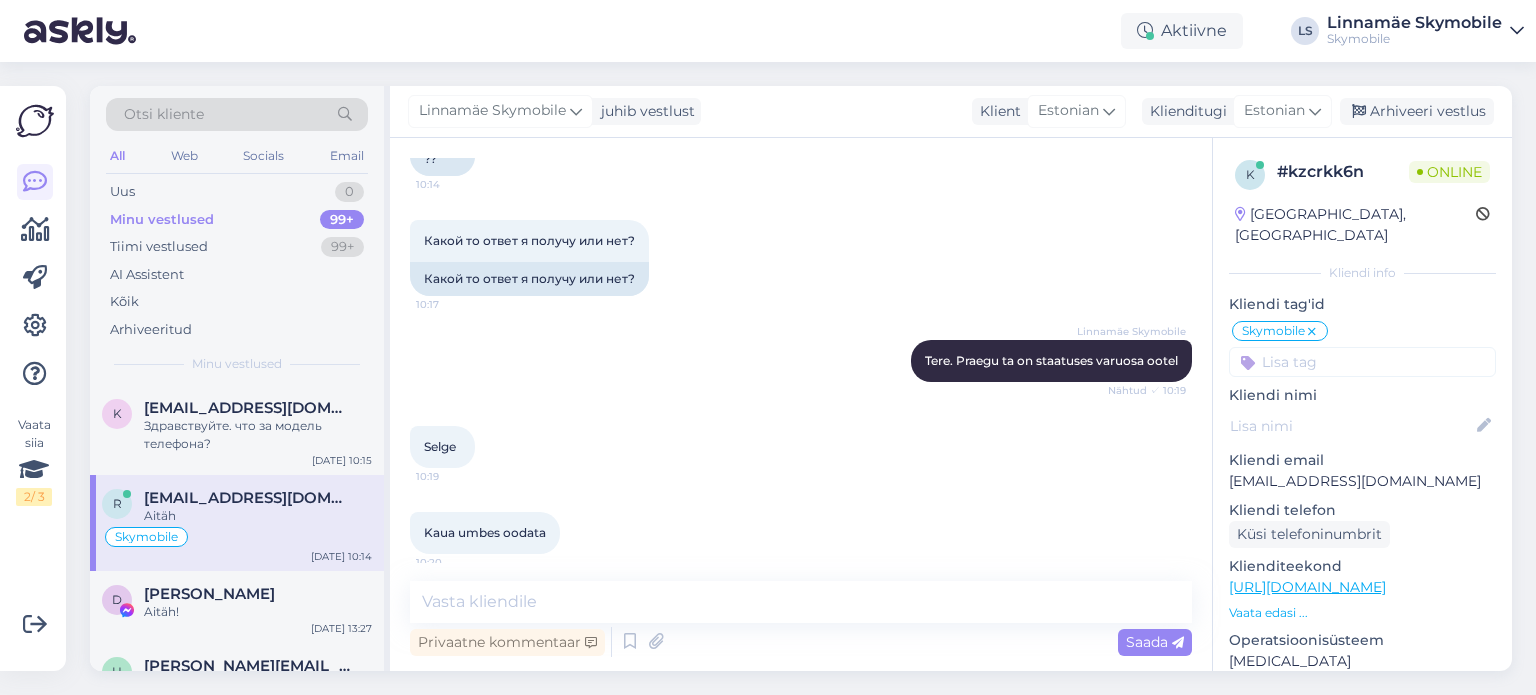 scroll, scrollTop: 984, scrollLeft: 0, axis: vertical 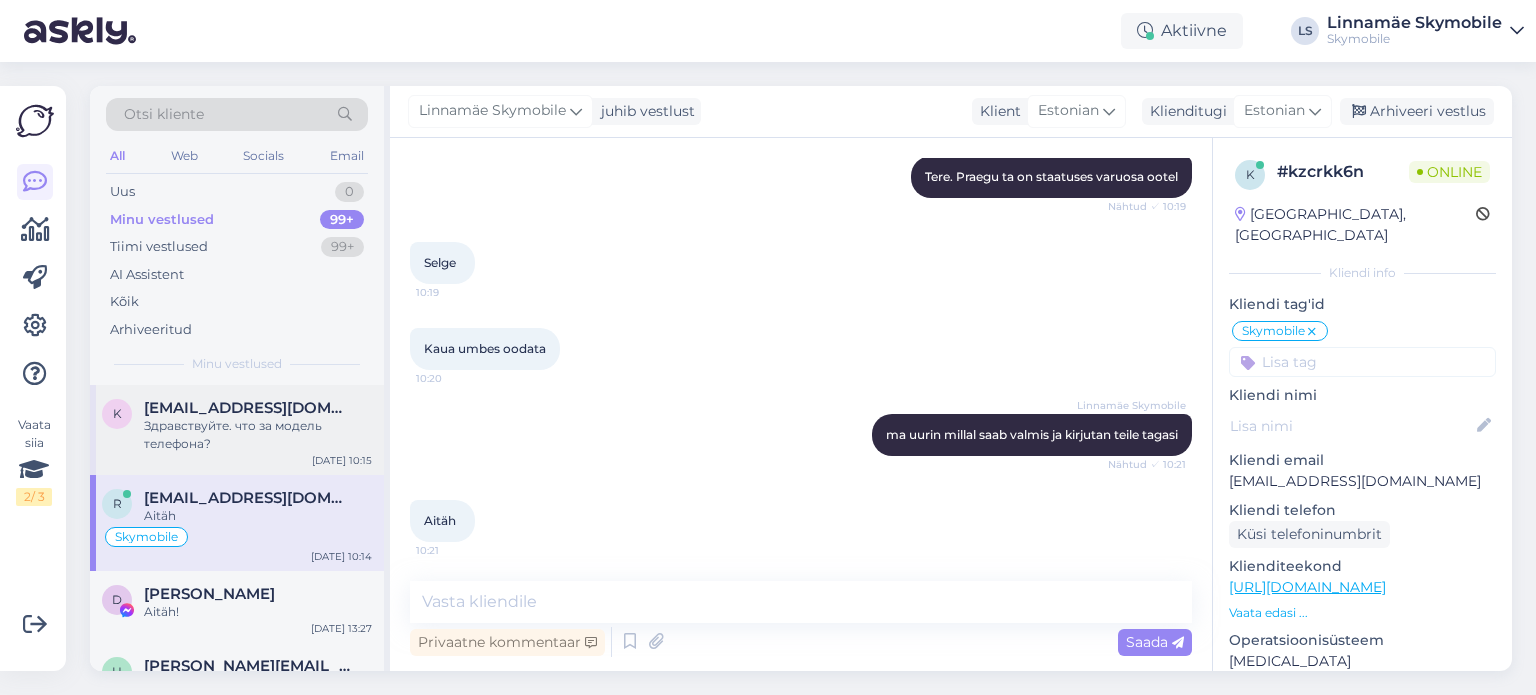 click on "[EMAIL_ADDRESS][DOMAIN_NAME]" at bounding box center (248, 408) 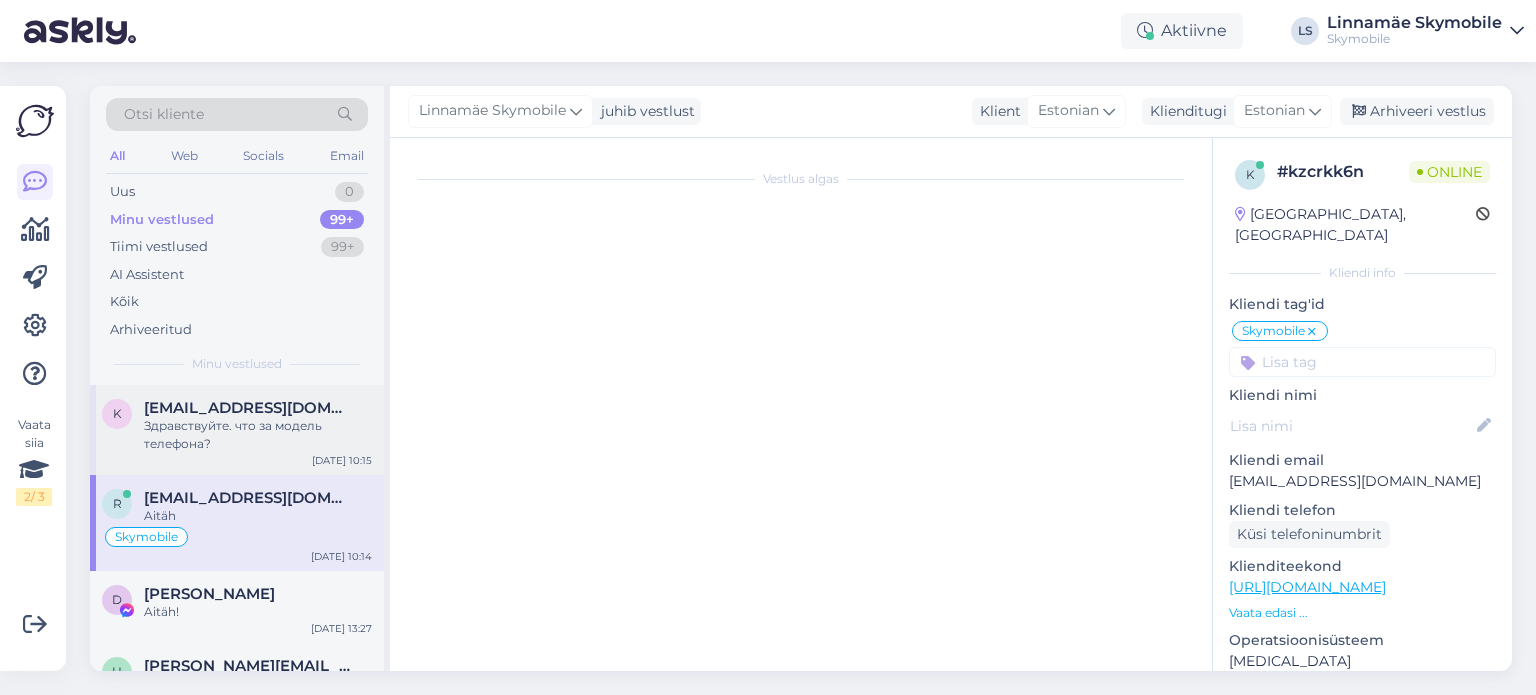 scroll, scrollTop: 239, scrollLeft: 0, axis: vertical 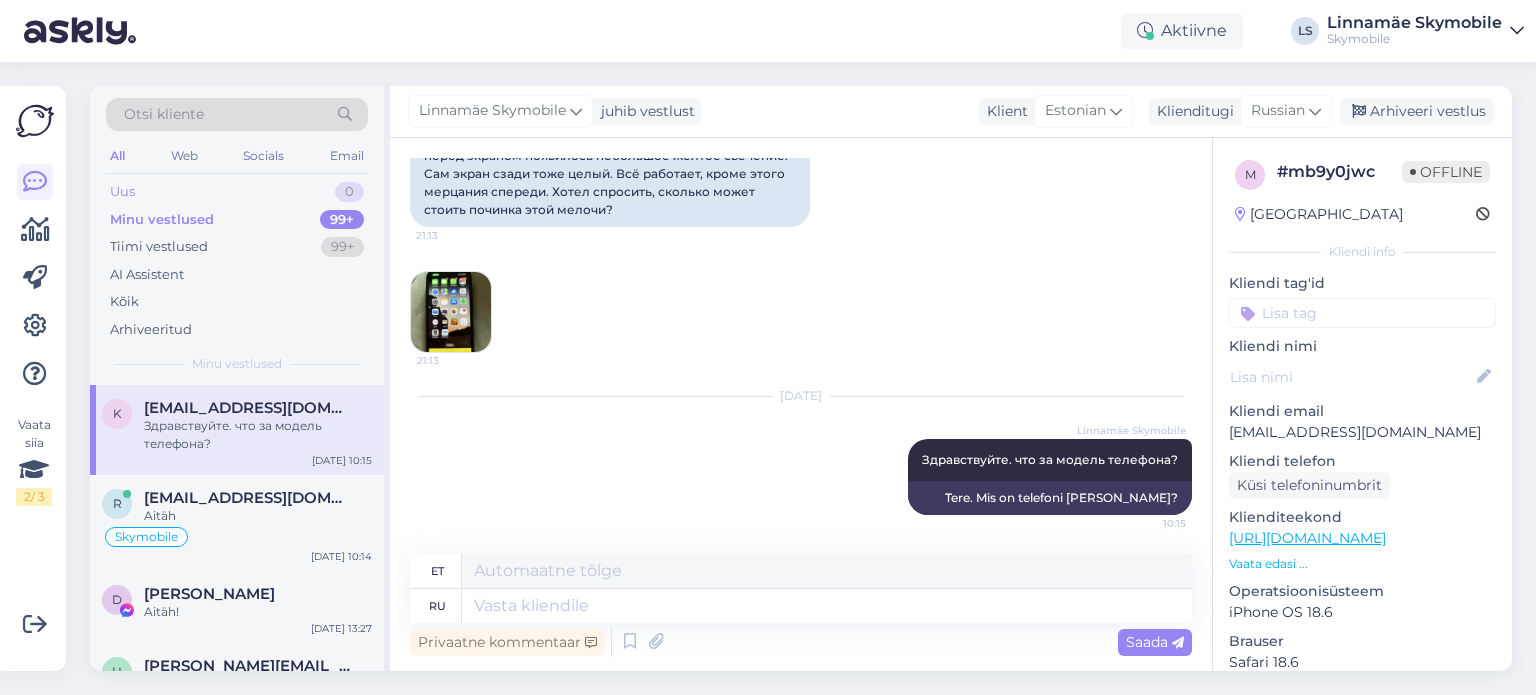 click on "Uus 0" at bounding box center (237, 192) 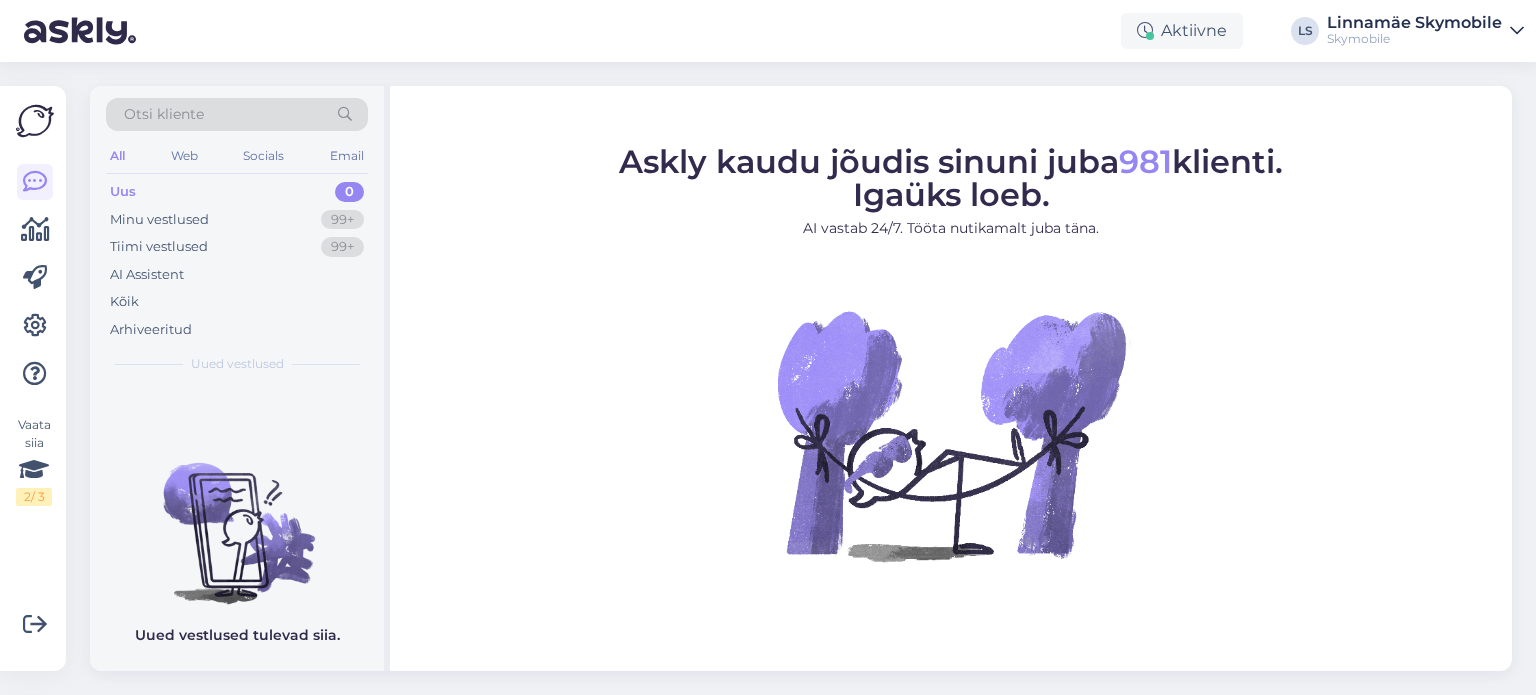 scroll, scrollTop: 0, scrollLeft: 0, axis: both 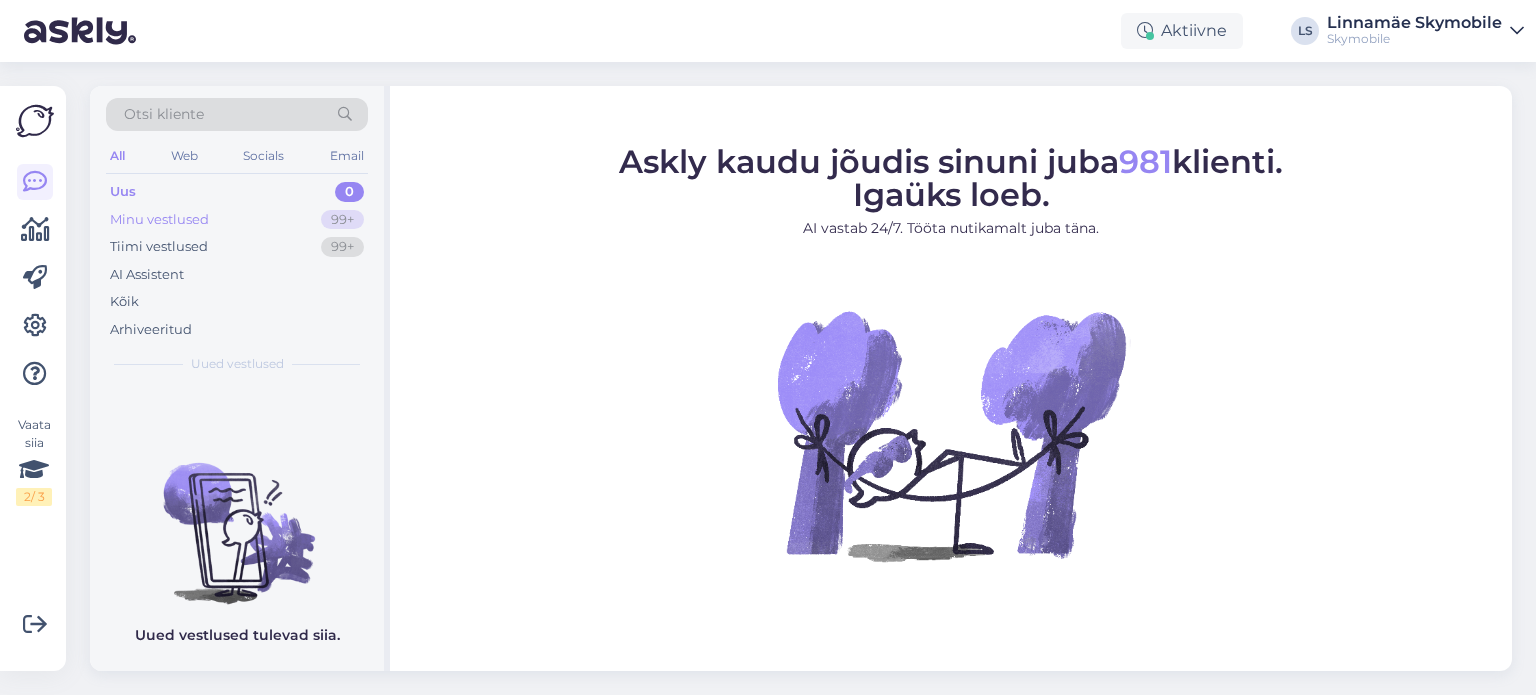 click on "Minu vestlused" at bounding box center [159, 220] 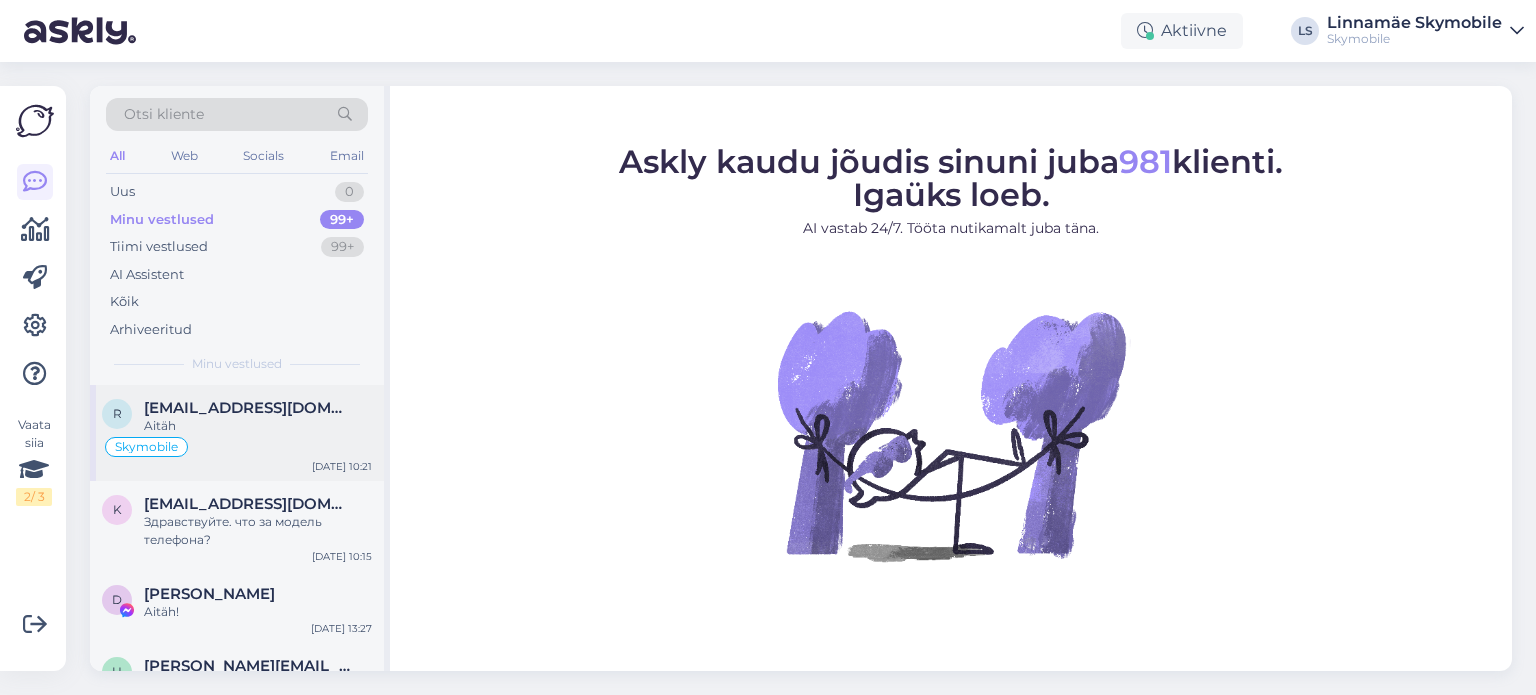 click on "Aitäh" at bounding box center (258, 426) 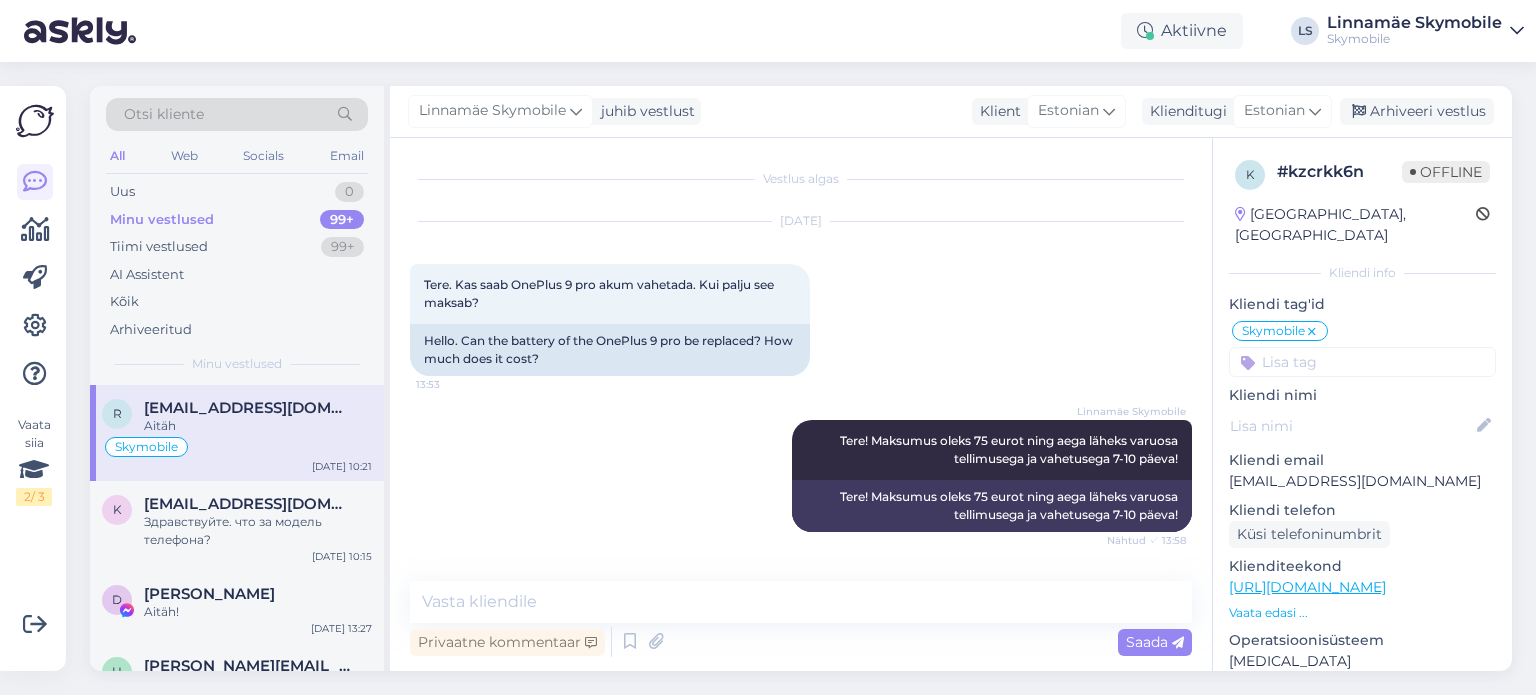 scroll, scrollTop: 984, scrollLeft: 0, axis: vertical 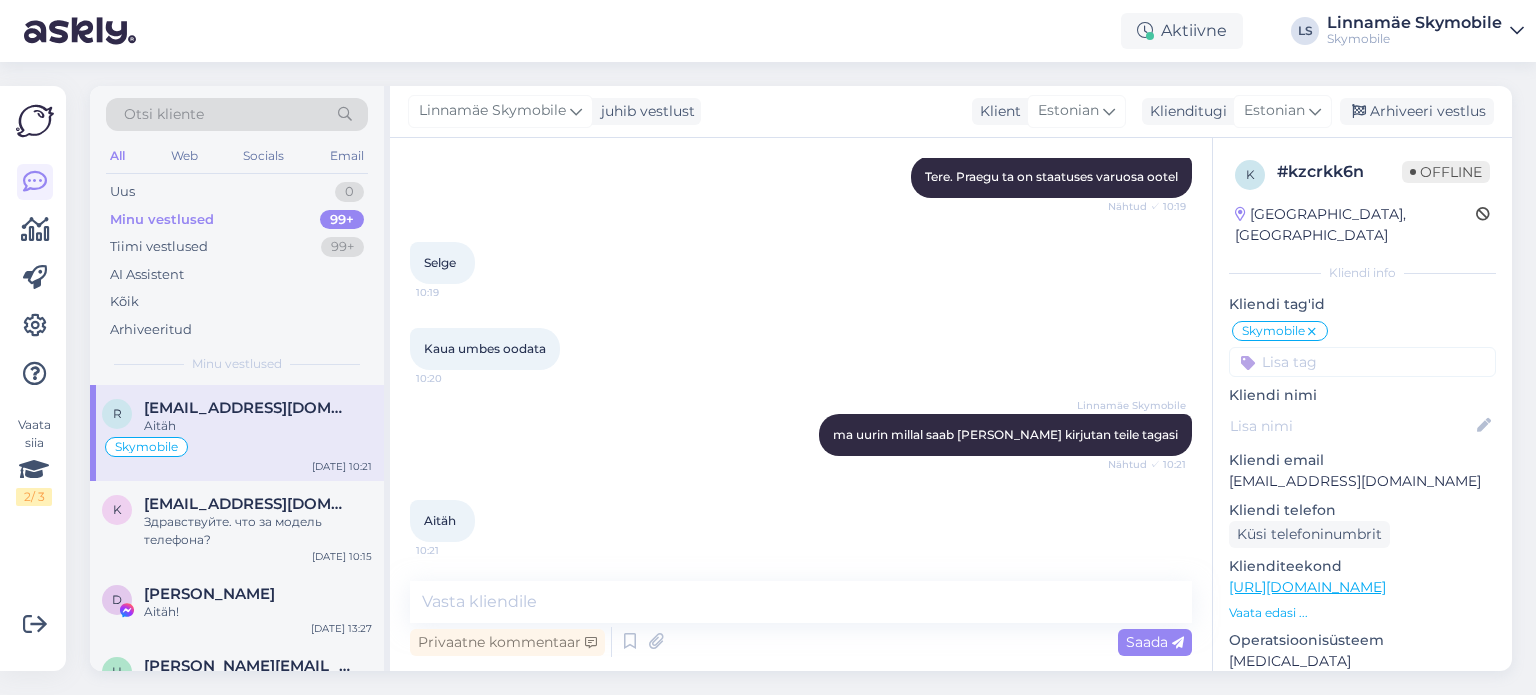 click on "Linnamäe Skymobile ma uurin millal saab valmis ja kirjutan teile tagasi Nähtud ✓ 10:21" at bounding box center [801, 435] 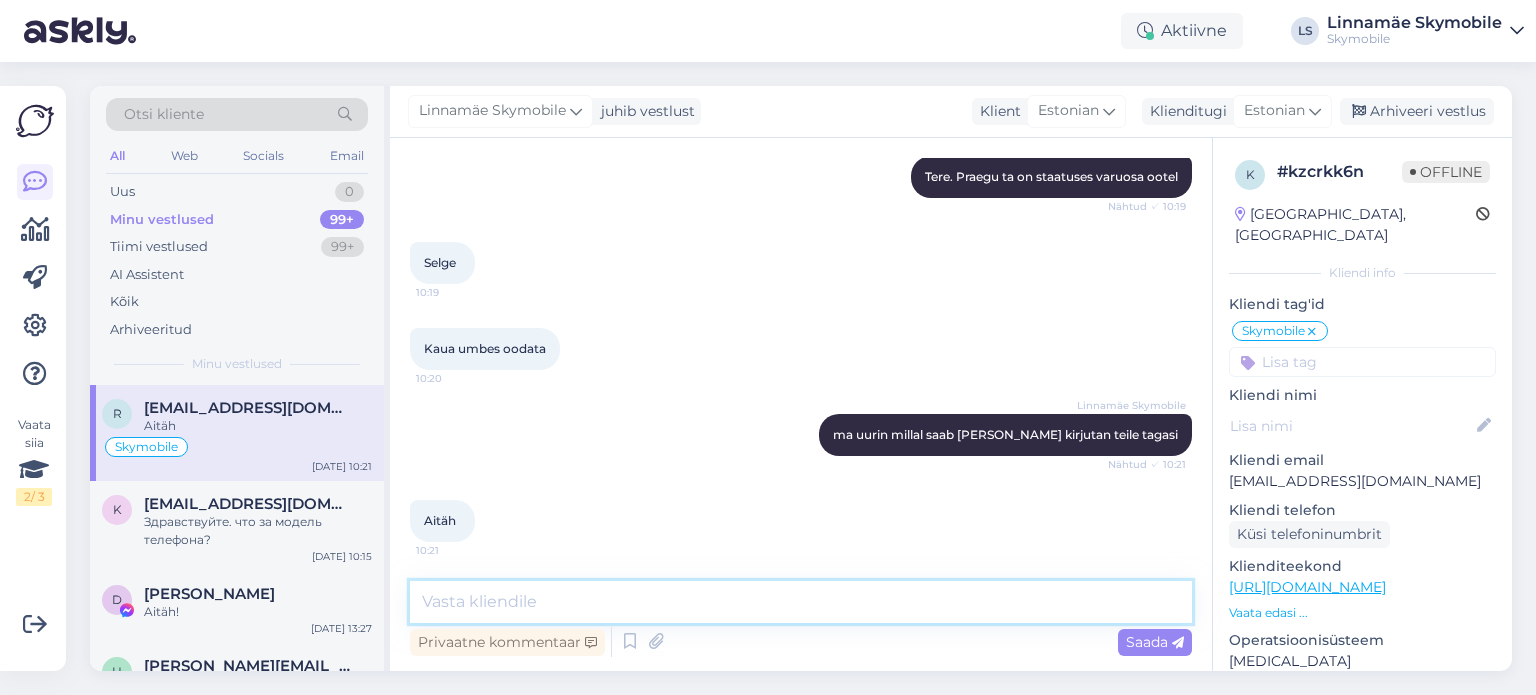 click at bounding box center [801, 602] 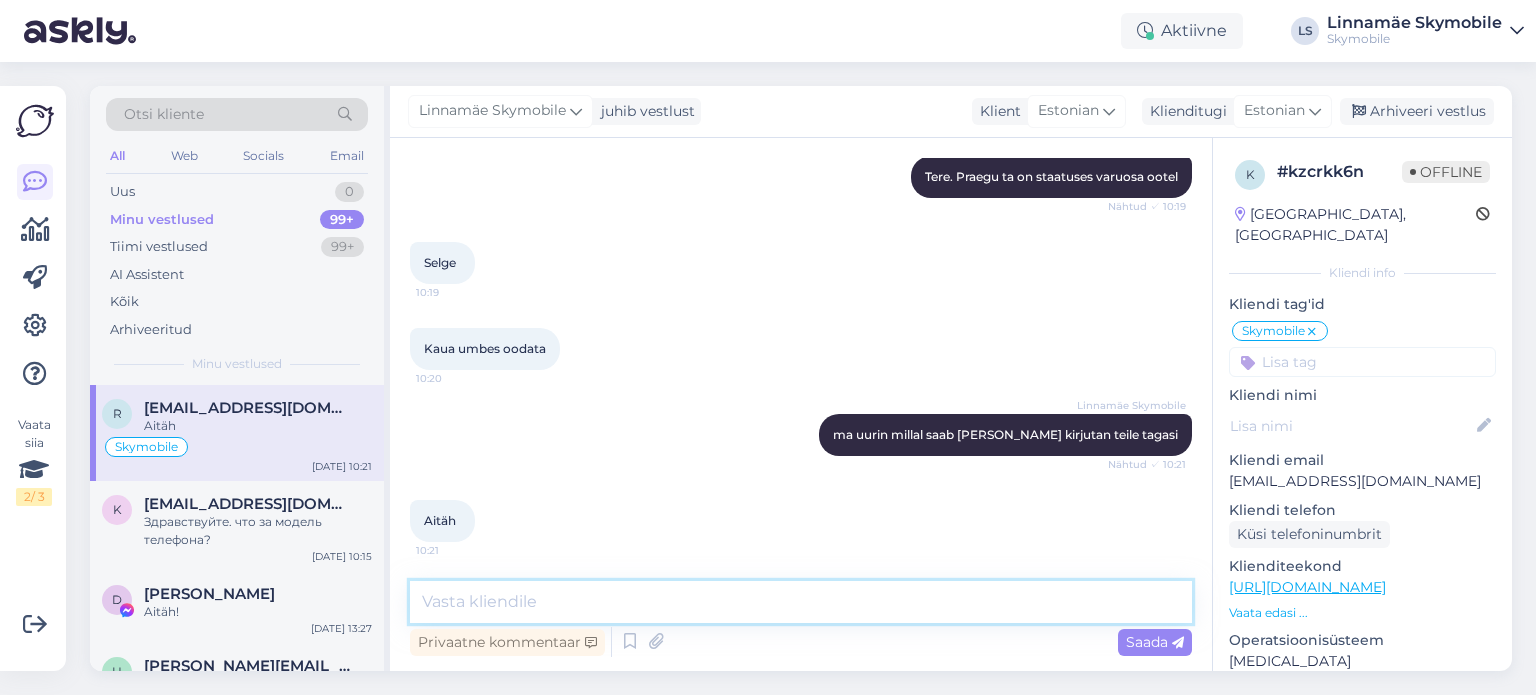 type on "е" 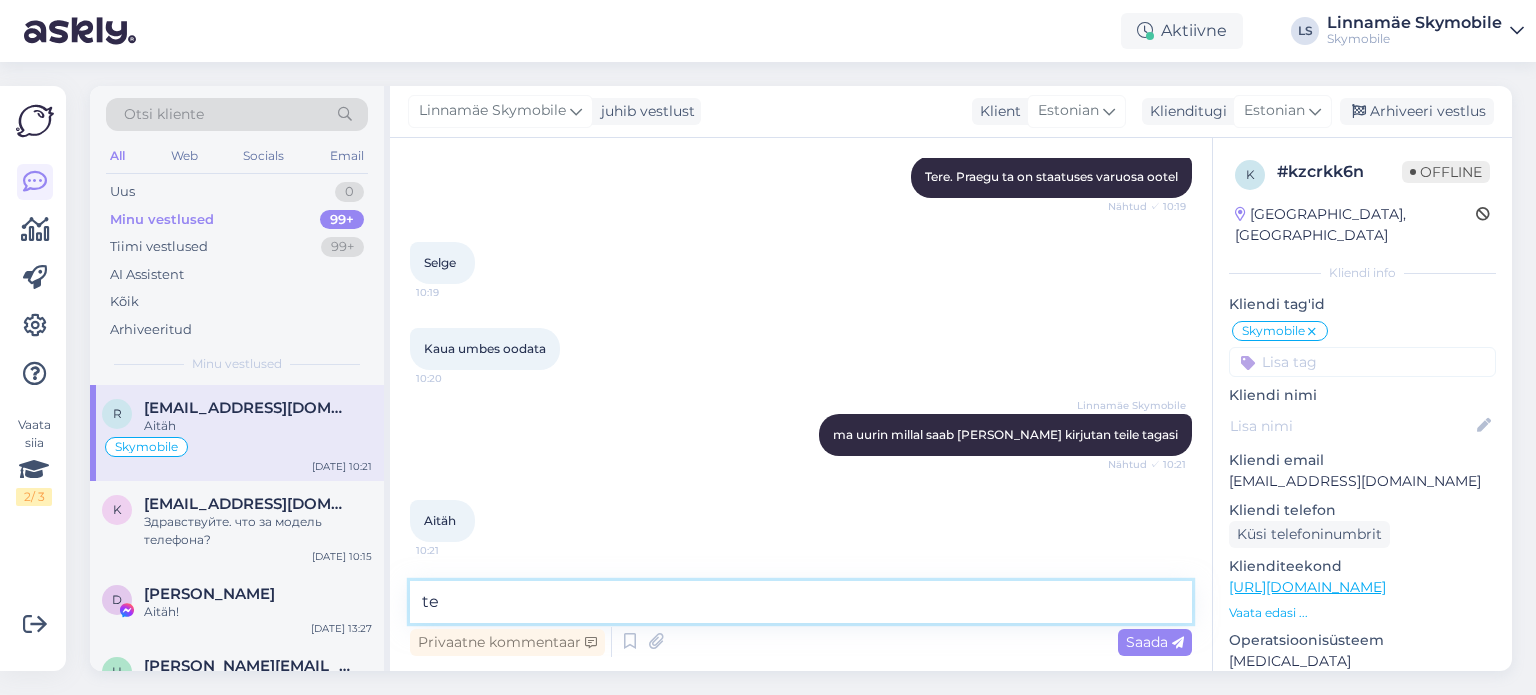 type on "t" 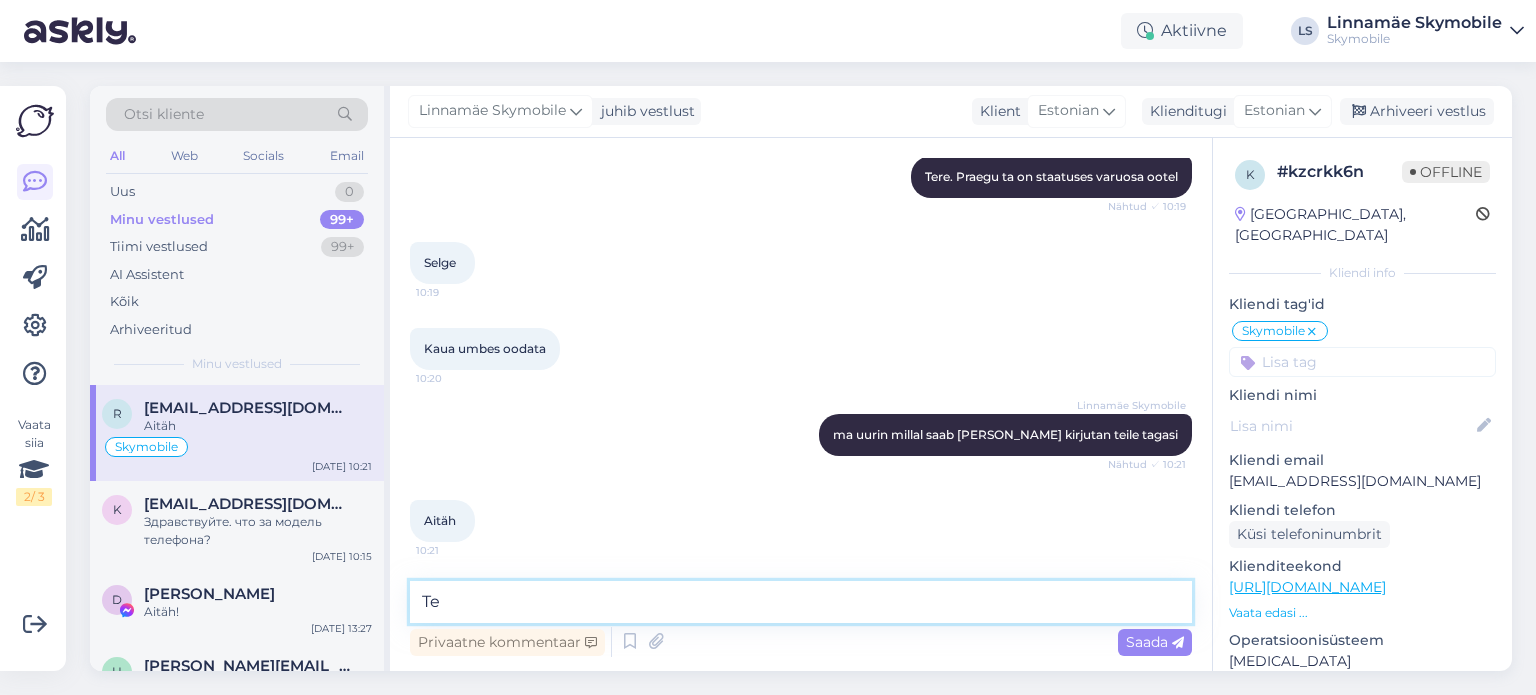 type on "T" 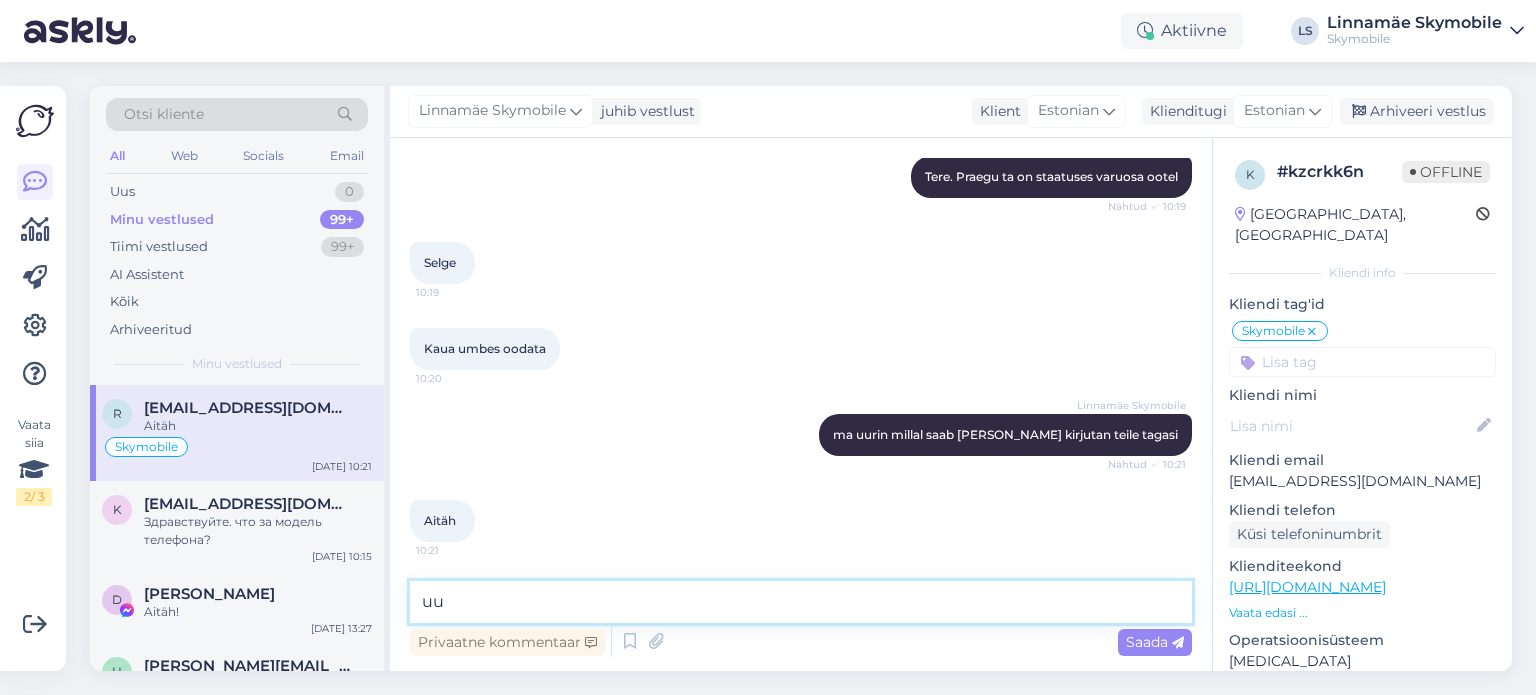 type on "u" 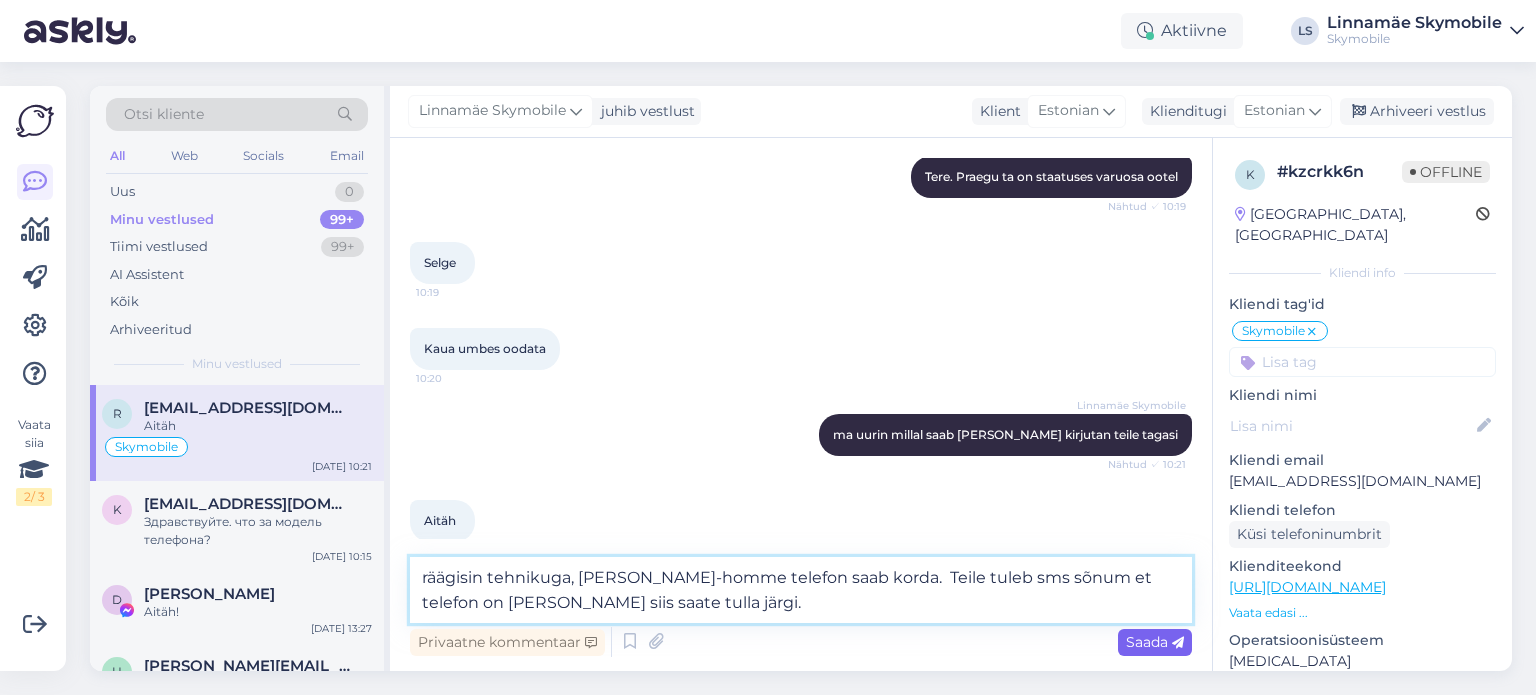 type on "räägisin tehnikuga, täna-homme telefon saab korda.  Teile tuleb sms sõnum et telefon on valmis ja siis saate tulla järgi." 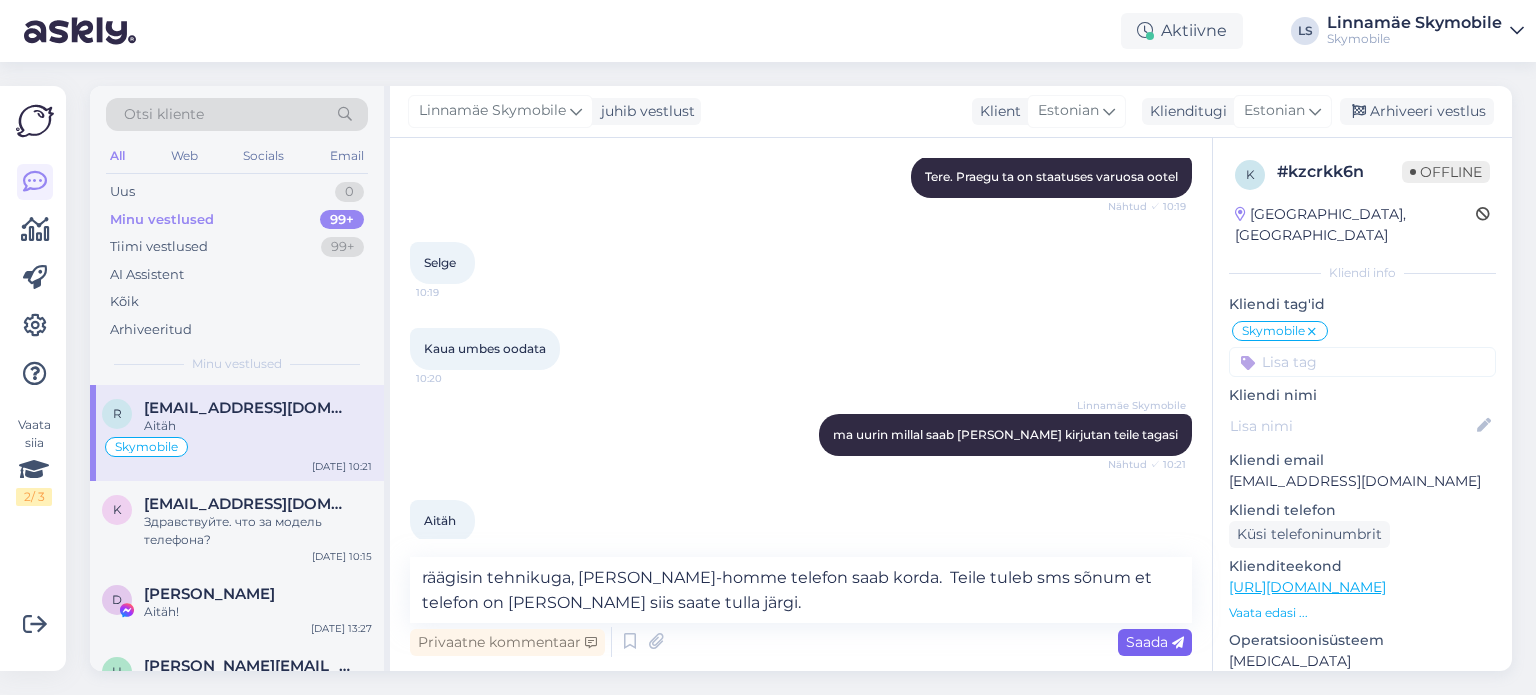 click on "Saada" at bounding box center [1155, 642] 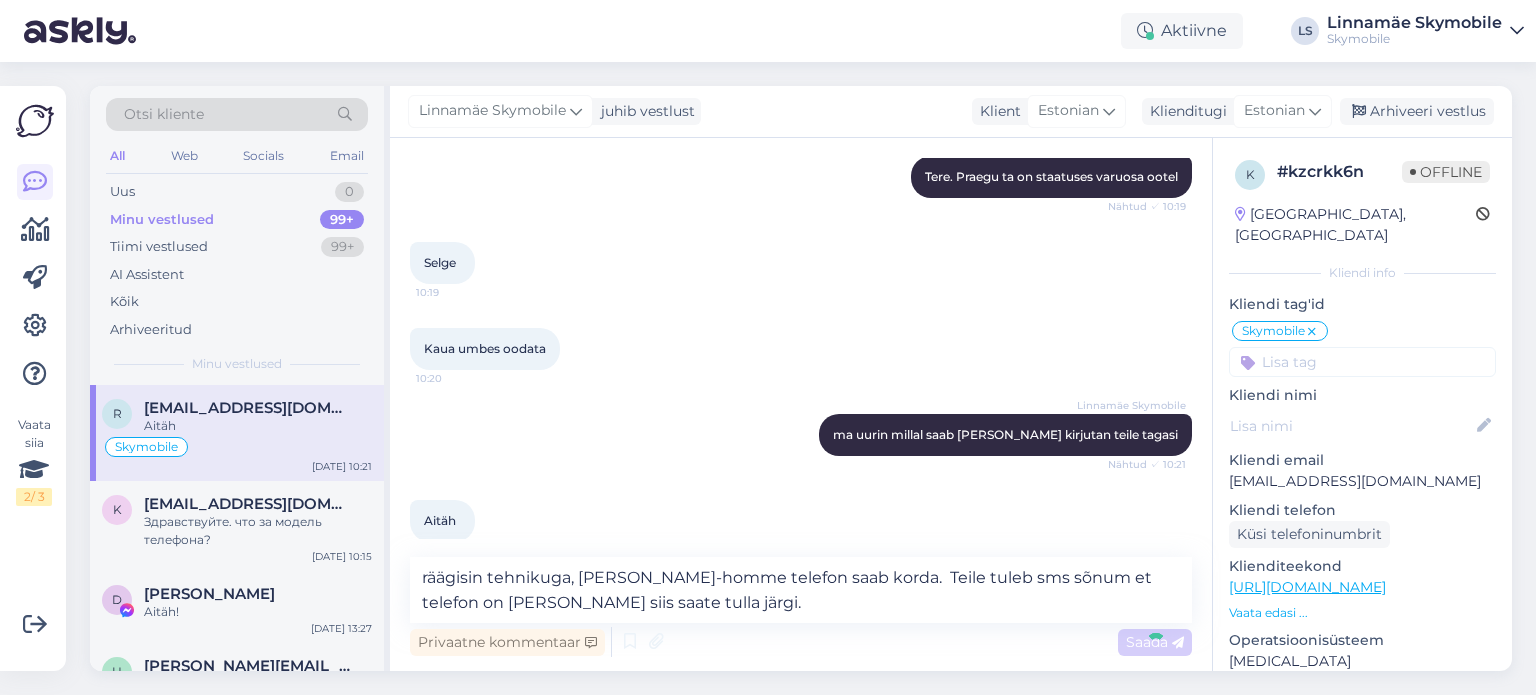 type 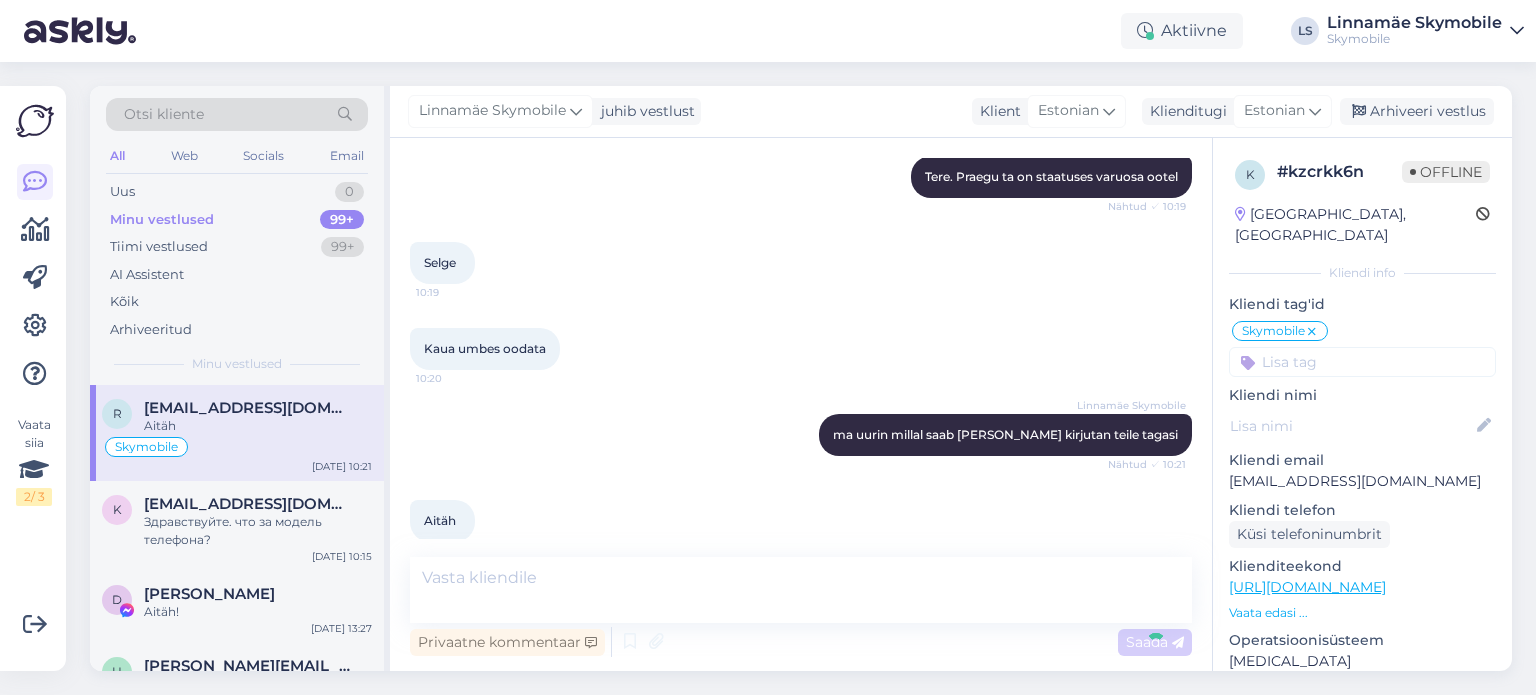 scroll, scrollTop: 1088, scrollLeft: 0, axis: vertical 